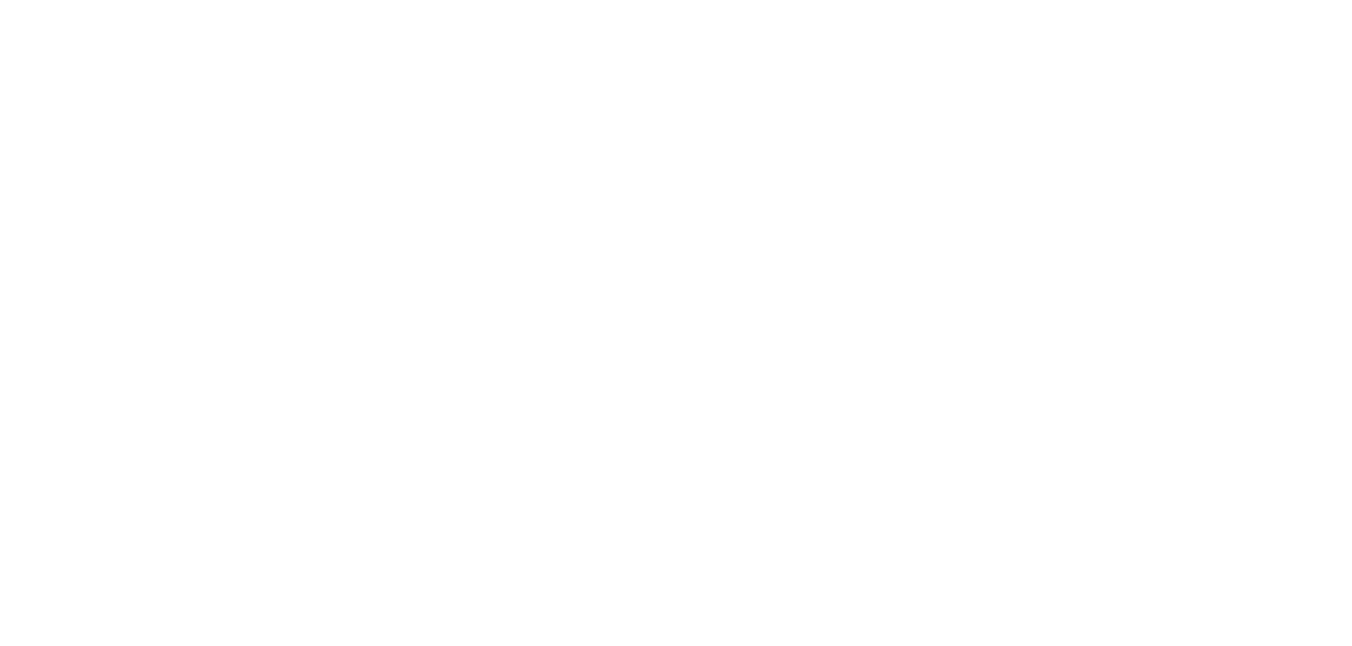 scroll, scrollTop: 0, scrollLeft: 0, axis: both 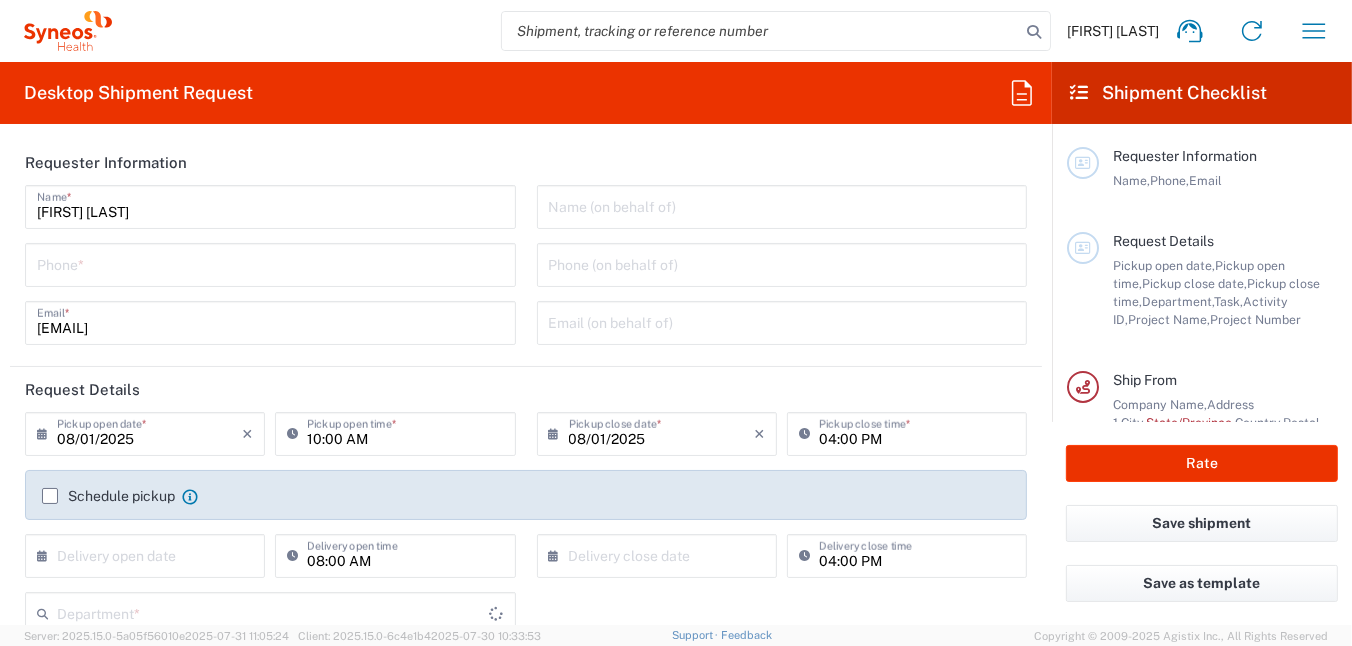 type on "3230" 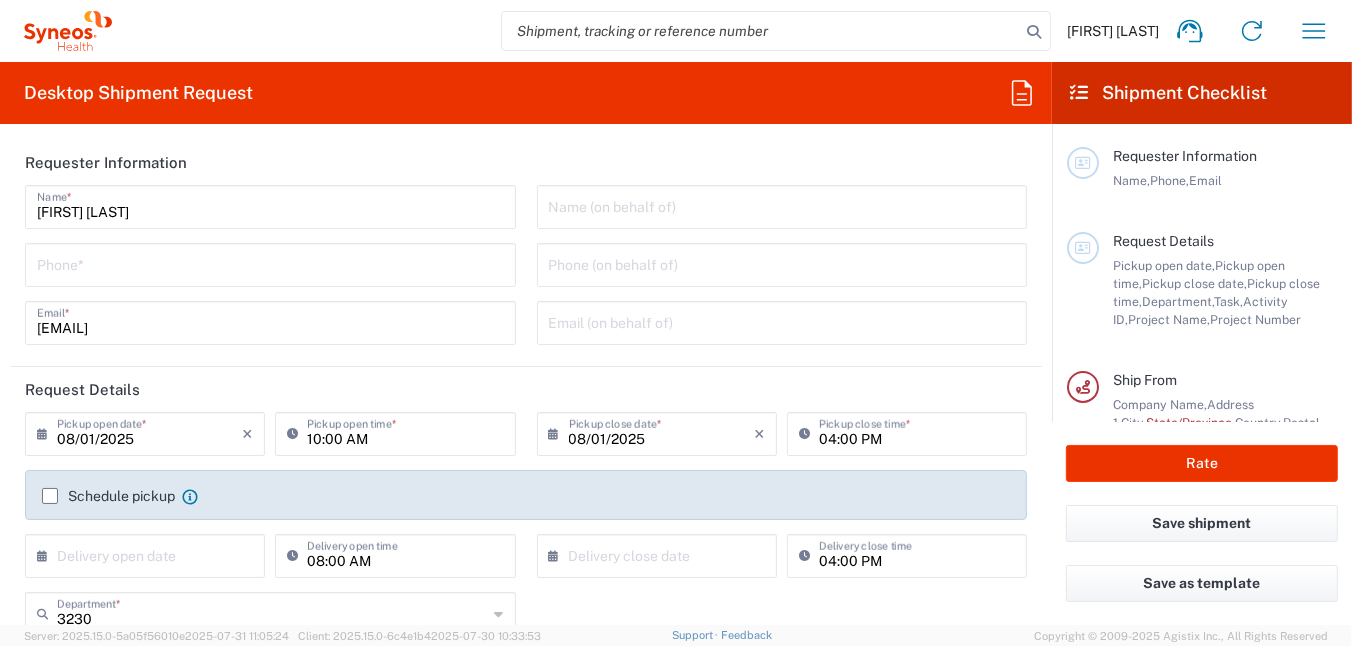 type on "Mexico" 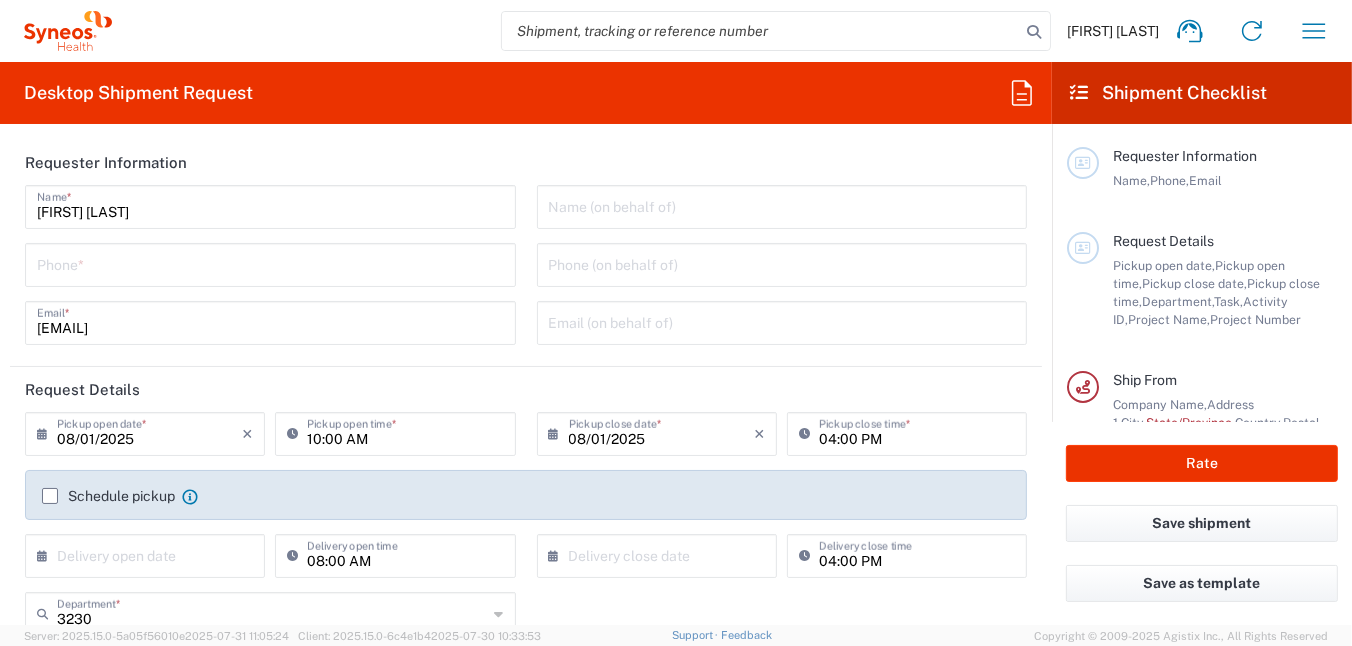 type on "INC Research Clin Svcs Mexico" 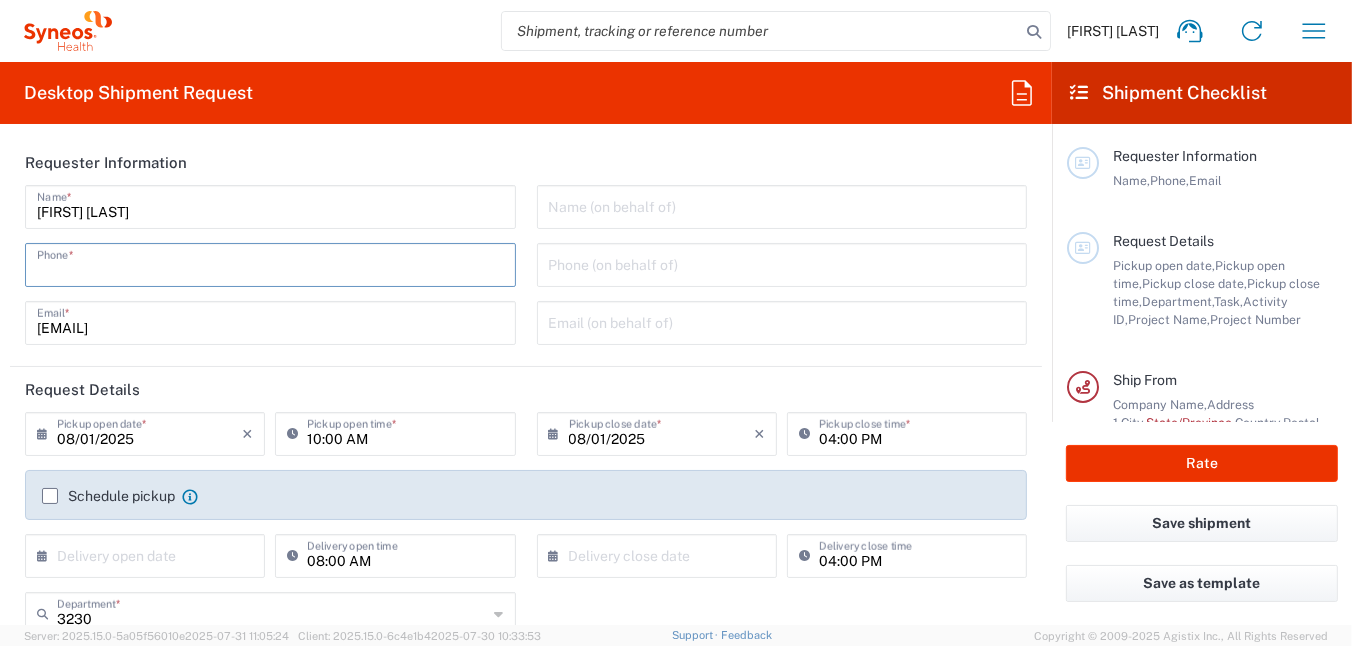 click at bounding box center [270, 263] 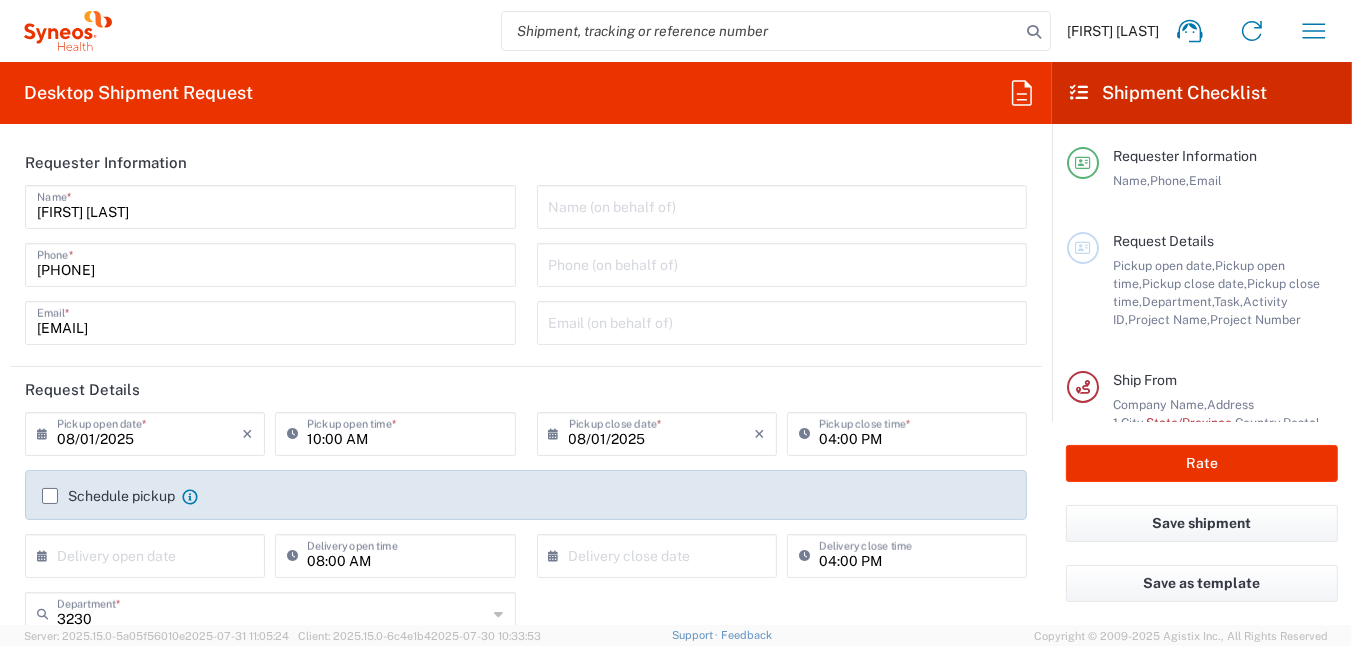 click on "[PHONE] *" 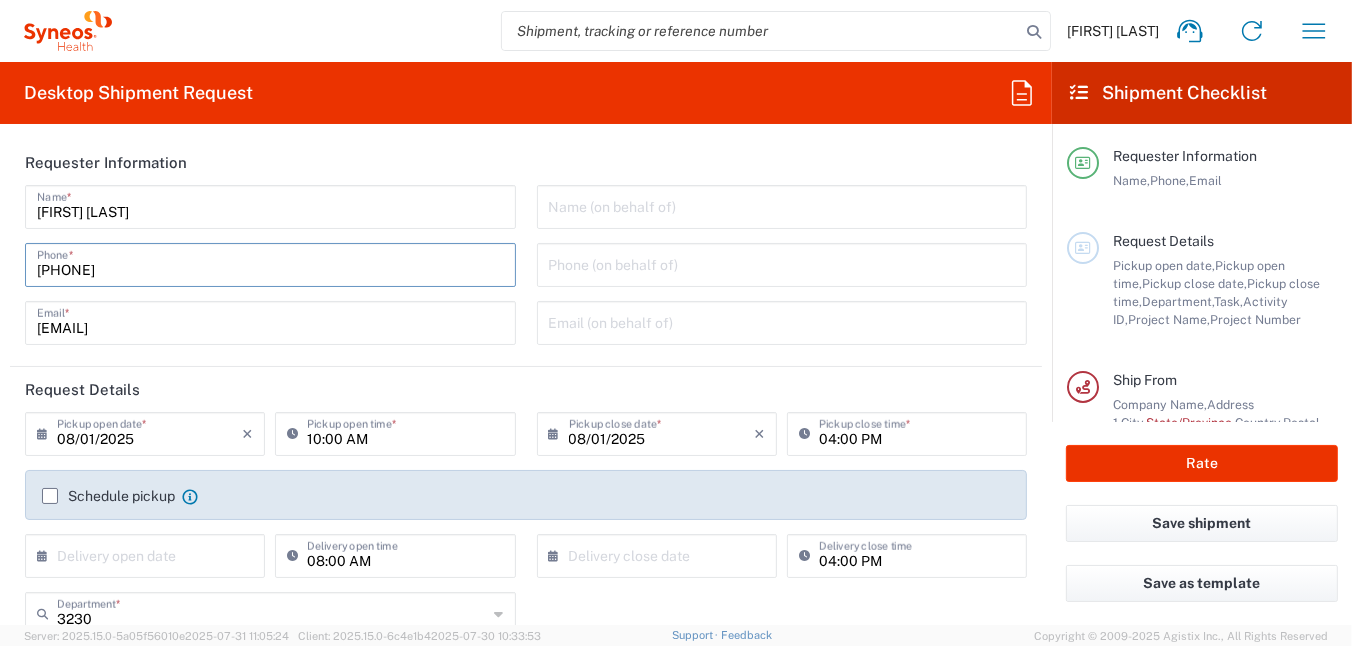 click on "[PHONE]" at bounding box center [270, 263] 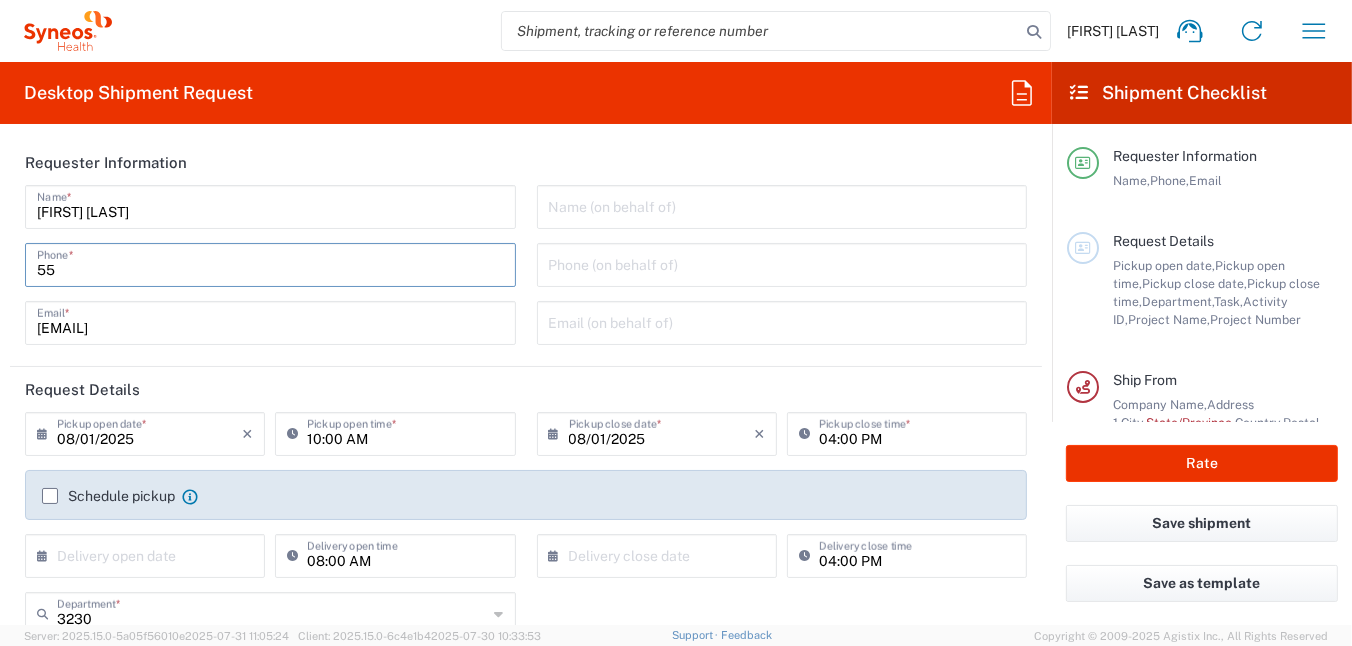 type on "5" 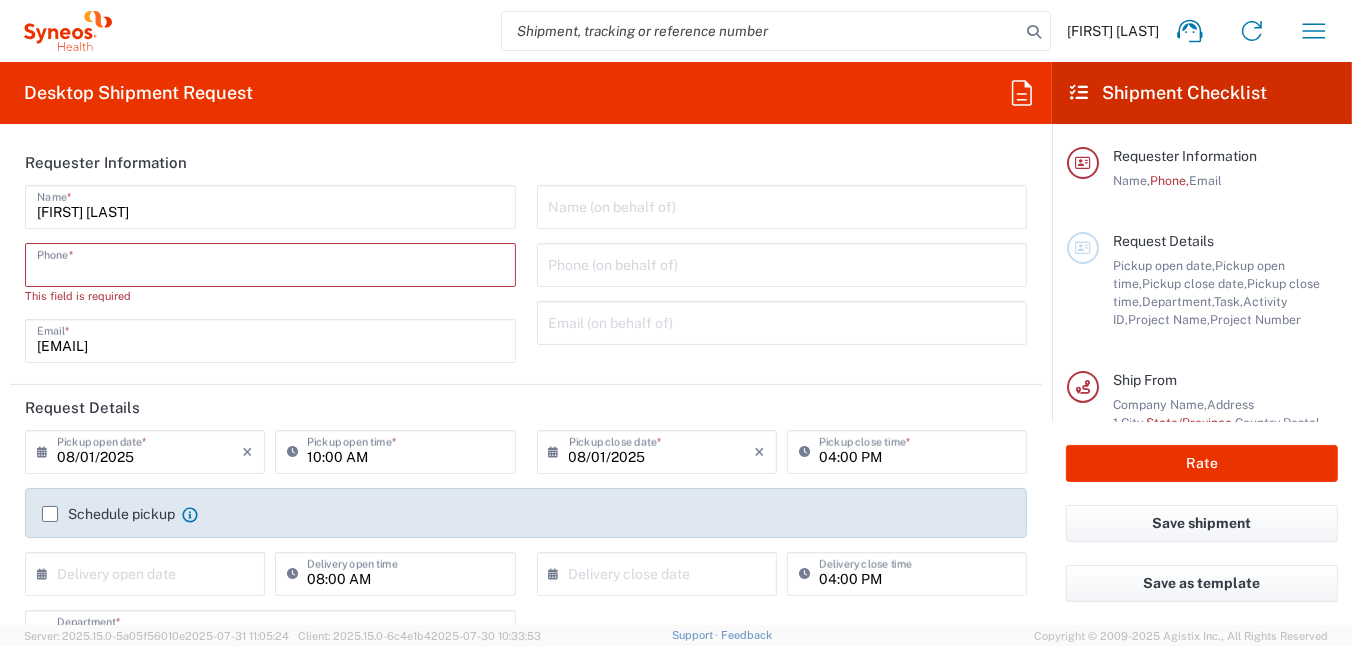 click at bounding box center [270, 263] 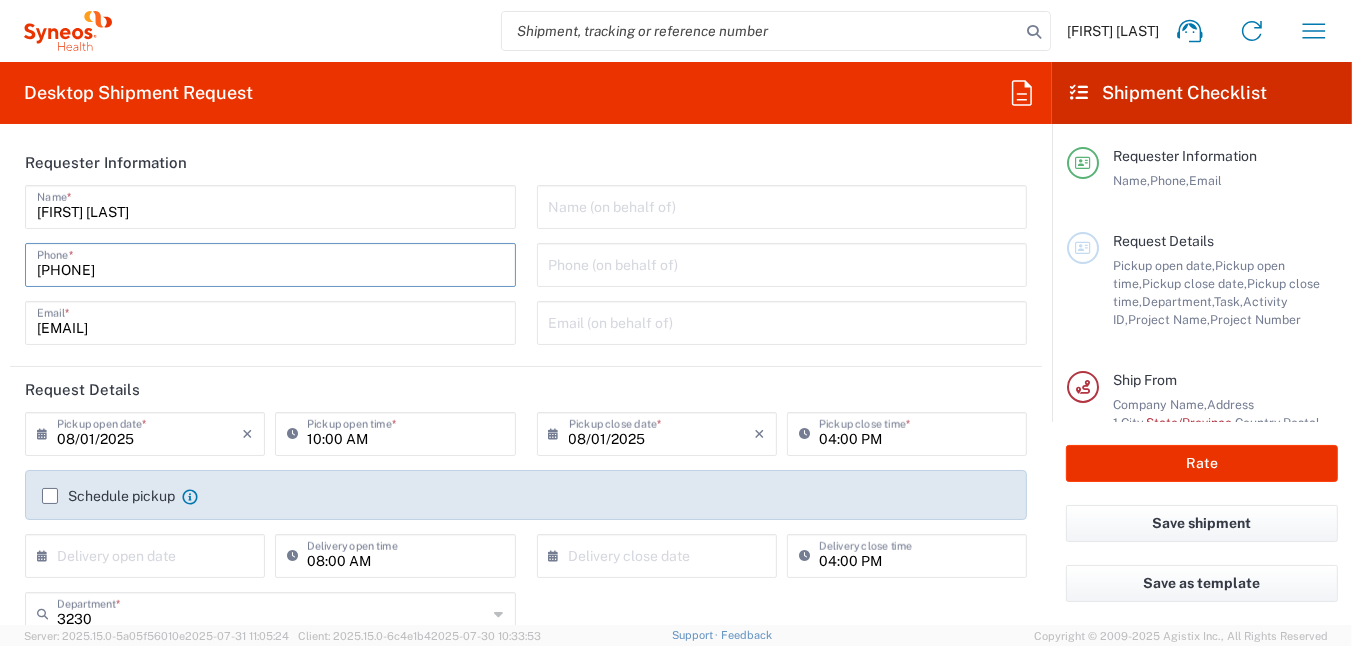 type on "[PHONE]" 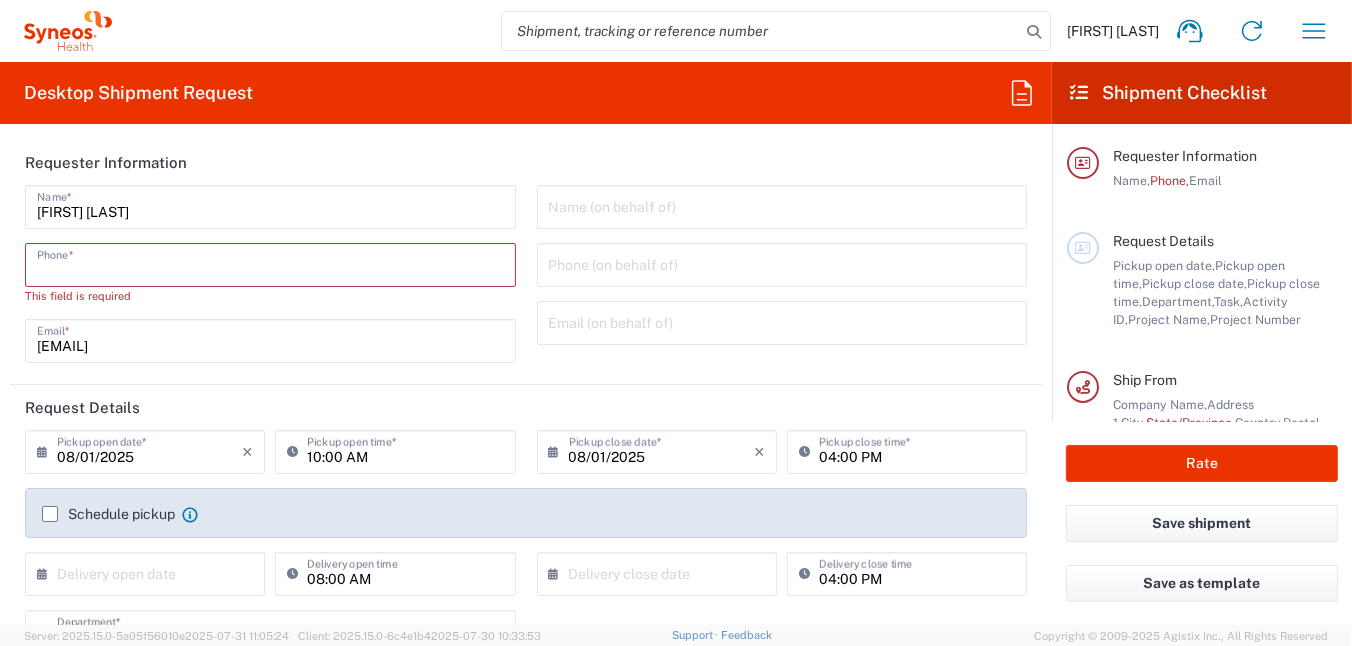 click at bounding box center [270, 263] 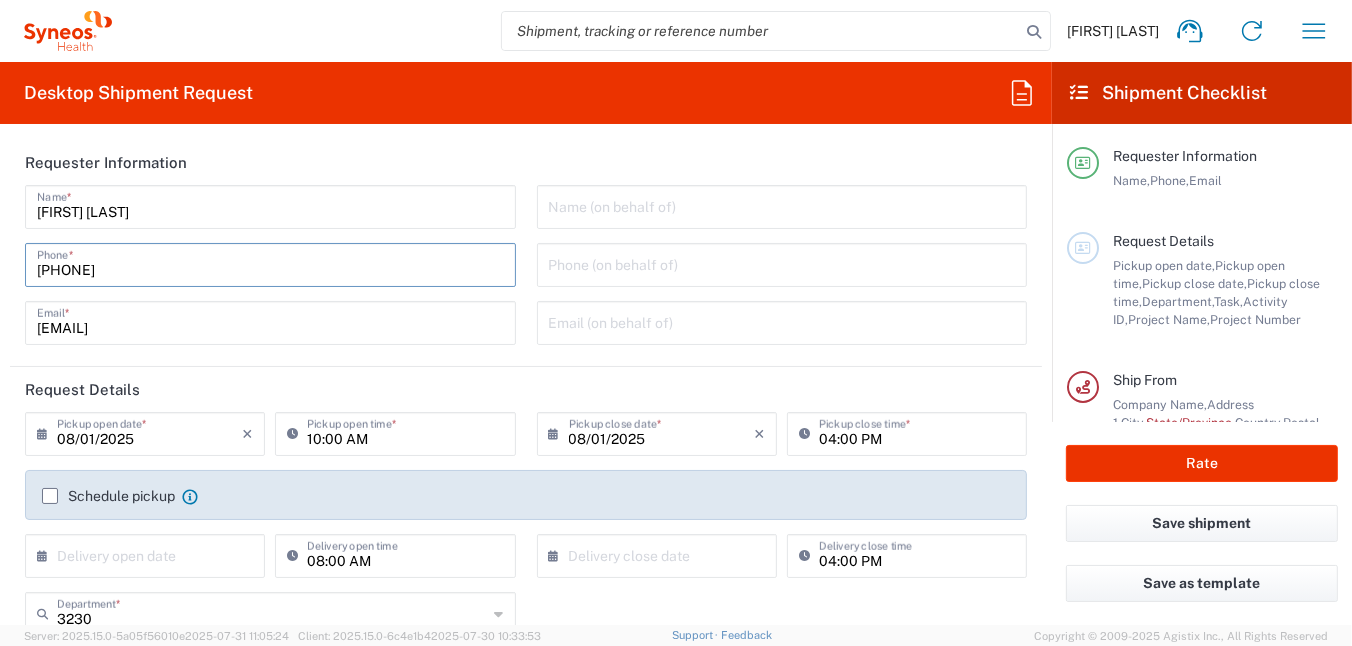 click on "Name (on behalf of)   Phone (on behalf of)   Email (on behalf of)" 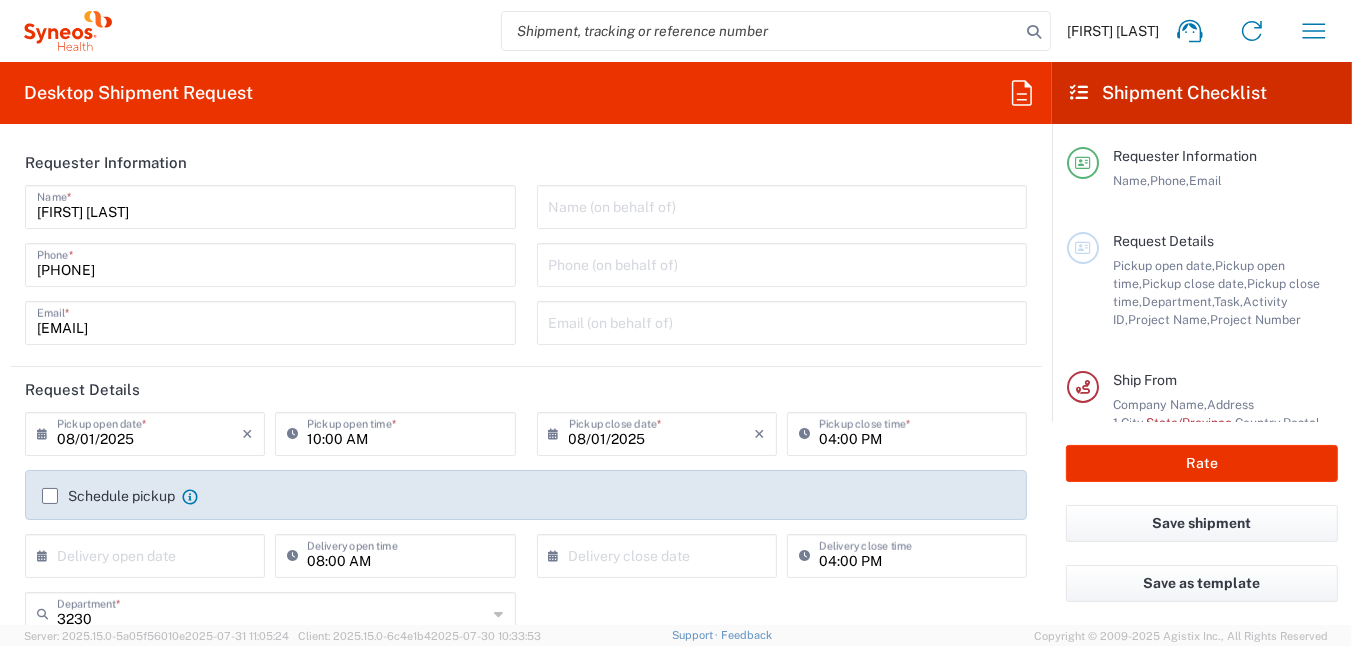 click at bounding box center (782, 205) 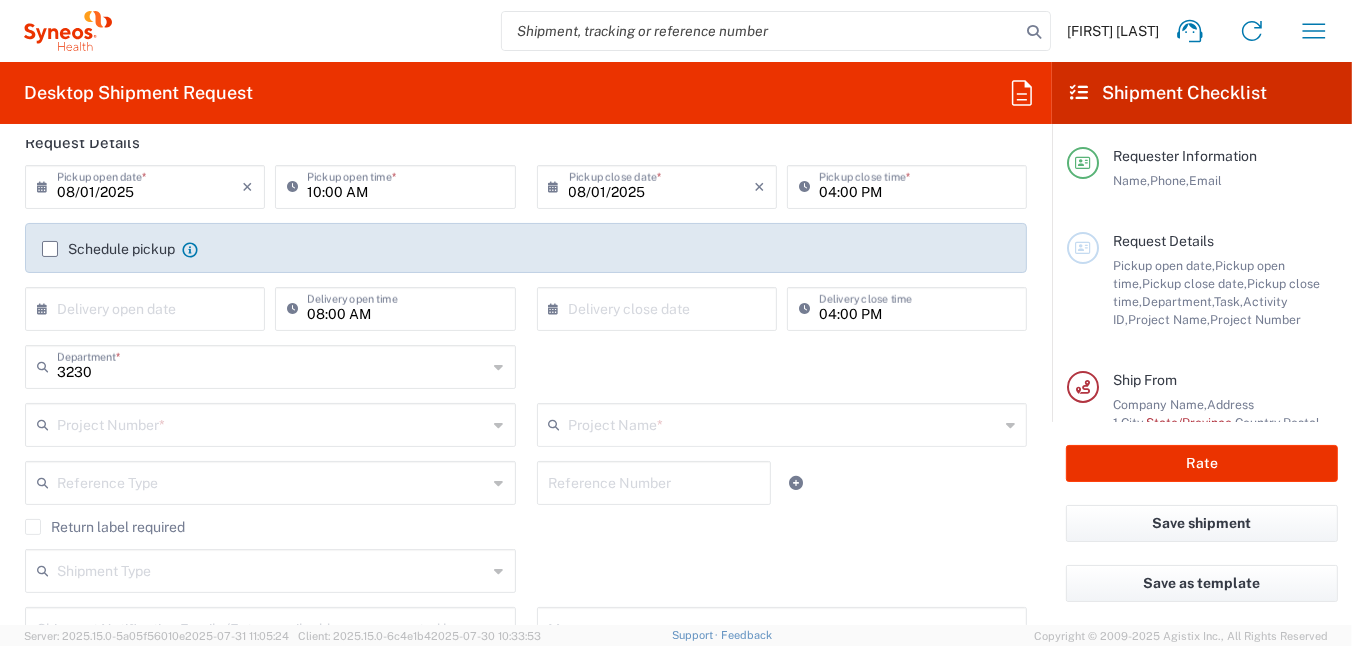 scroll, scrollTop: 200, scrollLeft: 0, axis: vertical 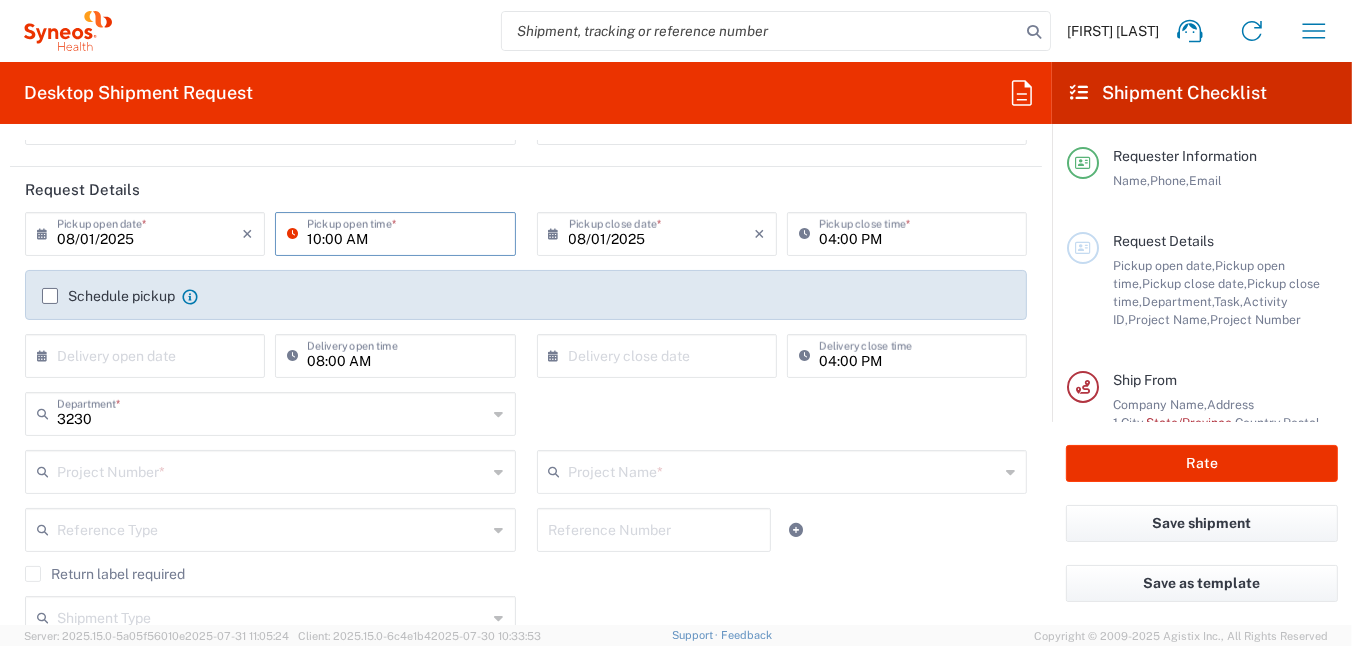 click on "10:00 AM" at bounding box center (405, 232) 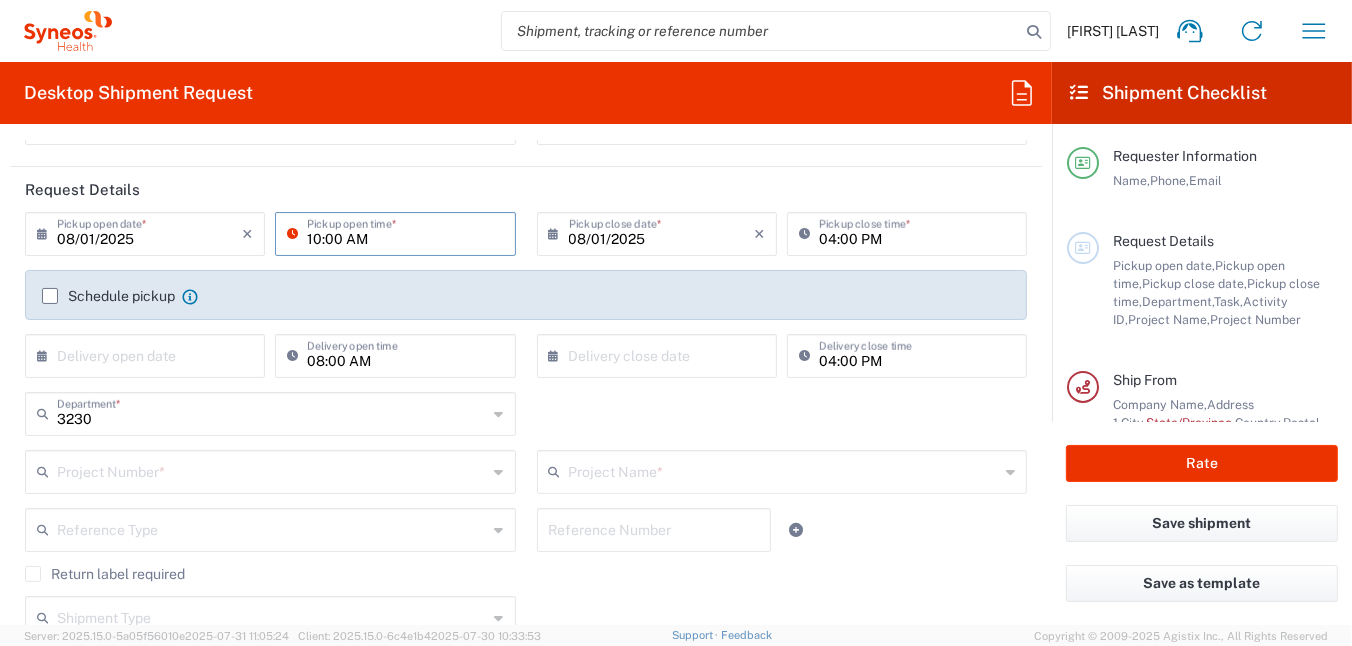 click on "10:00 AM" at bounding box center (405, 232) 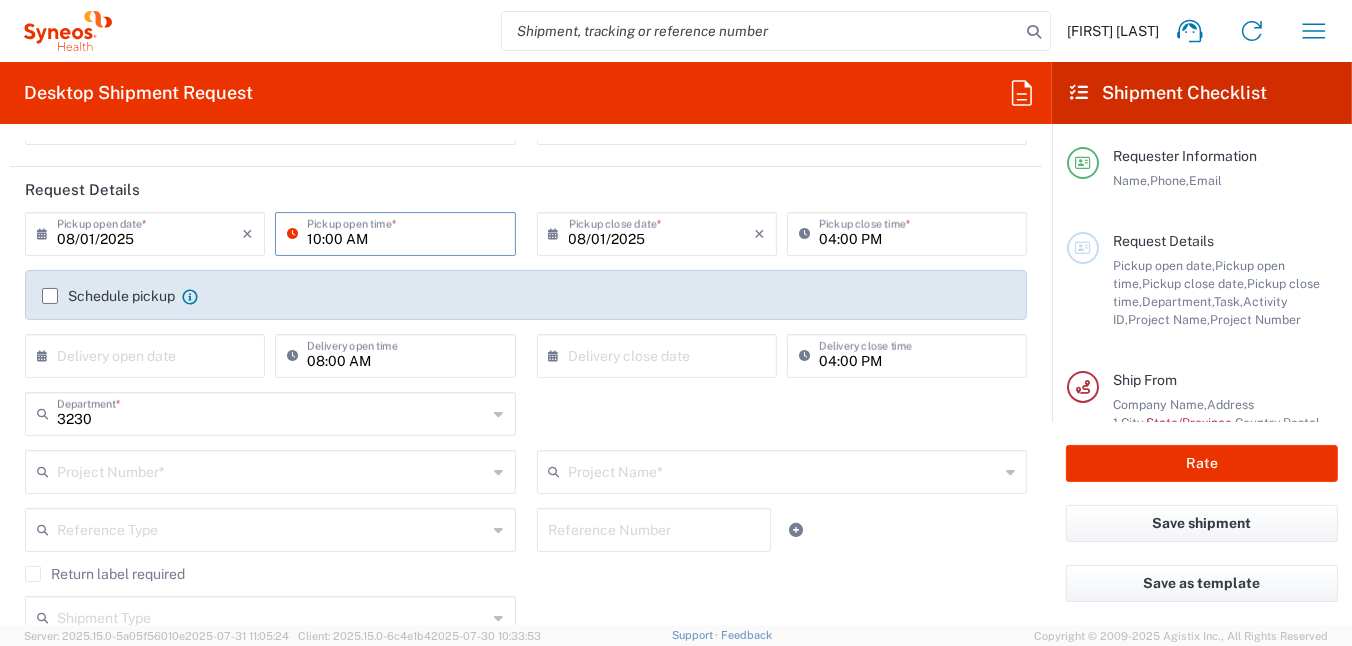 click on "10:00 AM" at bounding box center [405, 232] 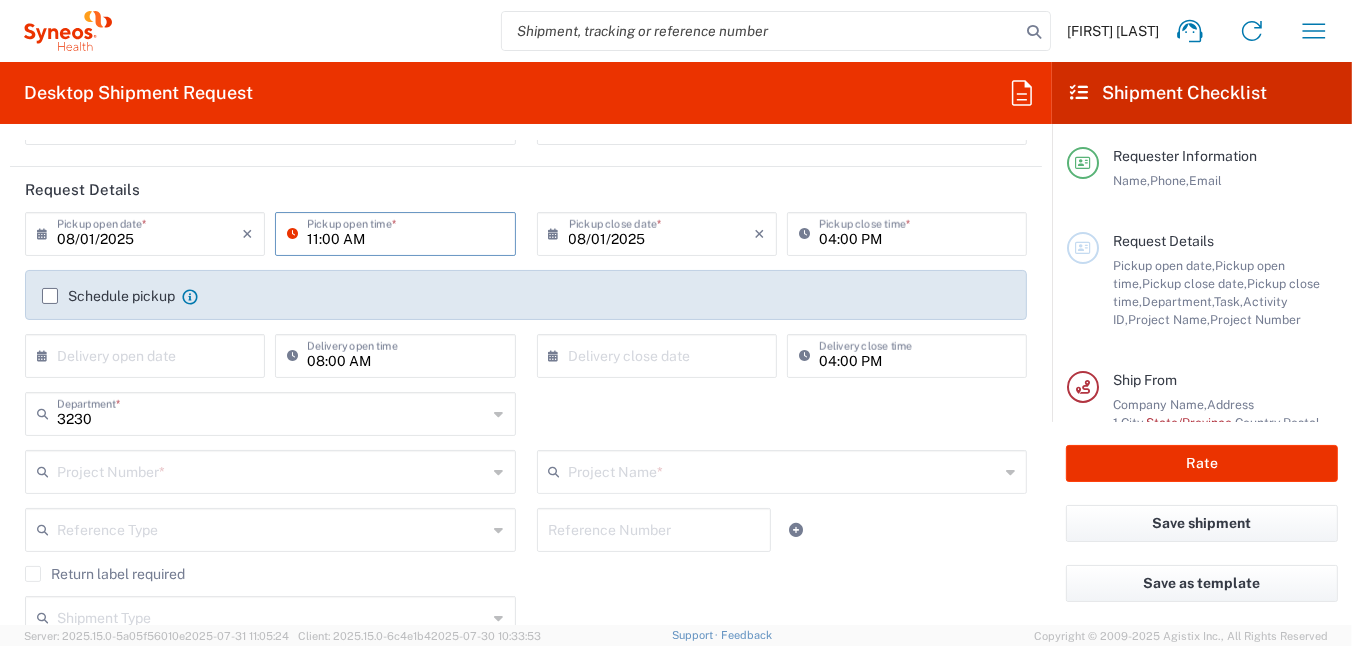 click on "11:00 AM" at bounding box center (405, 232) 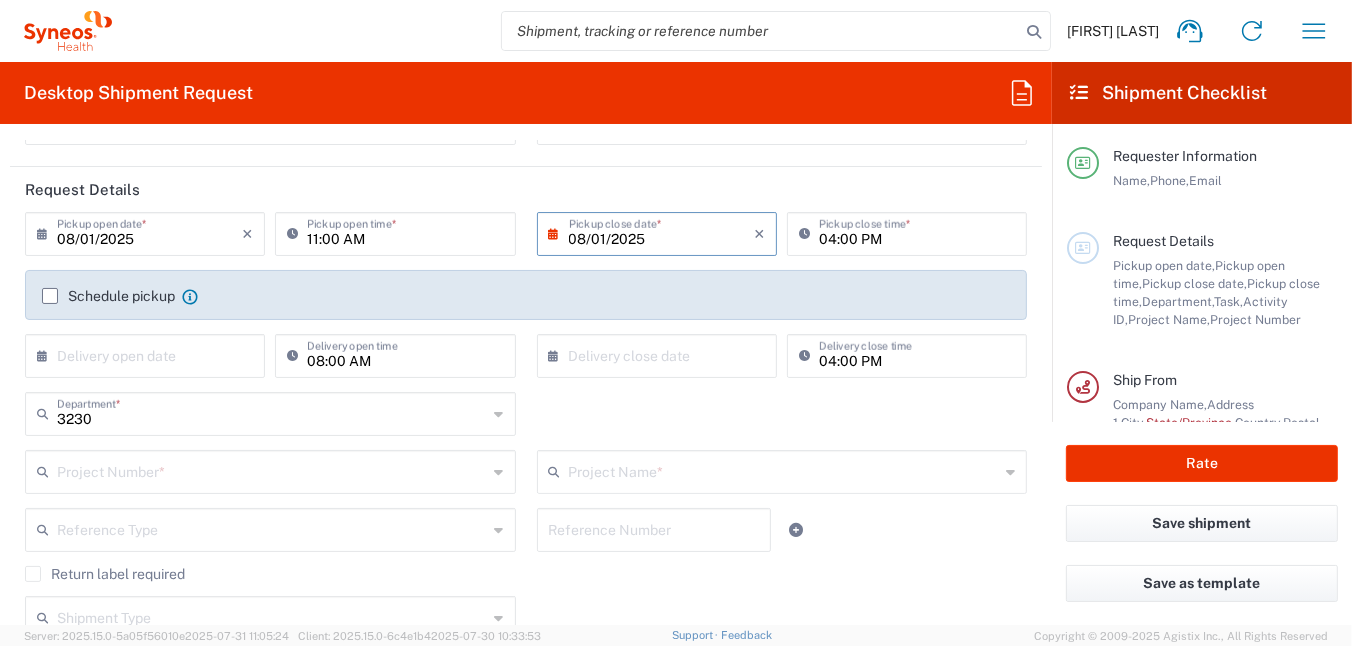 click on "08/01/2025" at bounding box center [661, 232] 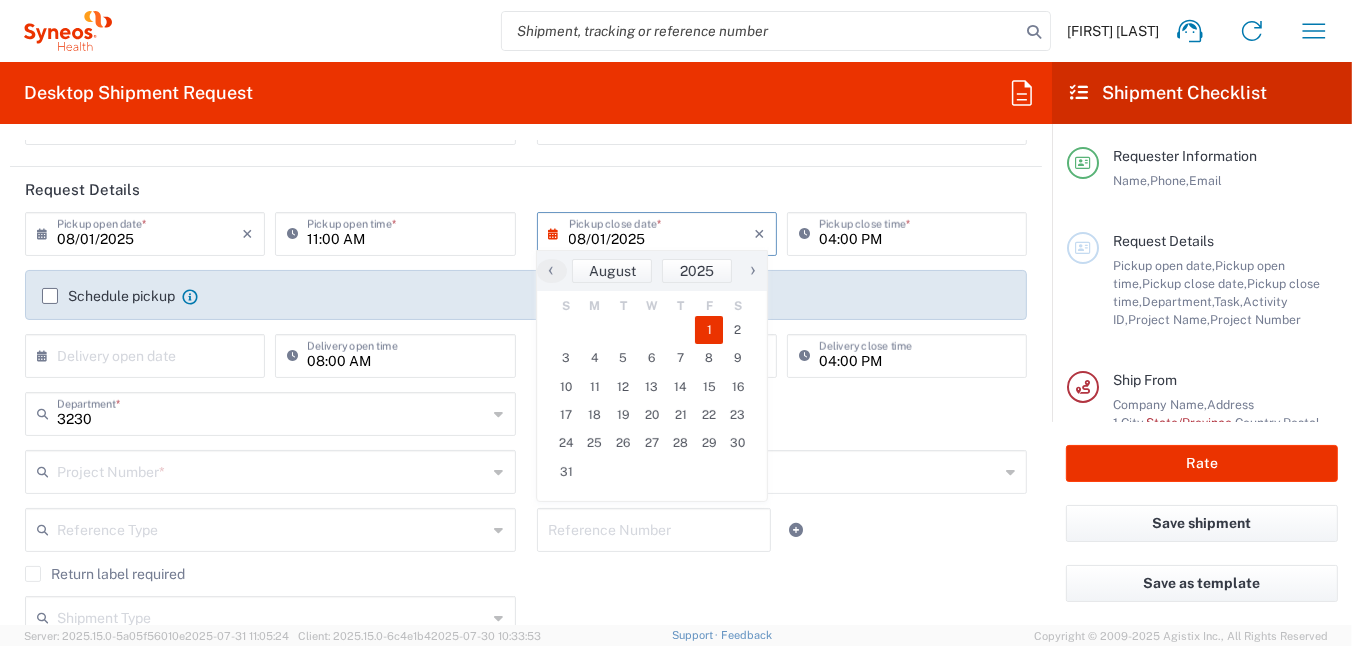click on "[DEPARTMENT]" 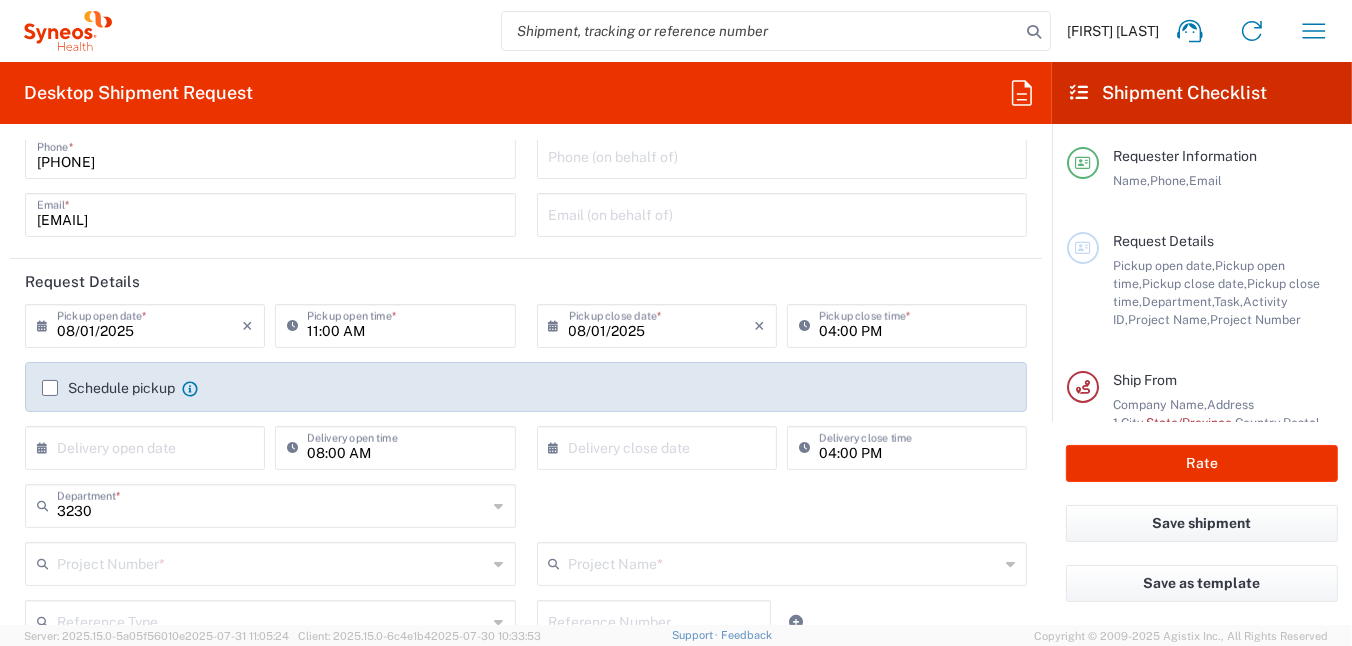 scroll, scrollTop: 99, scrollLeft: 0, axis: vertical 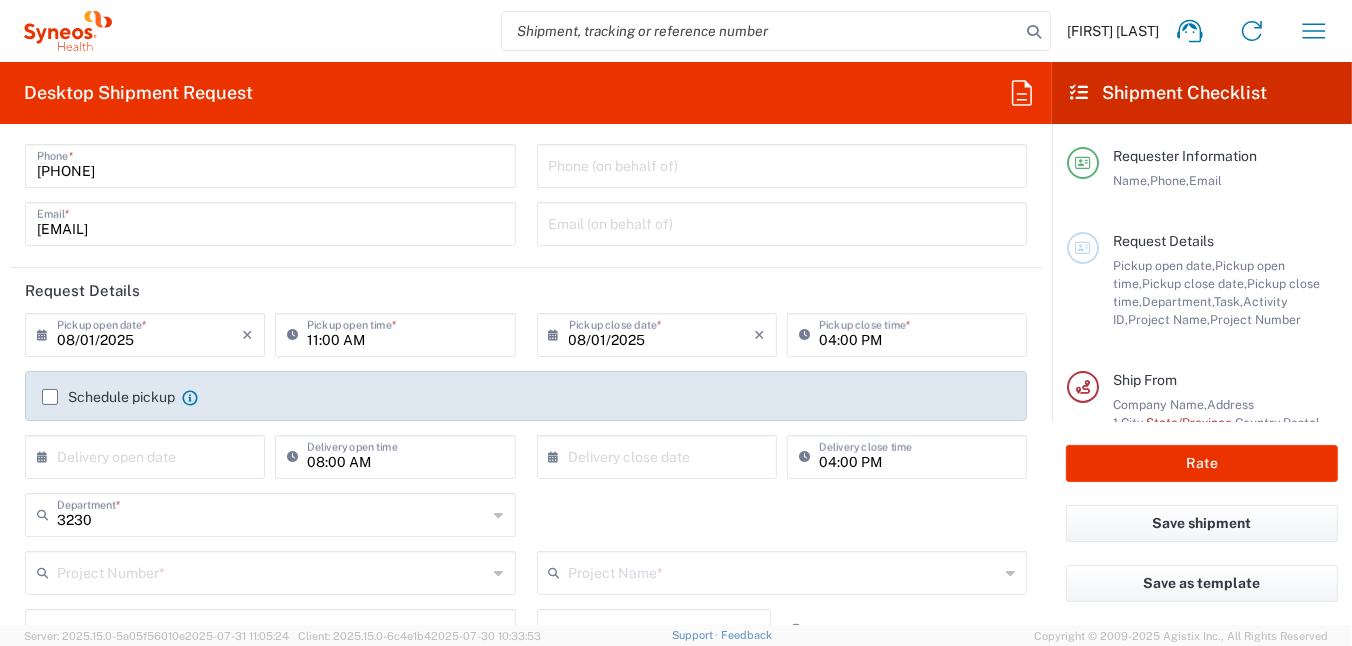 click on "Schedule pickup" 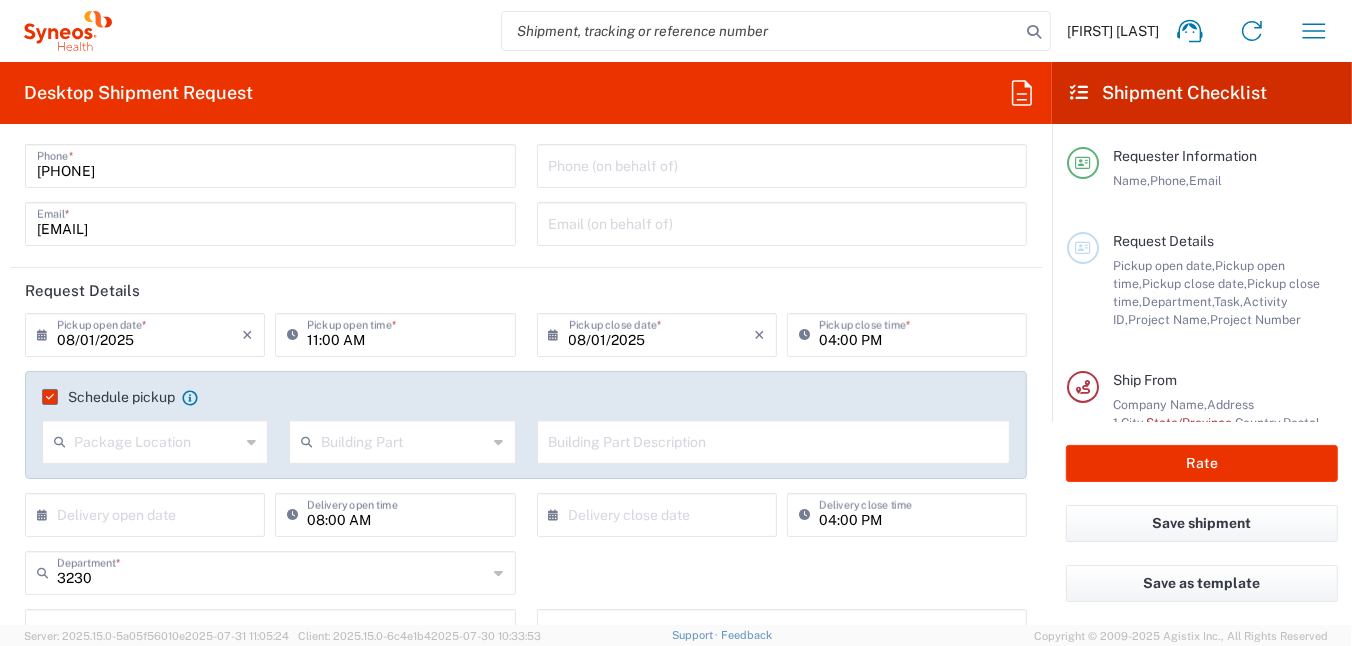 click at bounding box center [157, 440] 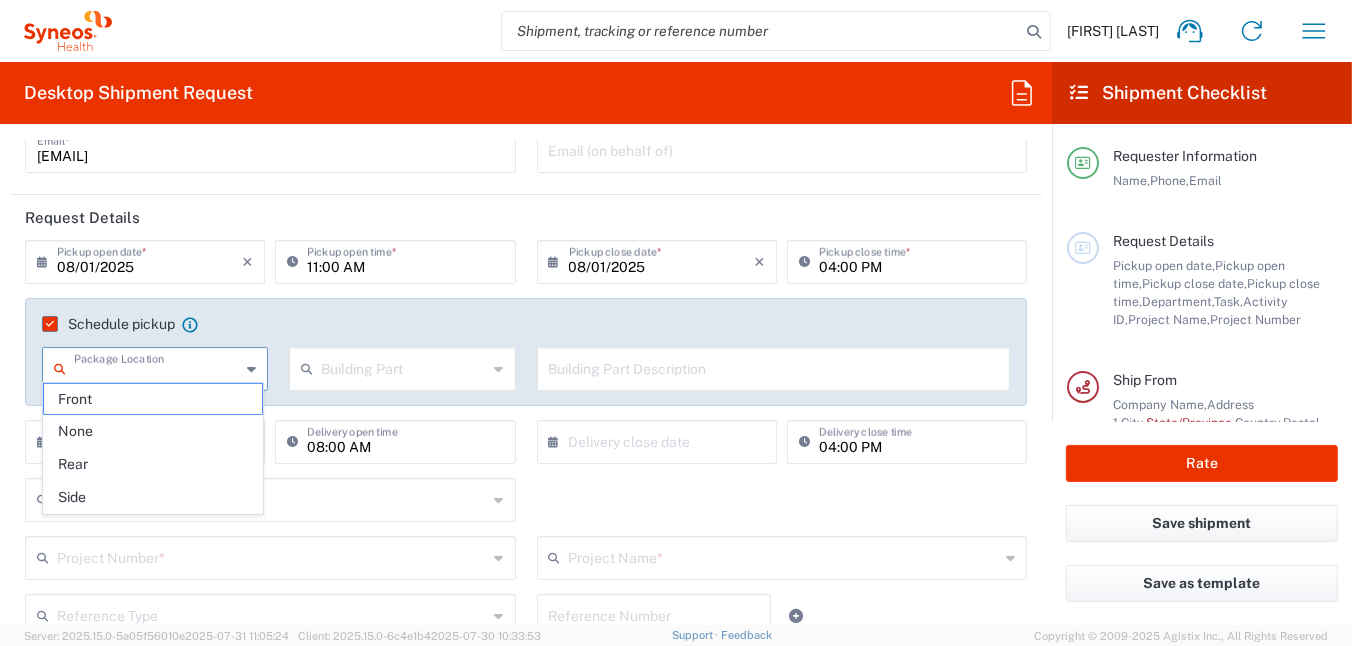 scroll, scrollTop: 200, scrollLeft: 0, axis: vertical 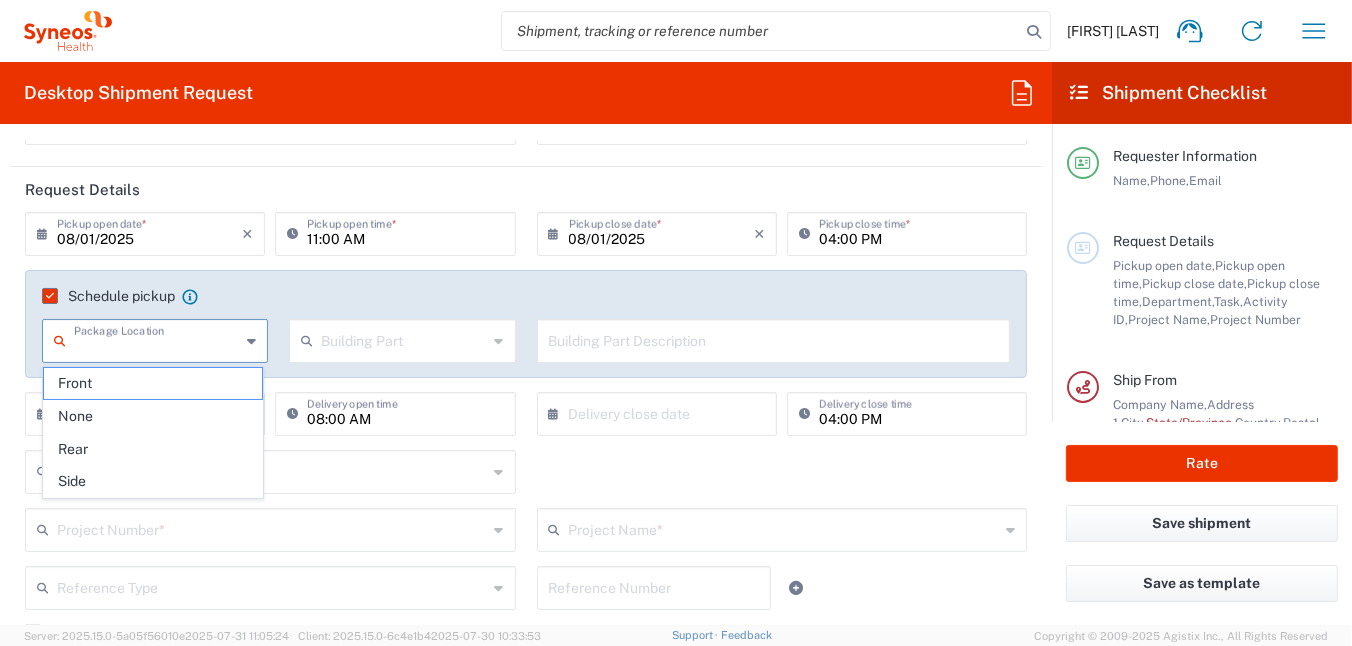 click on "Schedule pickup" 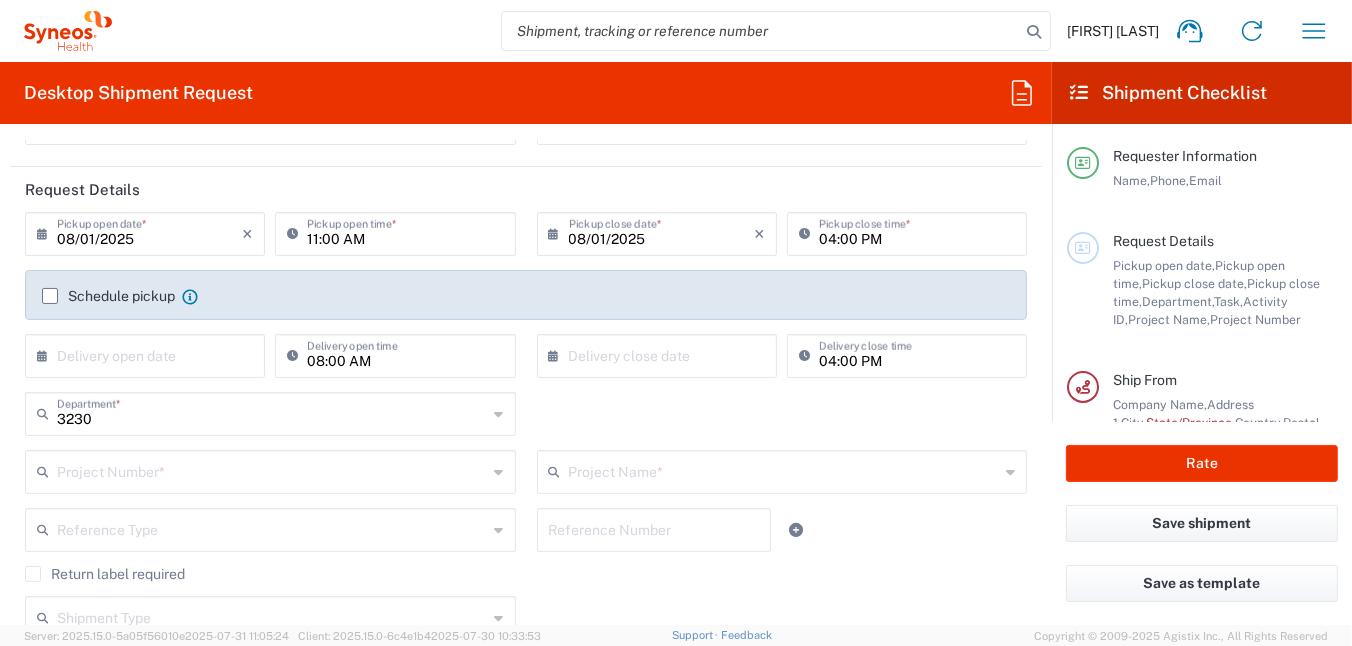 click on "Schedule pickup" 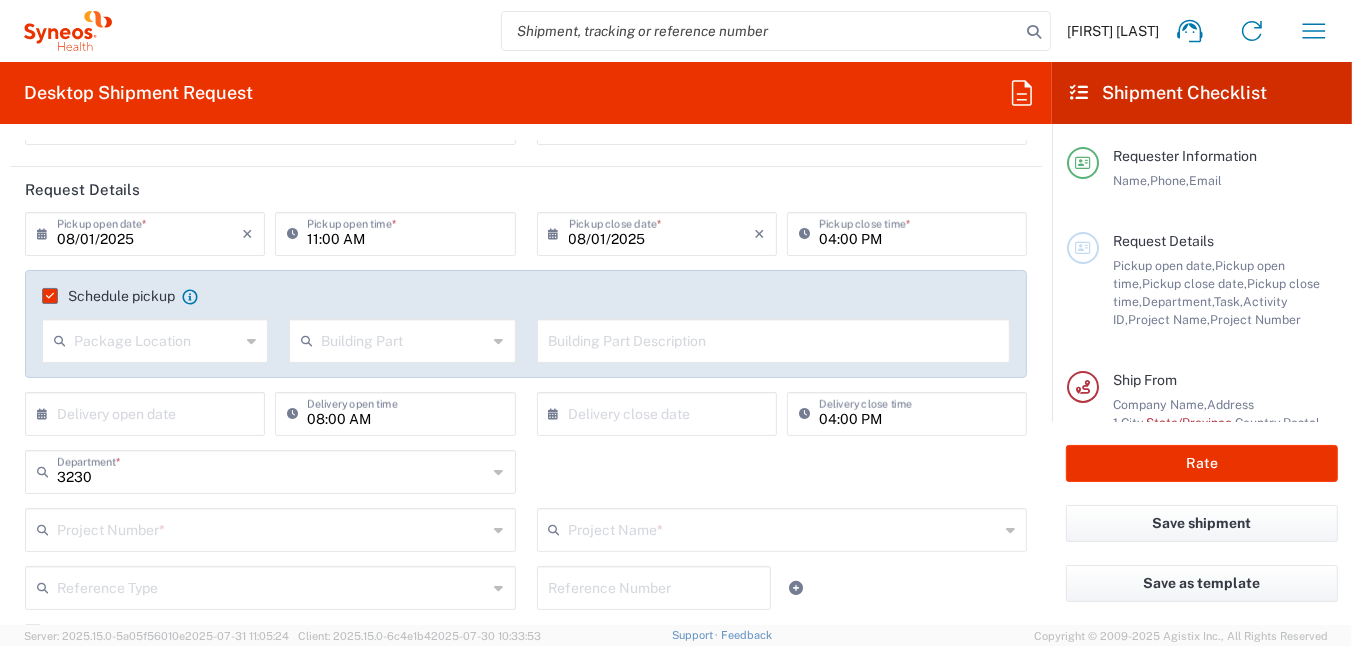 click on "Package Location" 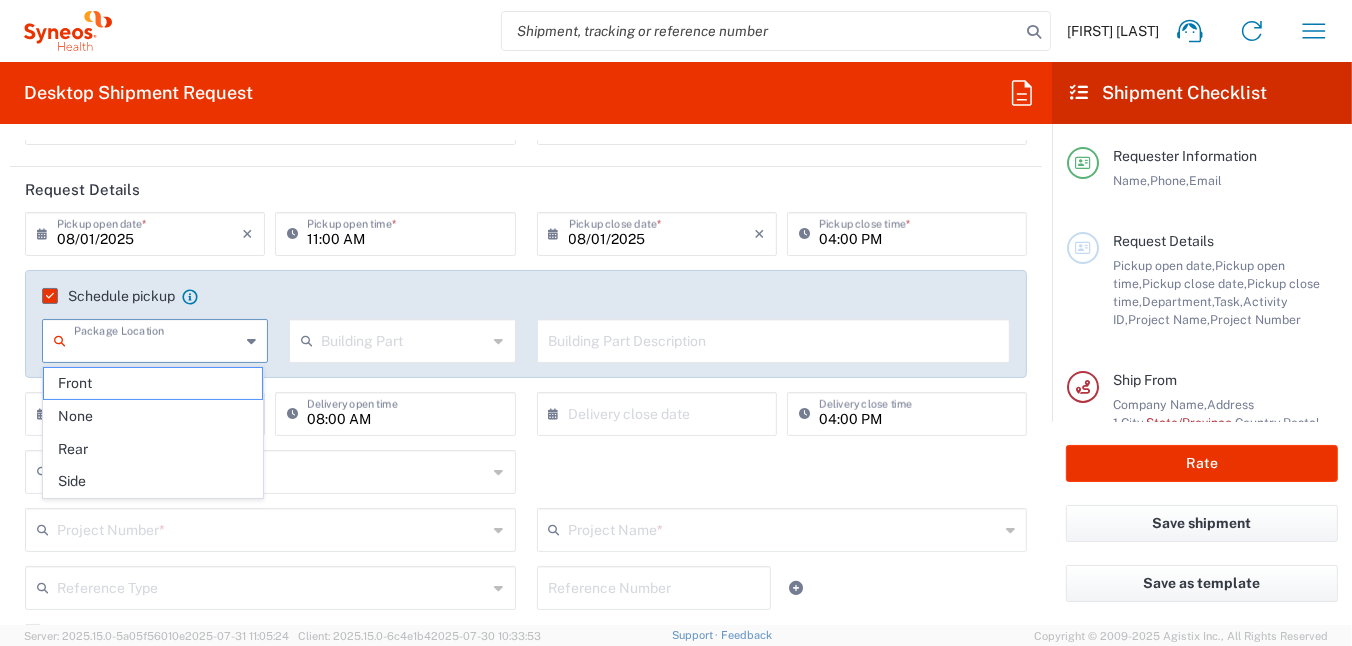 click on "Schedule pickup" 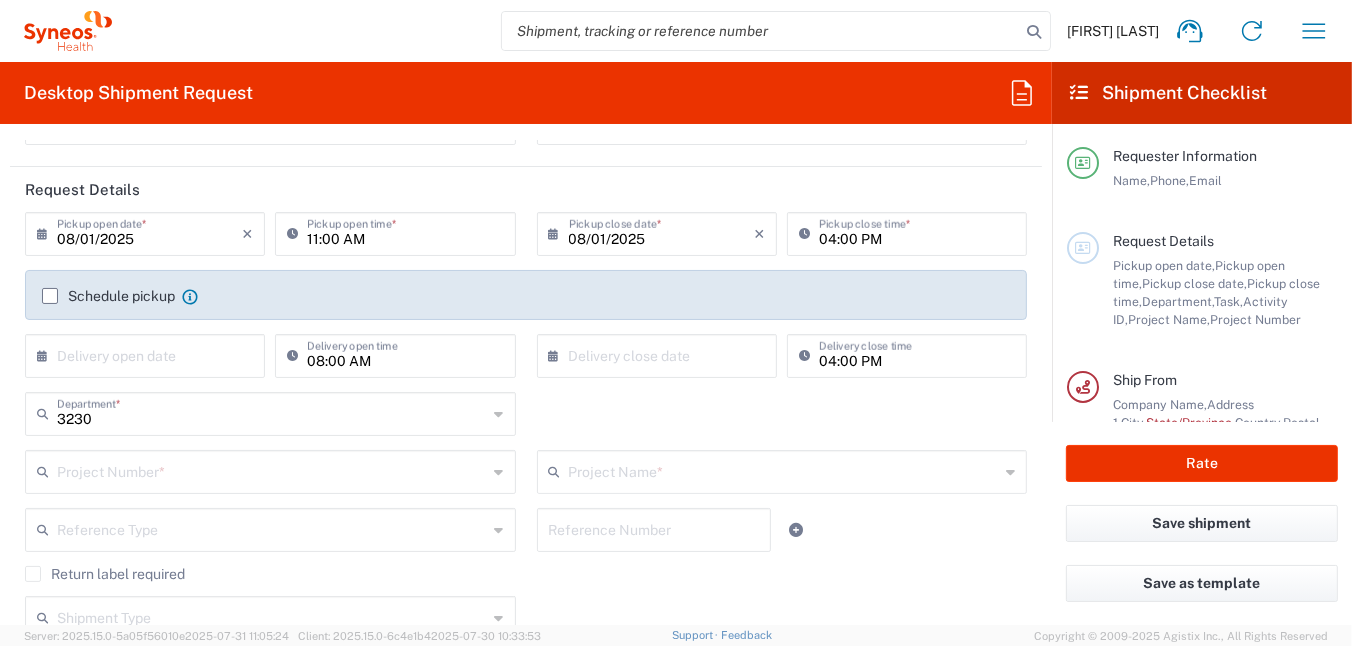 click at bounding box center (149, 354) 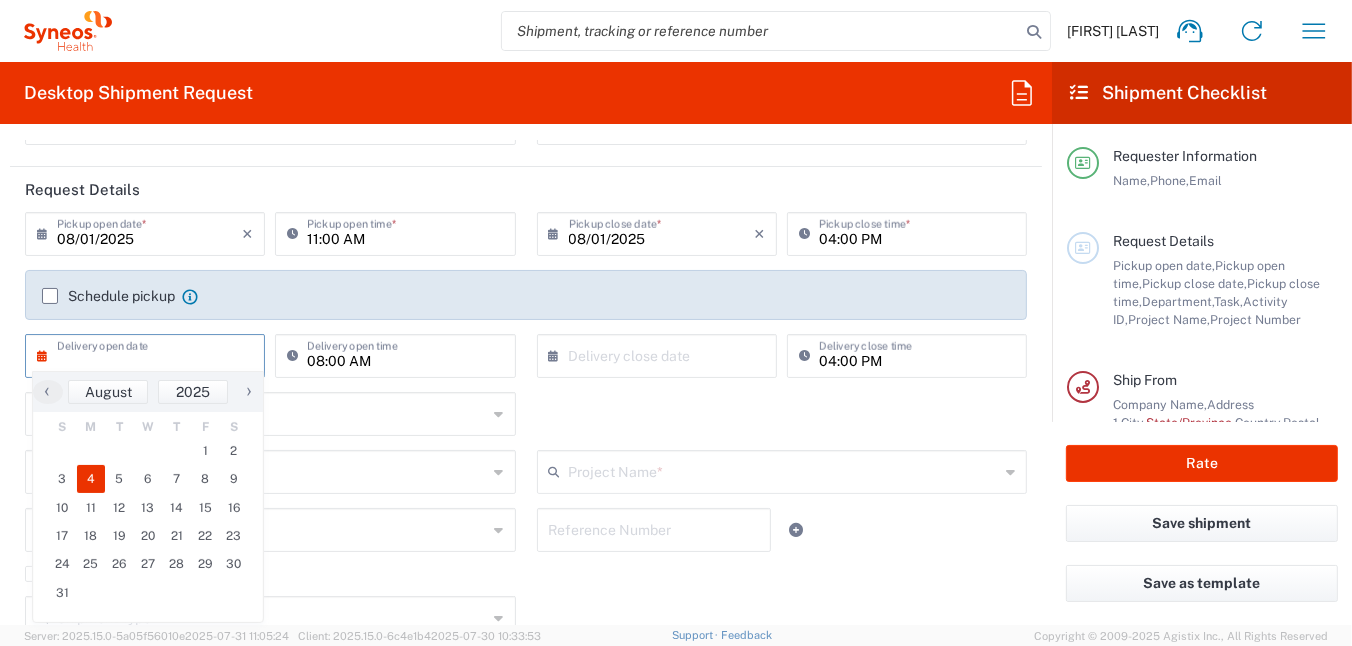 click on "4" 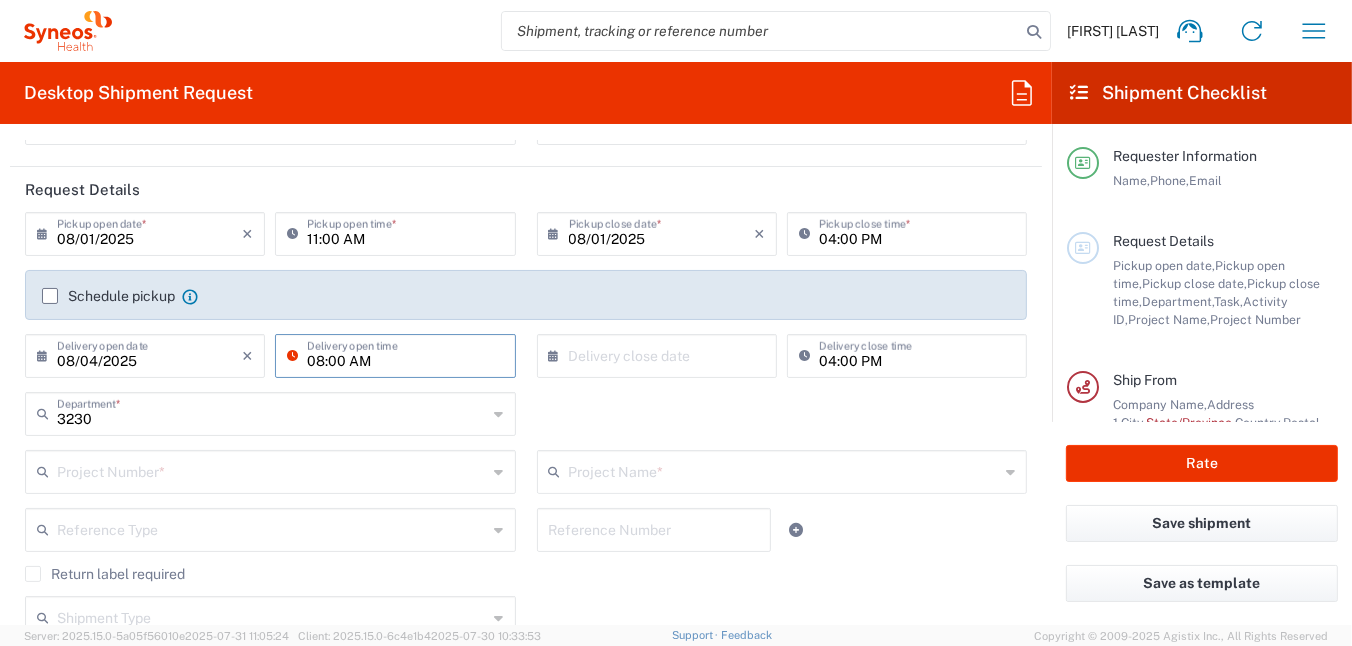 click on "08:00 AM" at bounding box center (405, 354) 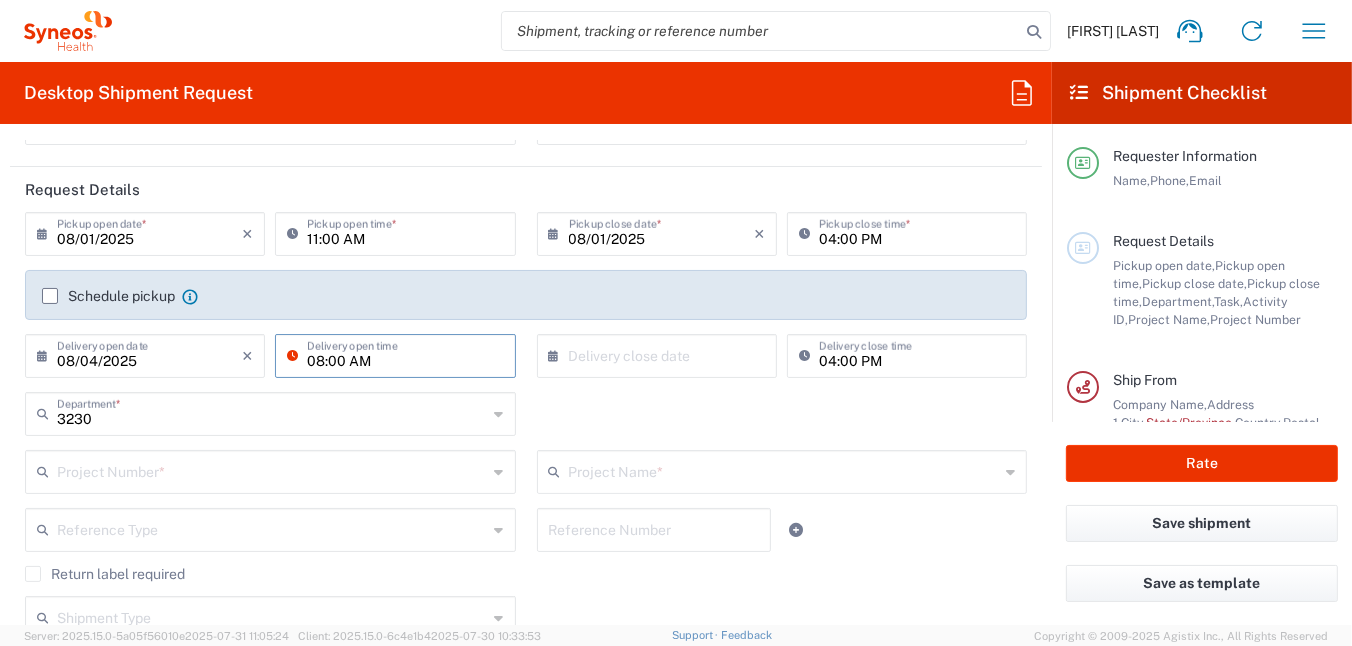 click on "08:00 AM" at bounding box center [405, 354] 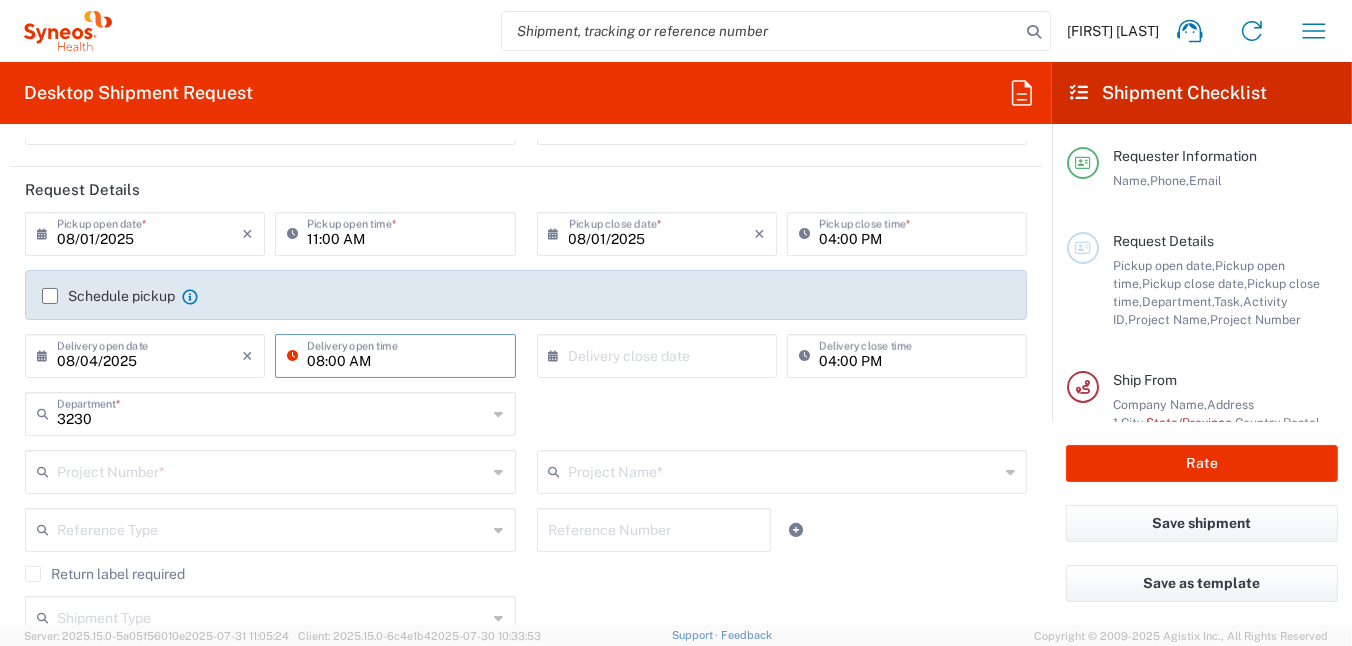 click on "08:00 AM" at bounding box center (405, 354) 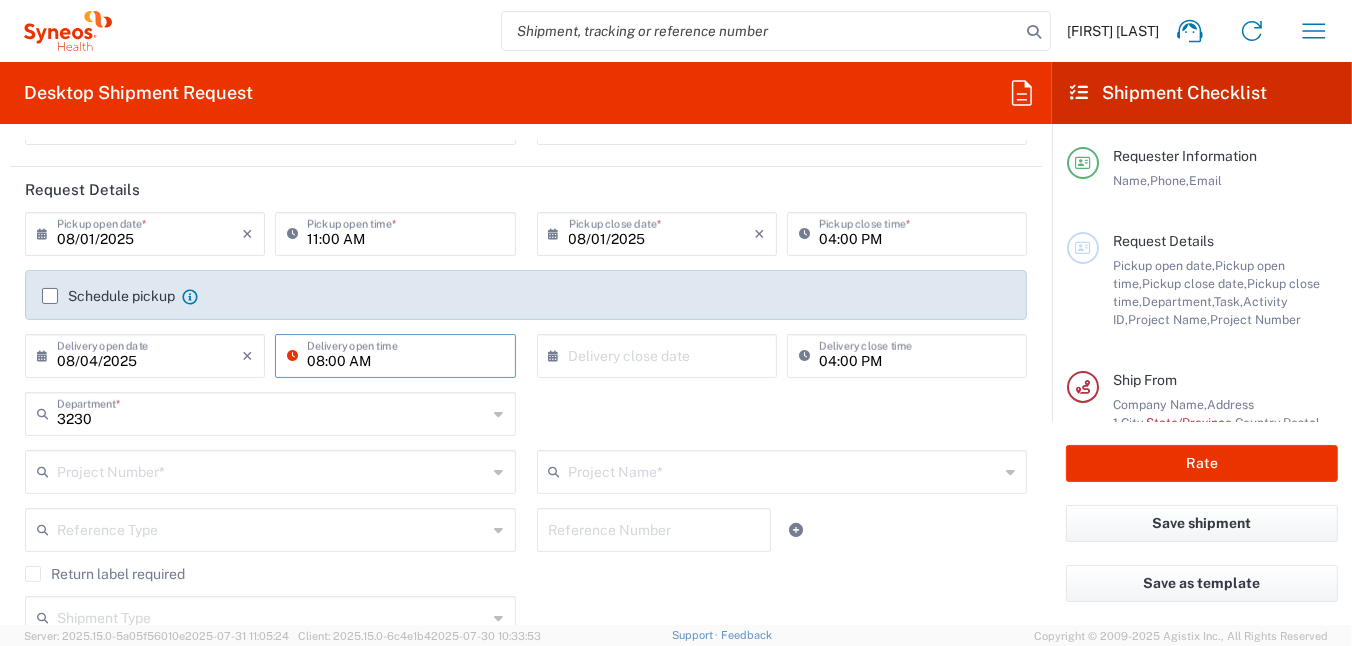 click on "08:00 AM" at bounding box center [405, 354] 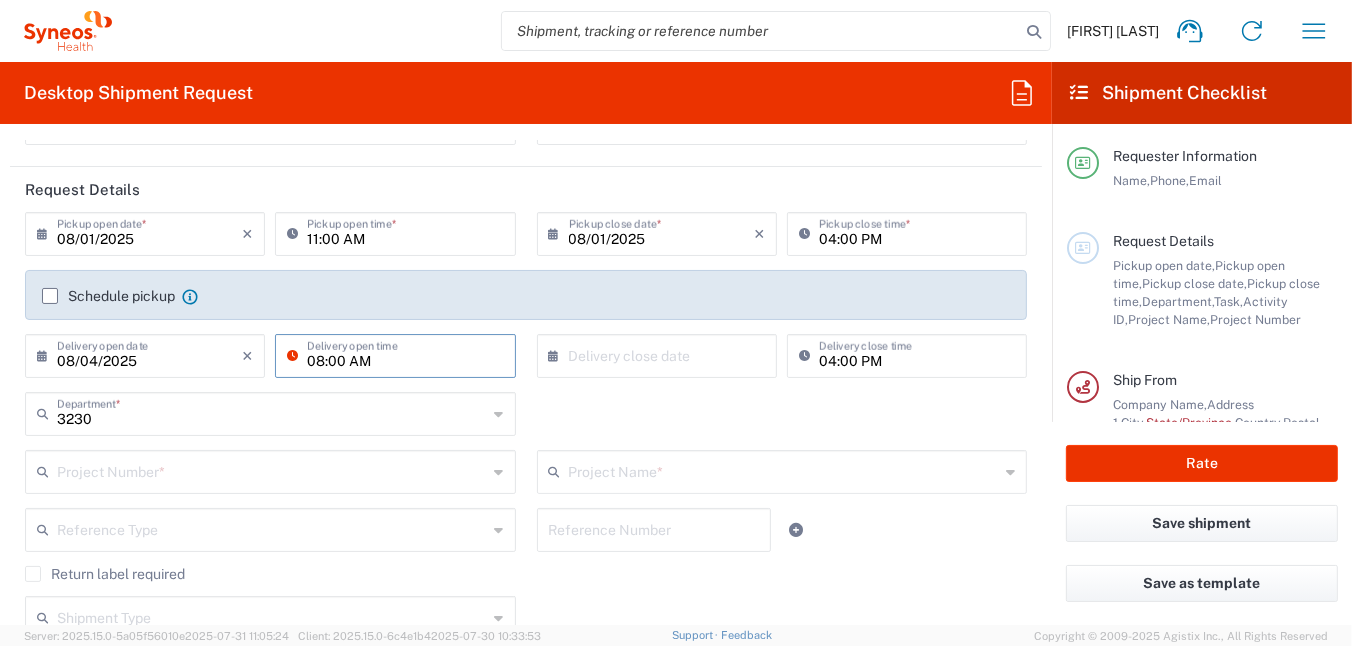 click on "08:00 AM" at bounding box center [405, 354] 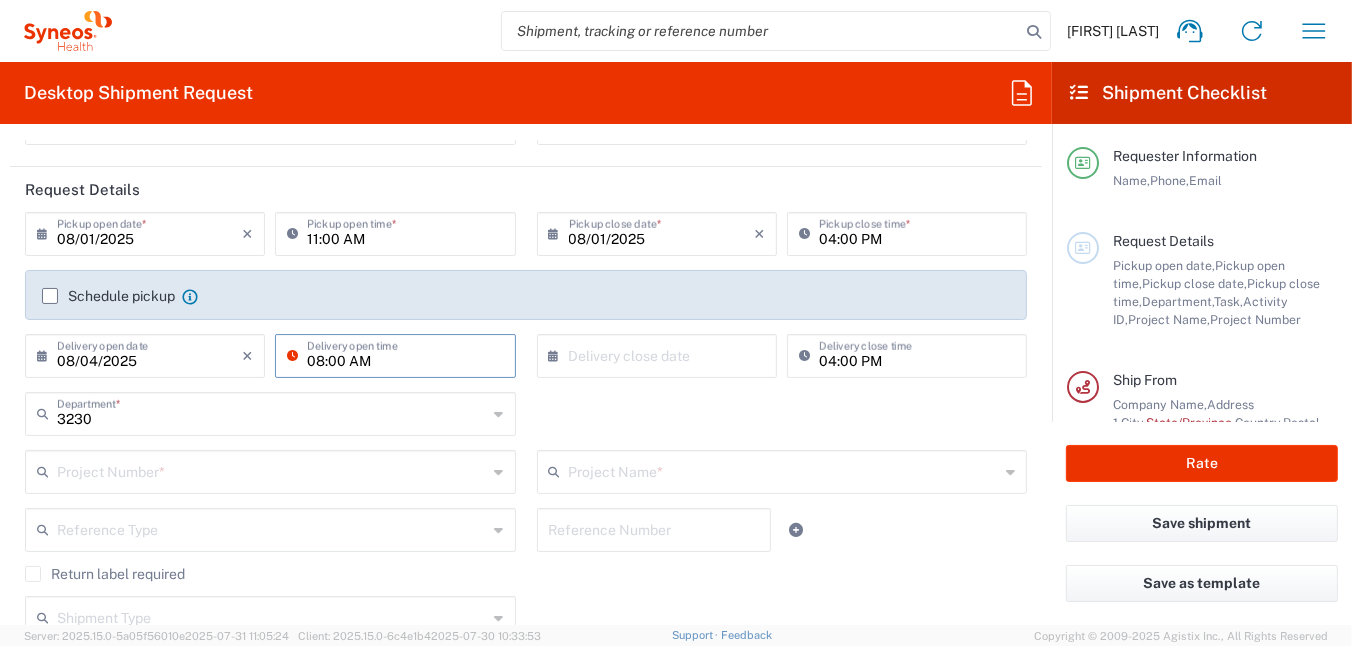 click on "04:00 PM" at bounding box center [917, 354] 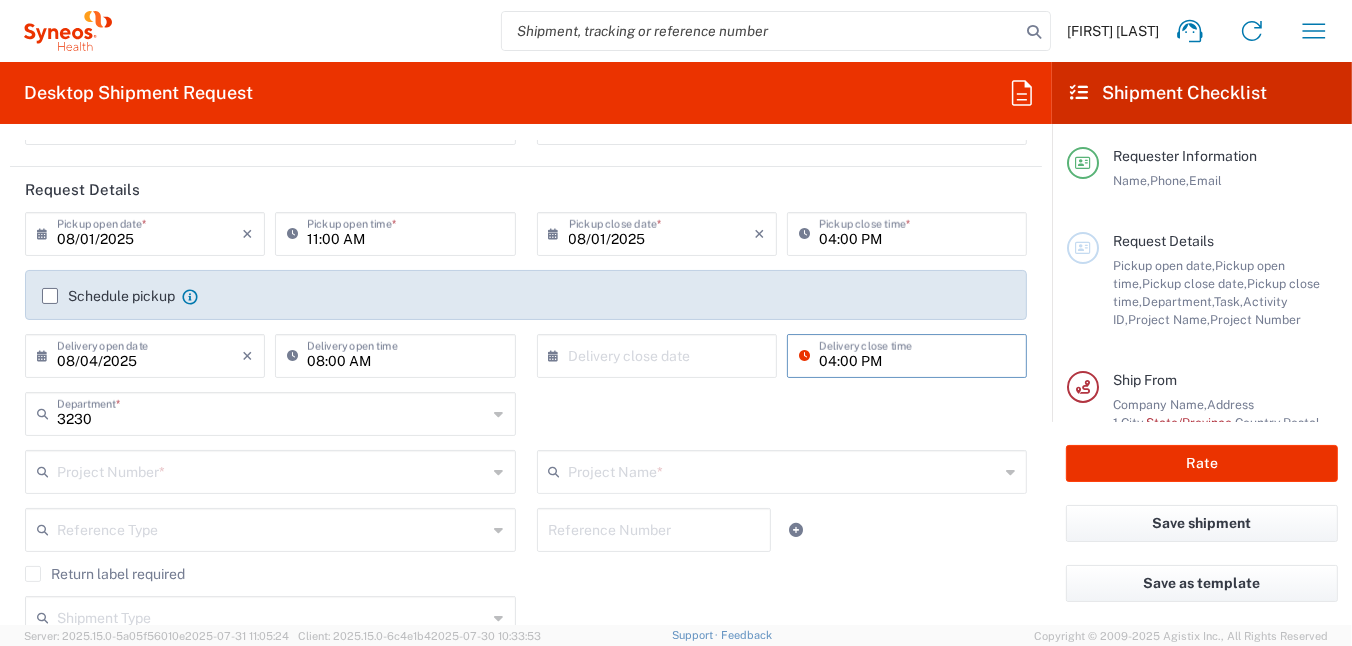 click on "04:00 PM" at bounding box center (917, 354) 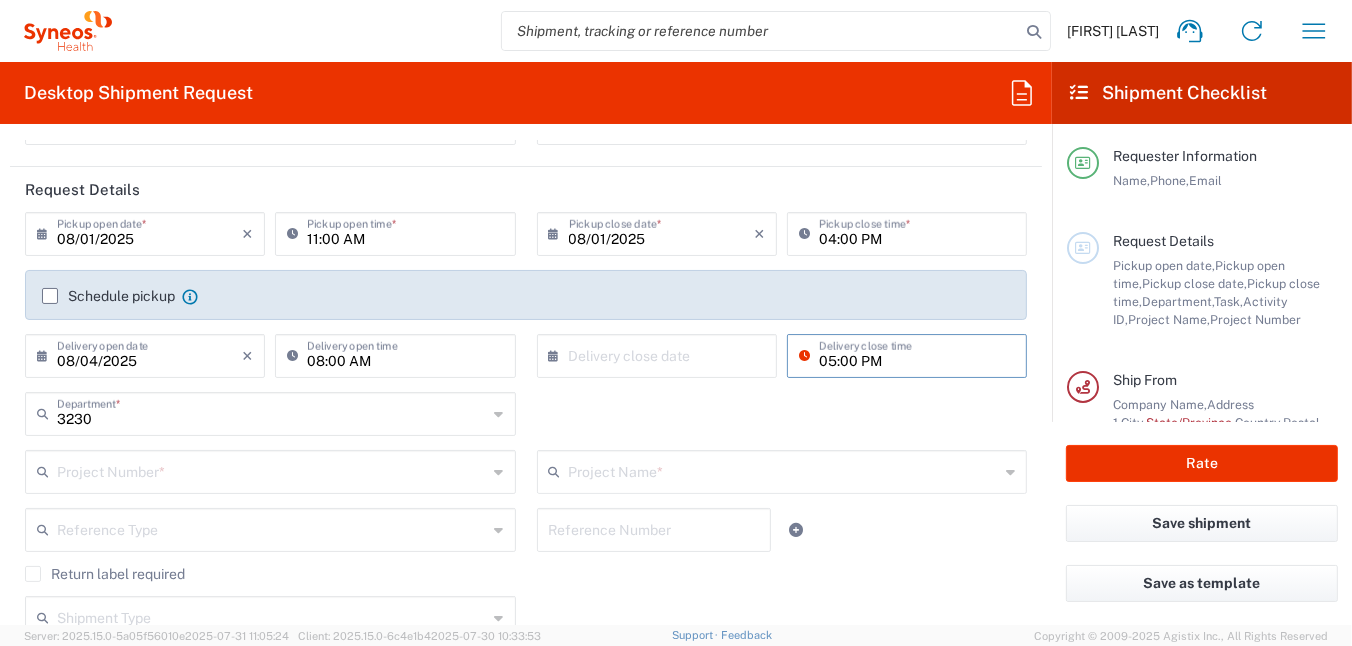 type on "05:00 PM" 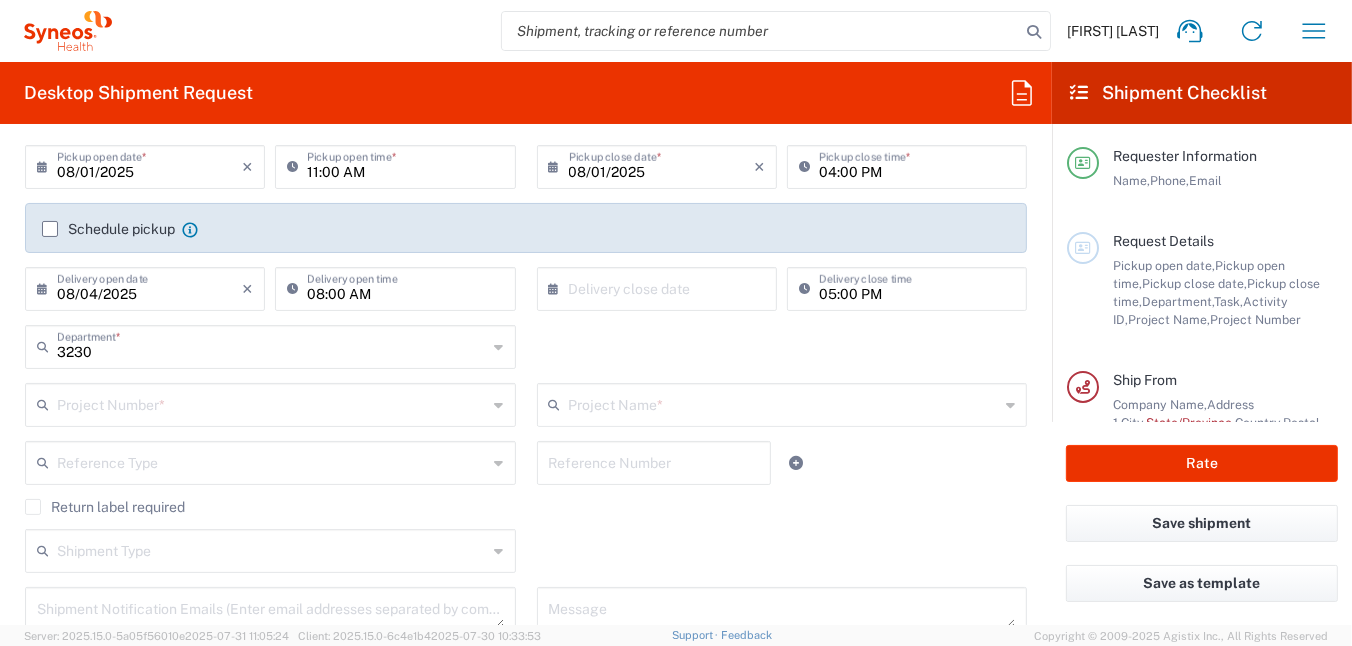 scroll, scrollTop: 300, scrollLeft: 0, axis: vertical 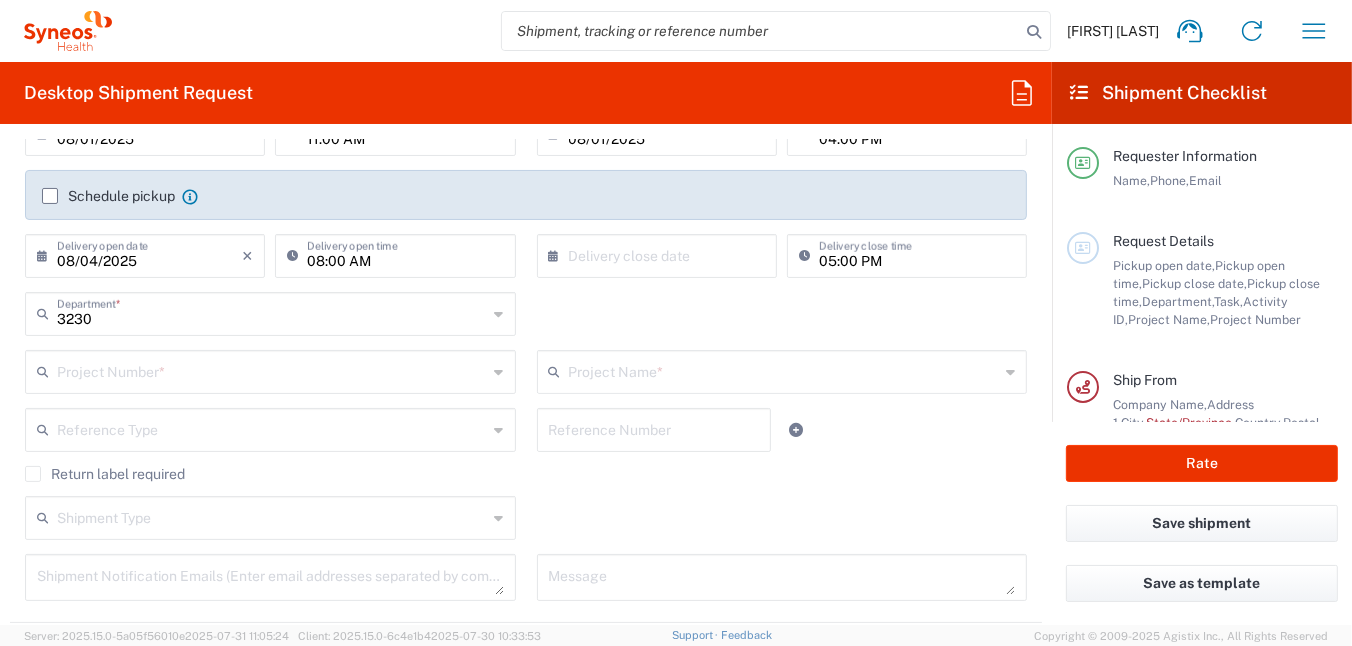 click at bounding box center [272, 370] 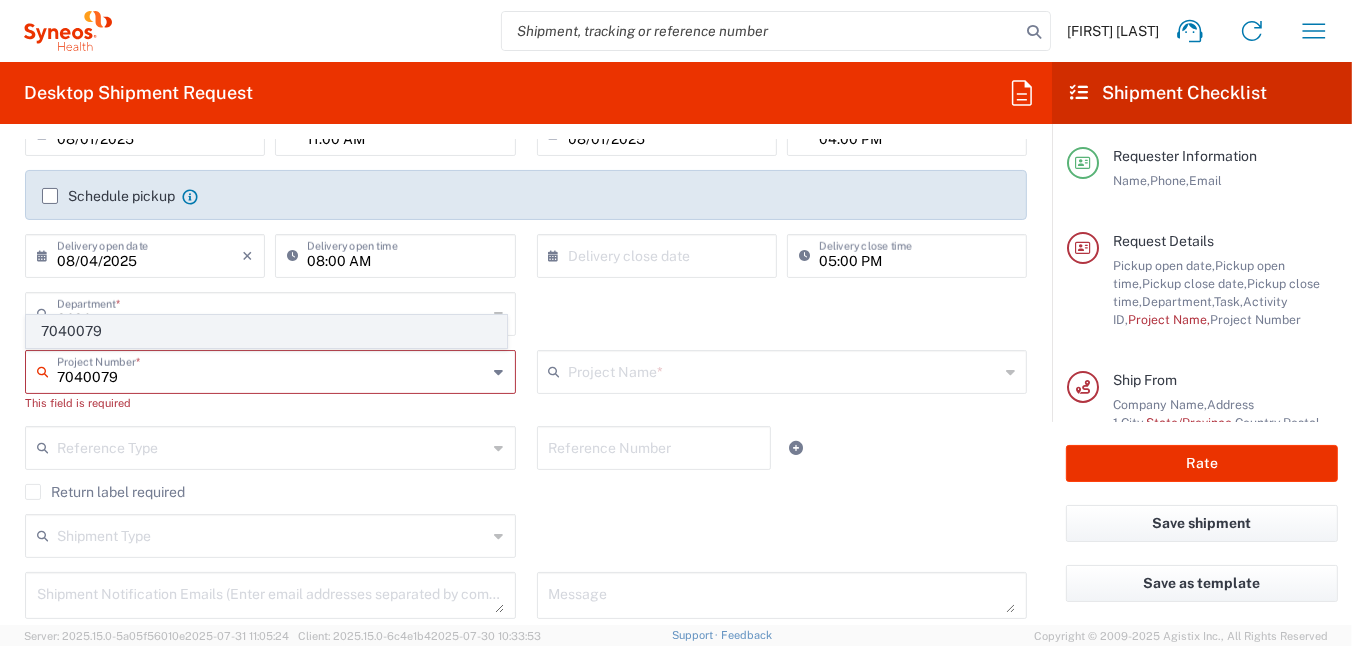 type on "7040079" 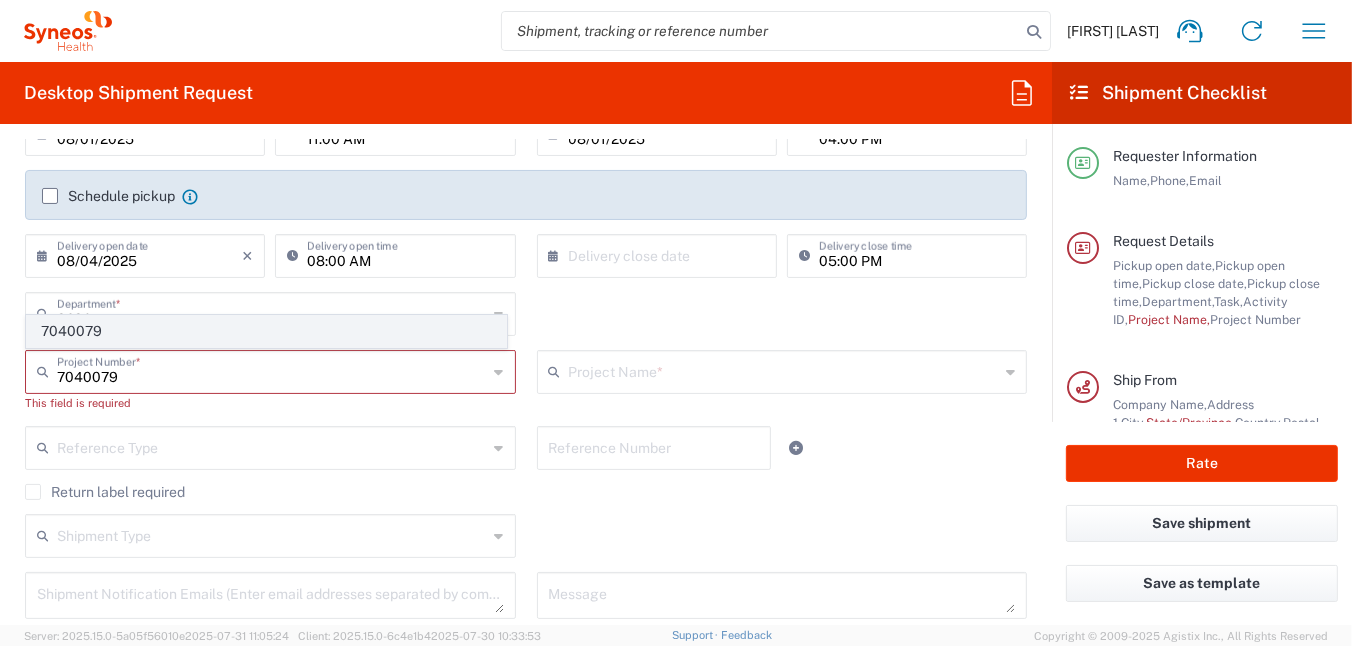click on "7040079" 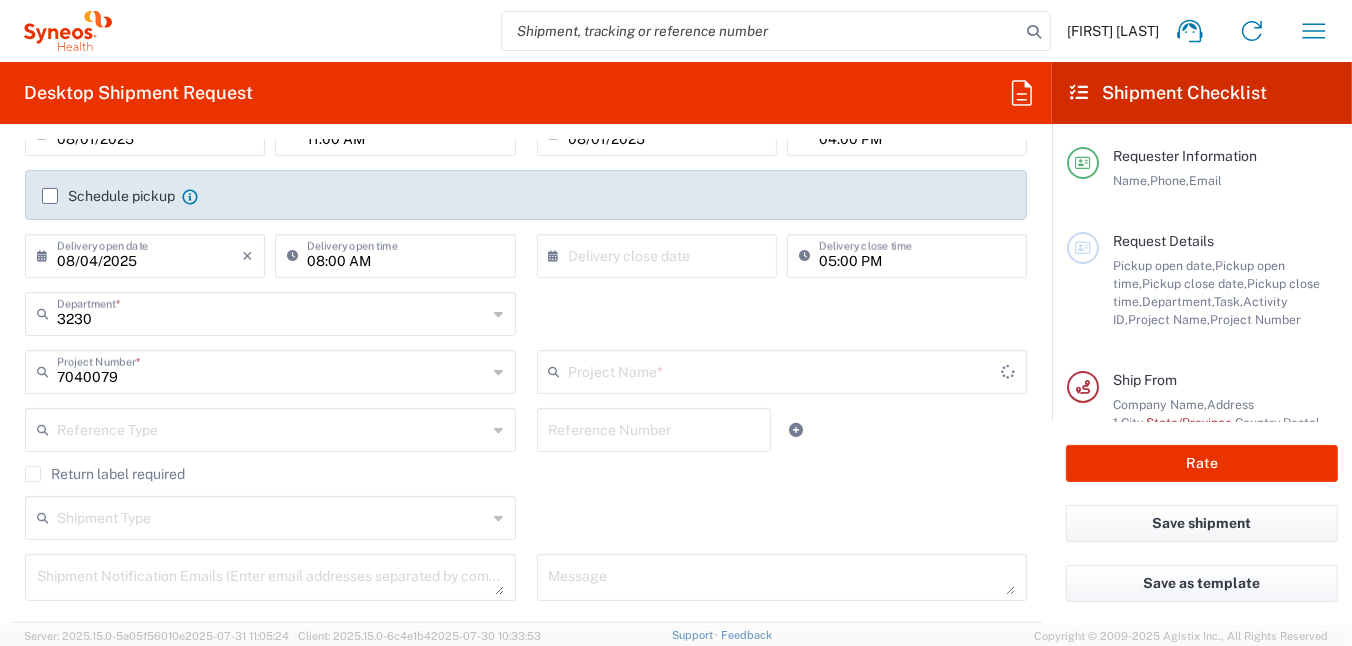 type on "[PRODUCT CODE]" 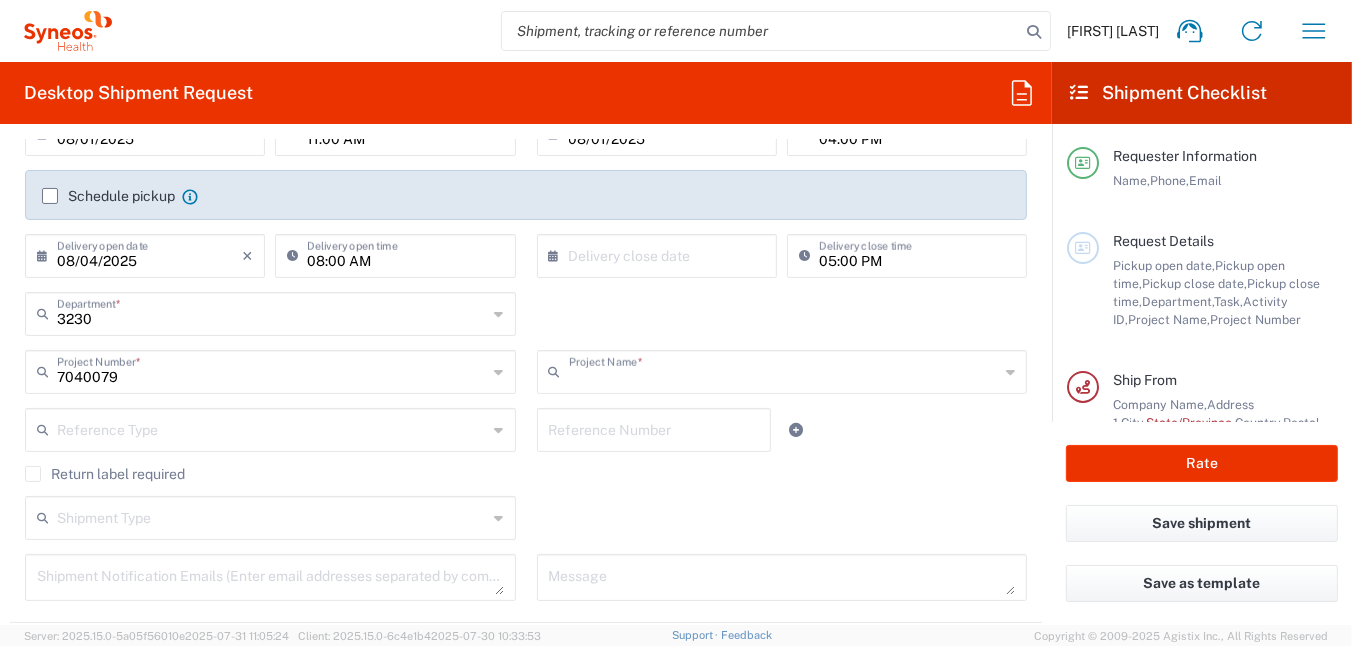 click at bounding box center [784, 370] 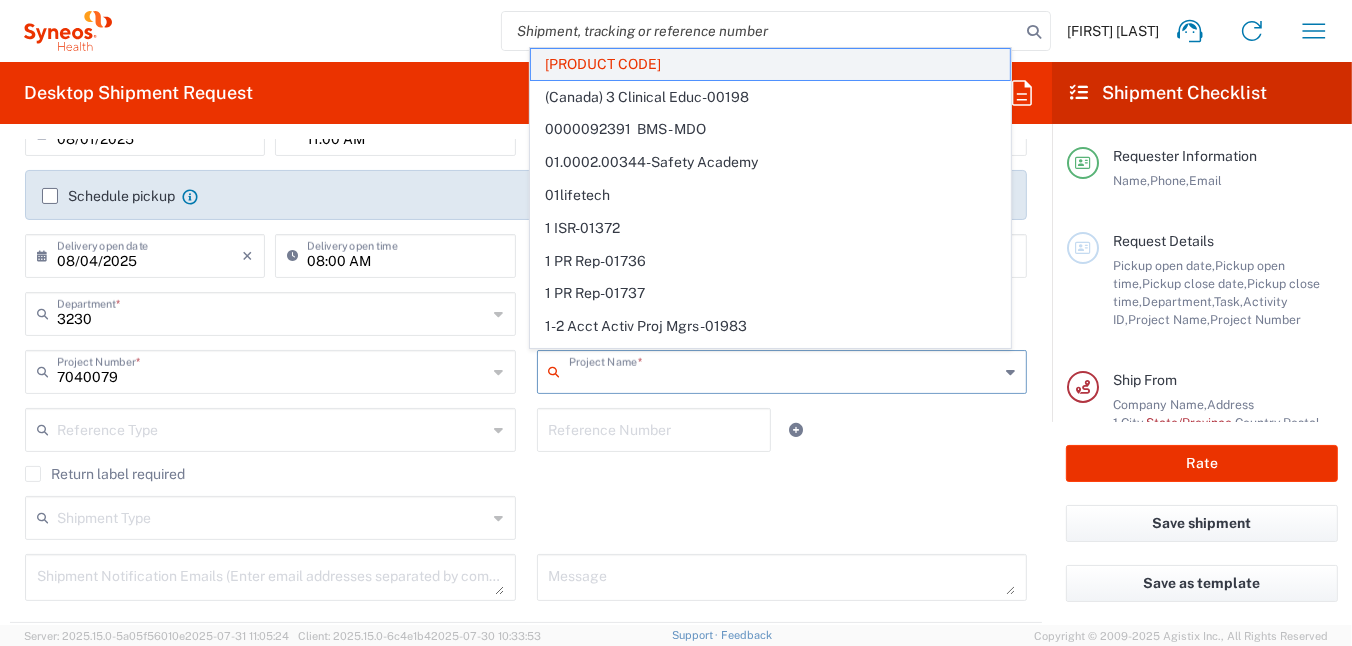 click on "[PRODUCT CODE]" 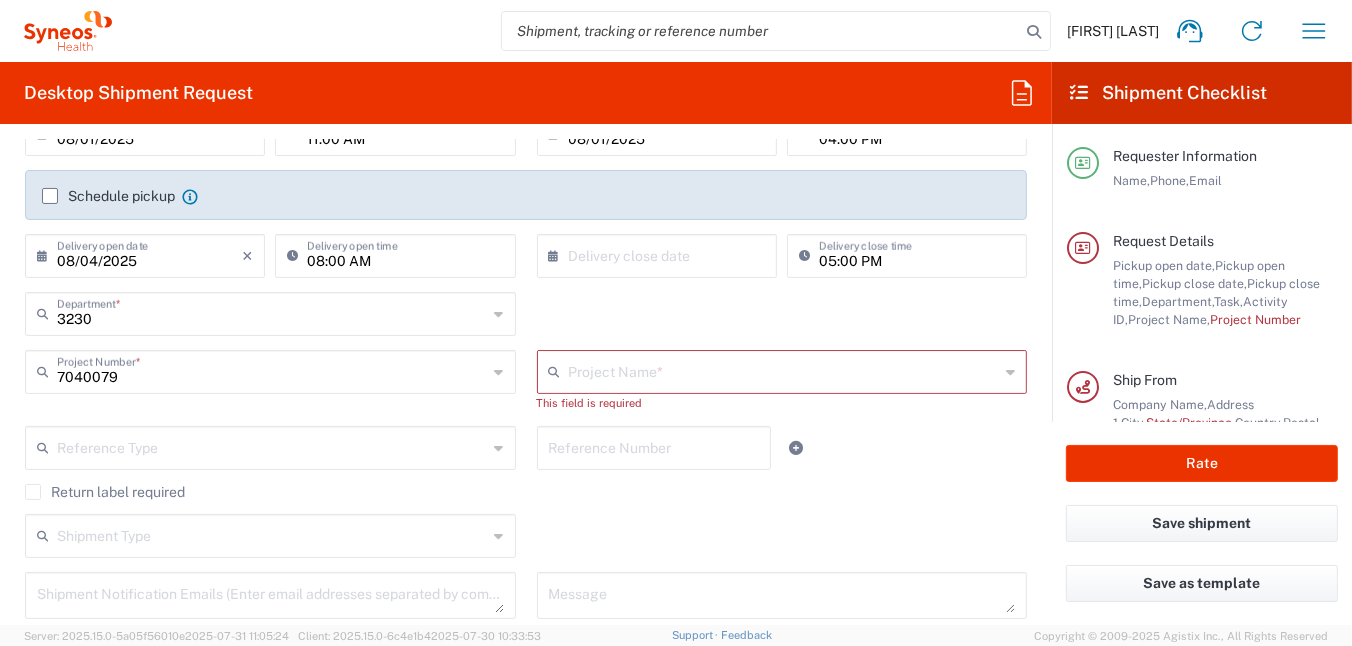 click at bounding box center [784, 370] 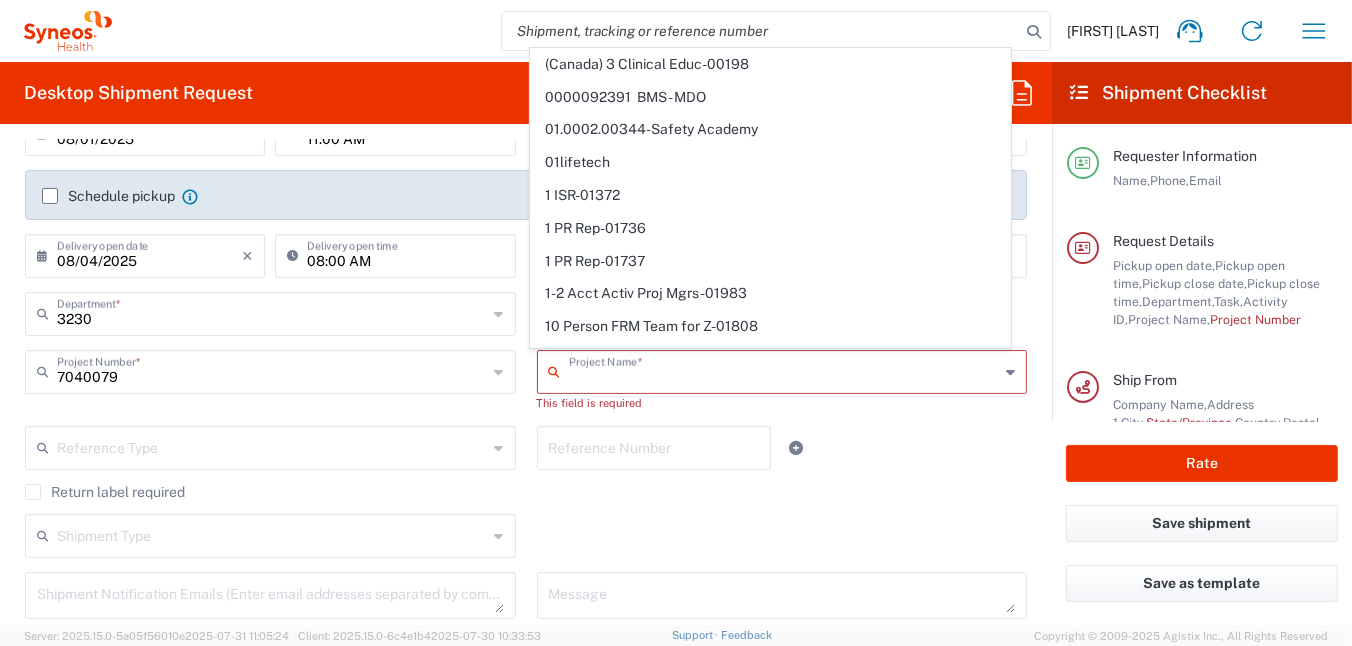 click on "[NUMBER] [PRODUCT CODE]" 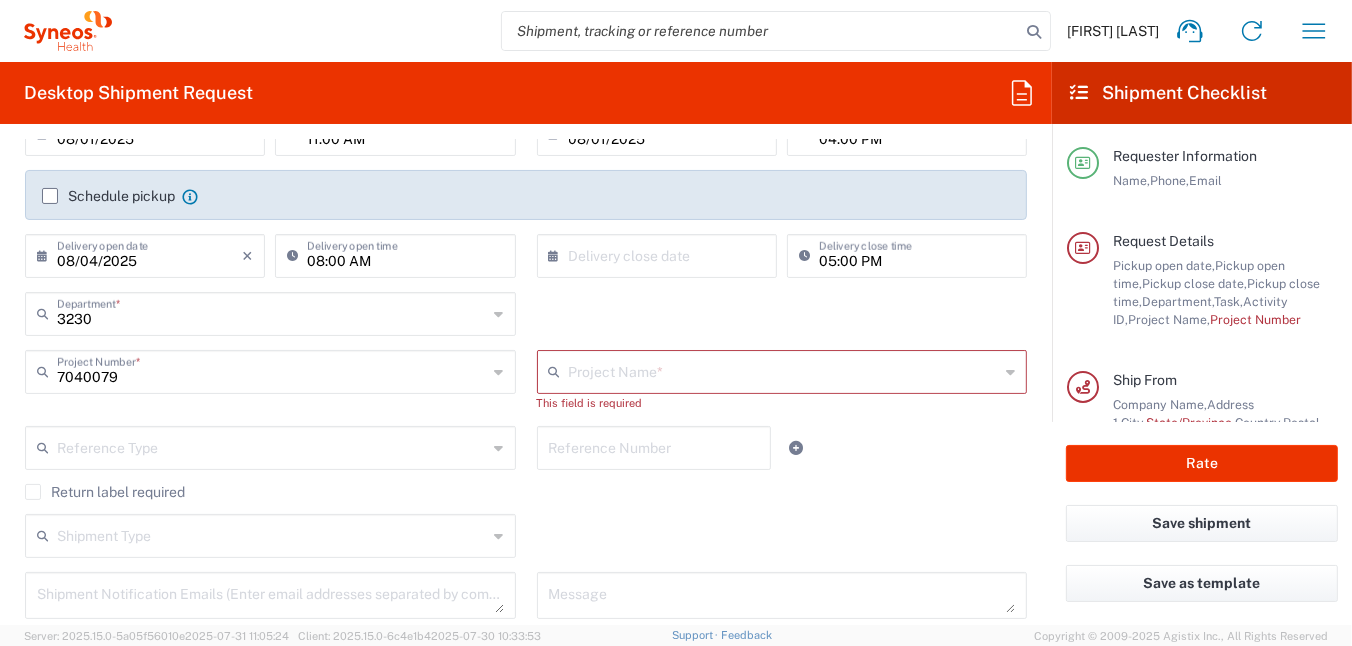 click at bounding box center [784, 370] 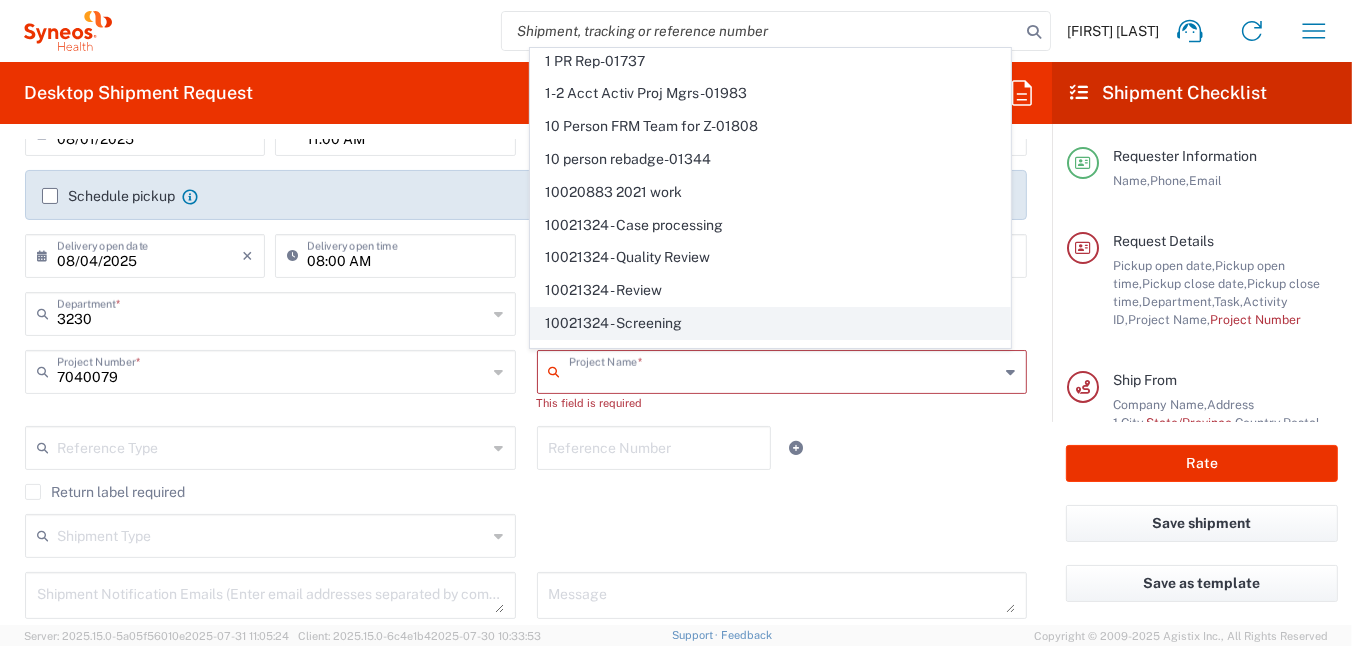 scroll, scrollTop: 0, scrollLeft: 0, axis: both 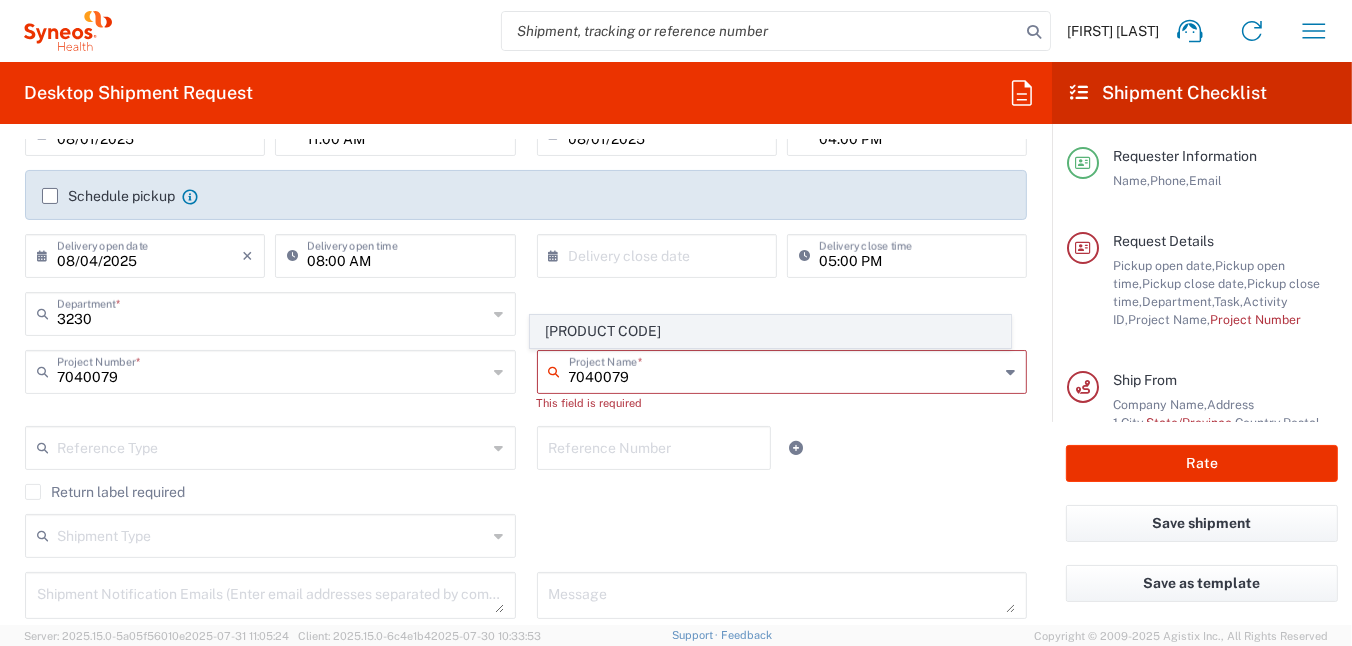 click on "[PRODUCT CODE]" 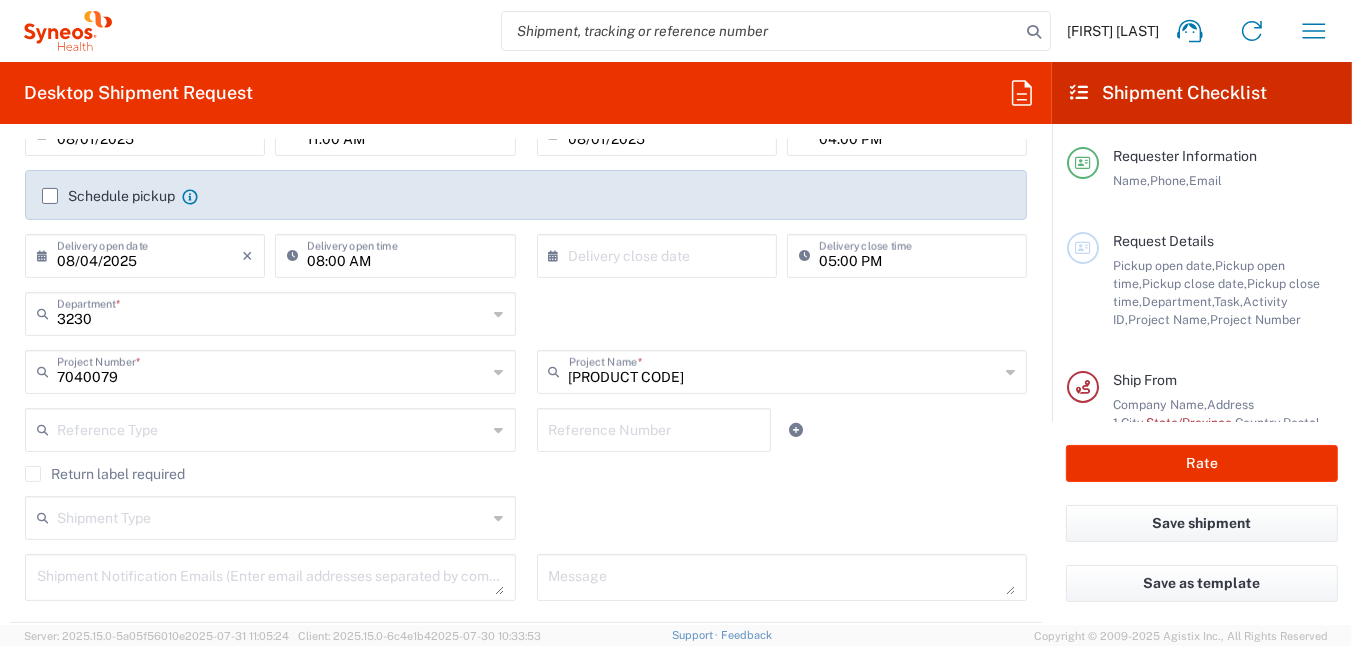 type on "7040079" 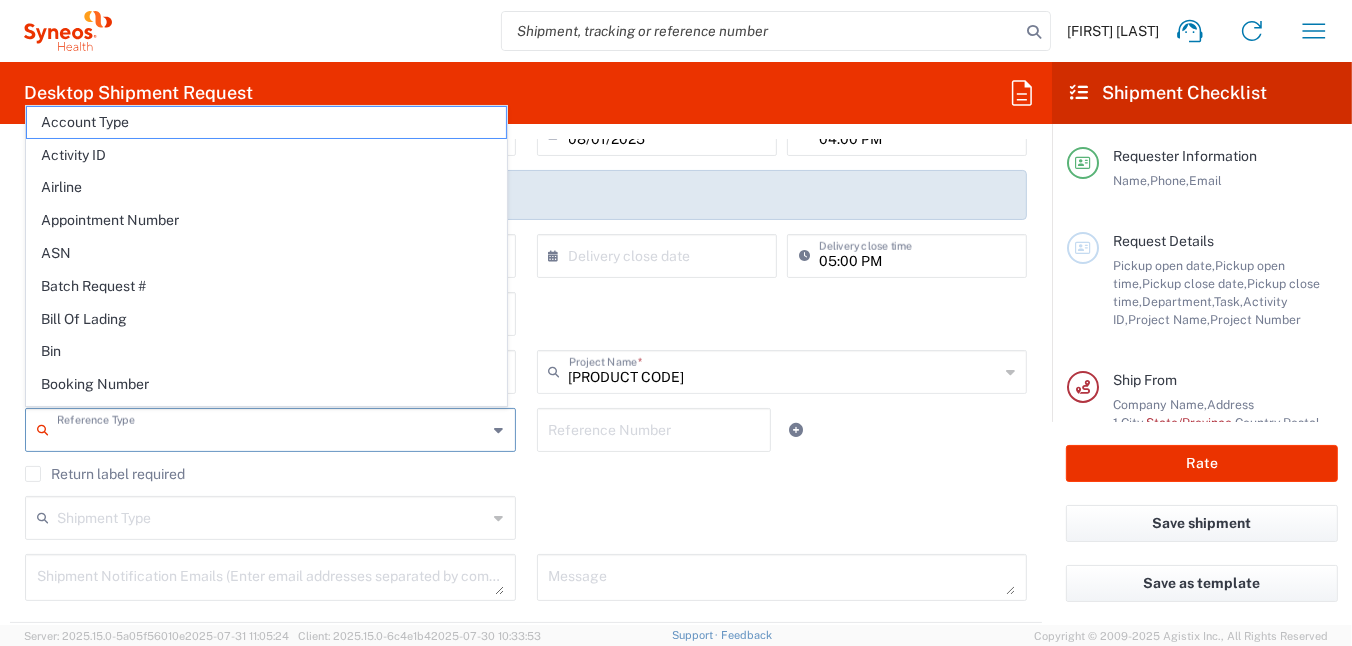 click at bounding box center [272, 428] 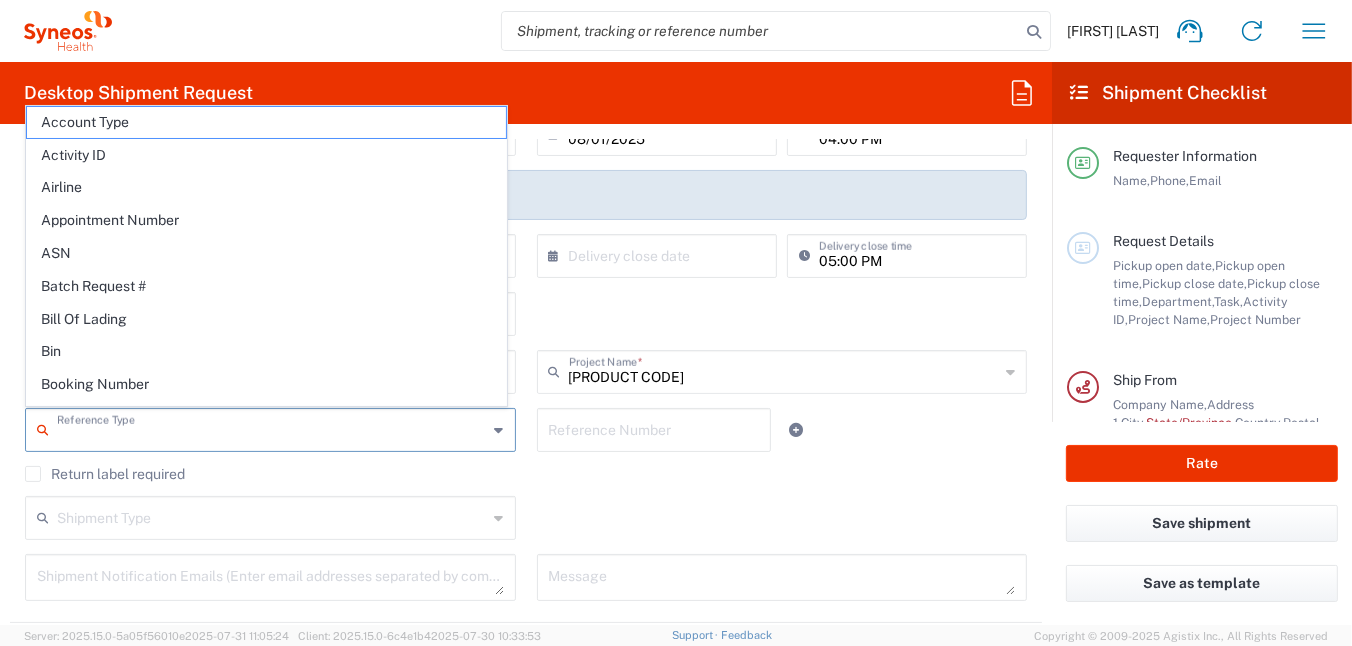 click on "Shipment Type  Batch Regular" 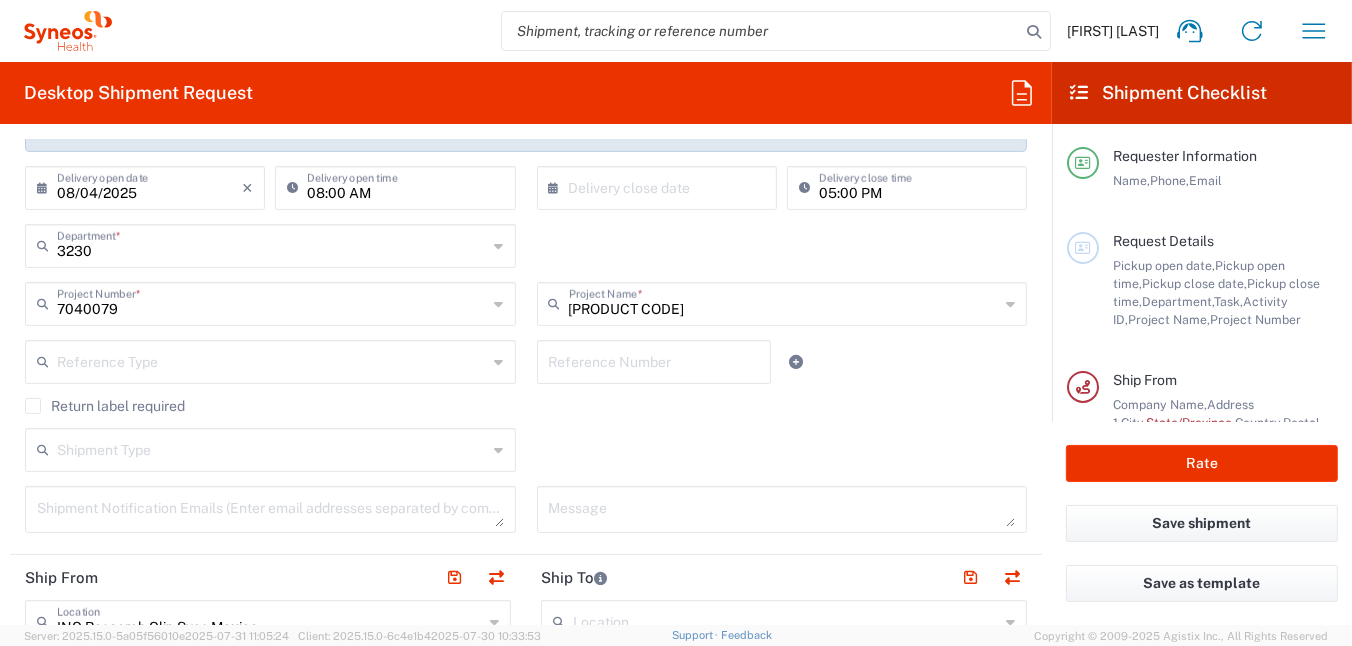 scroll, scrollTop: 400, scrollLeft: 0, axis: vertical 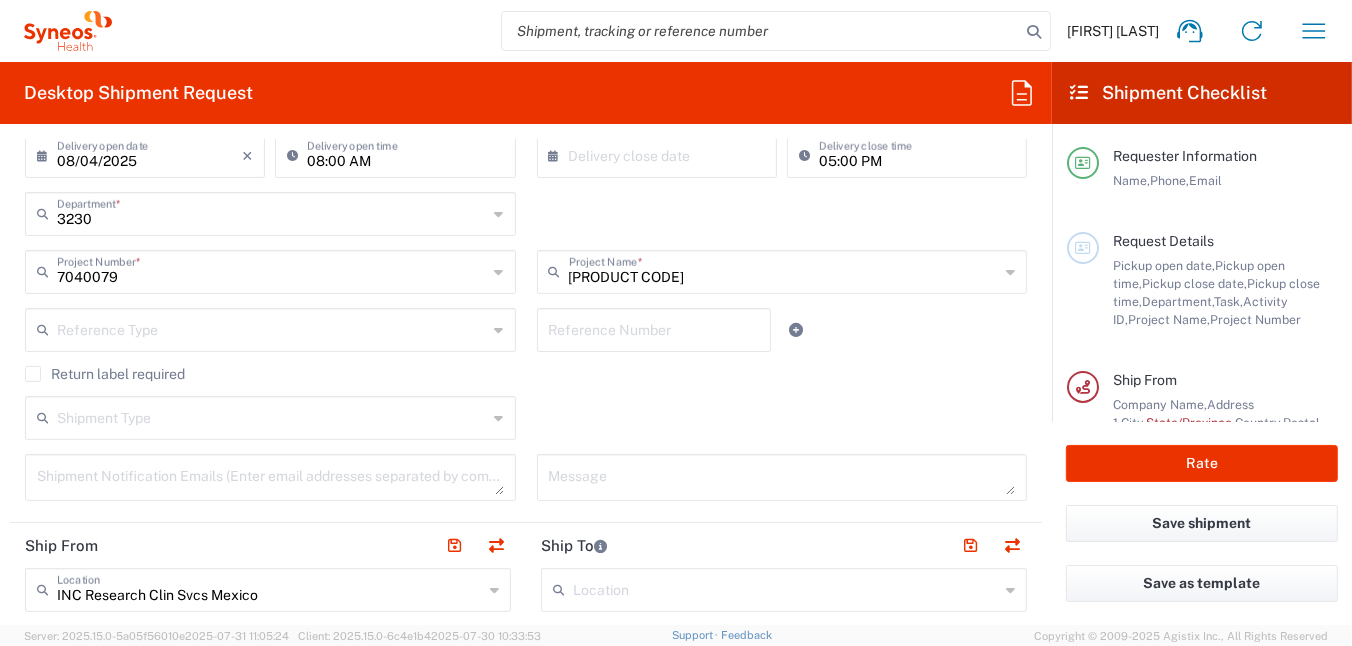 click at bounding box center [272, 328] 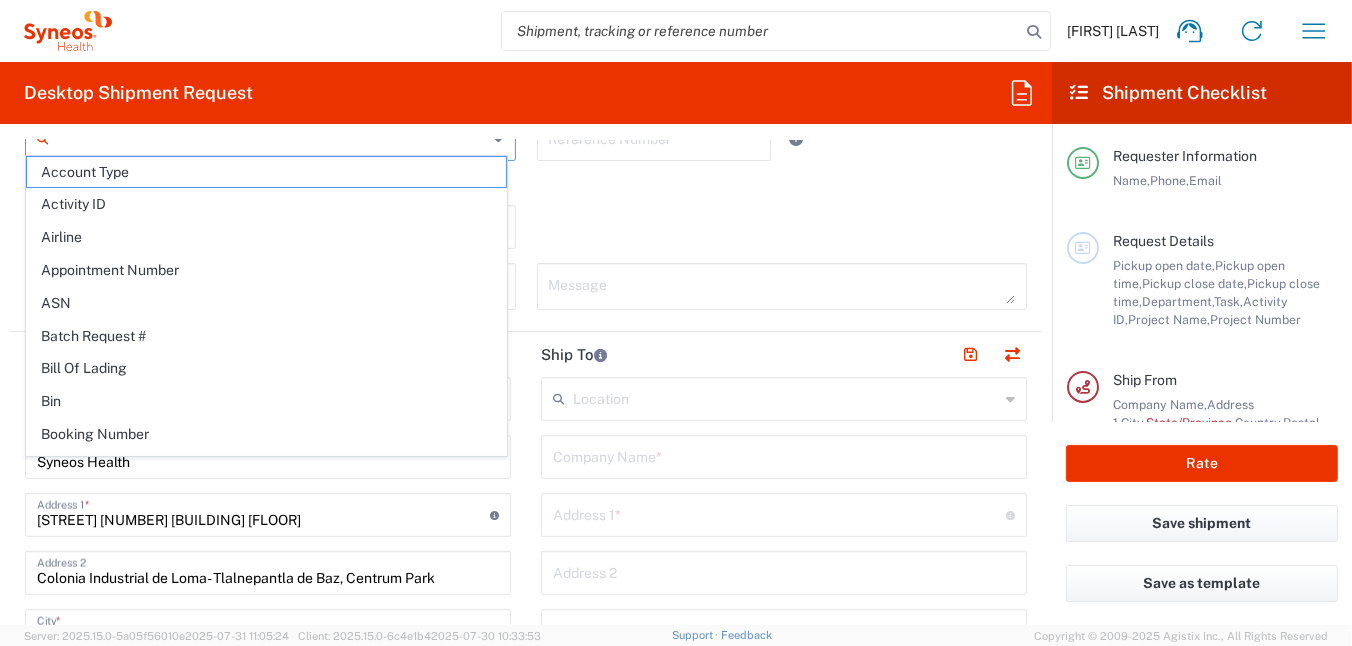 scroll, scrollTop: 600, scrollLeft: 0, axis: vertical 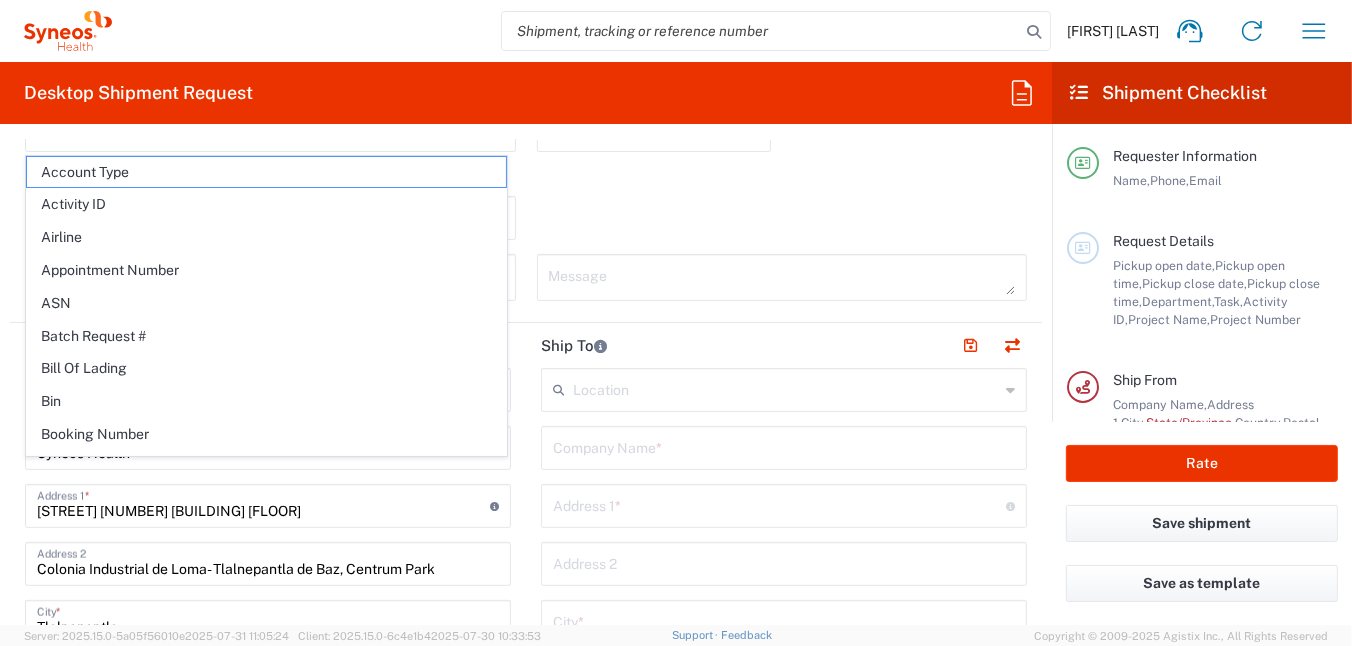 click on "Shipment Type  Batch Regular" 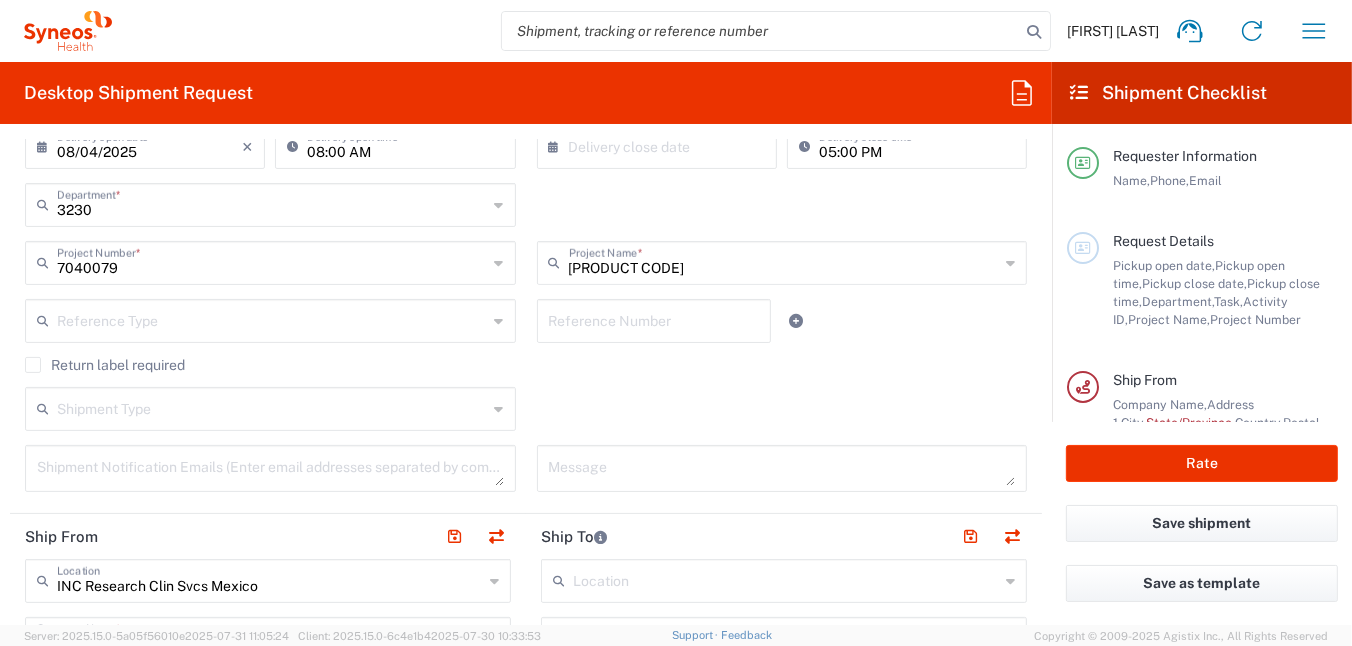 scroll, scrollTop: 400, scrollLeft: 0, axis: vertical 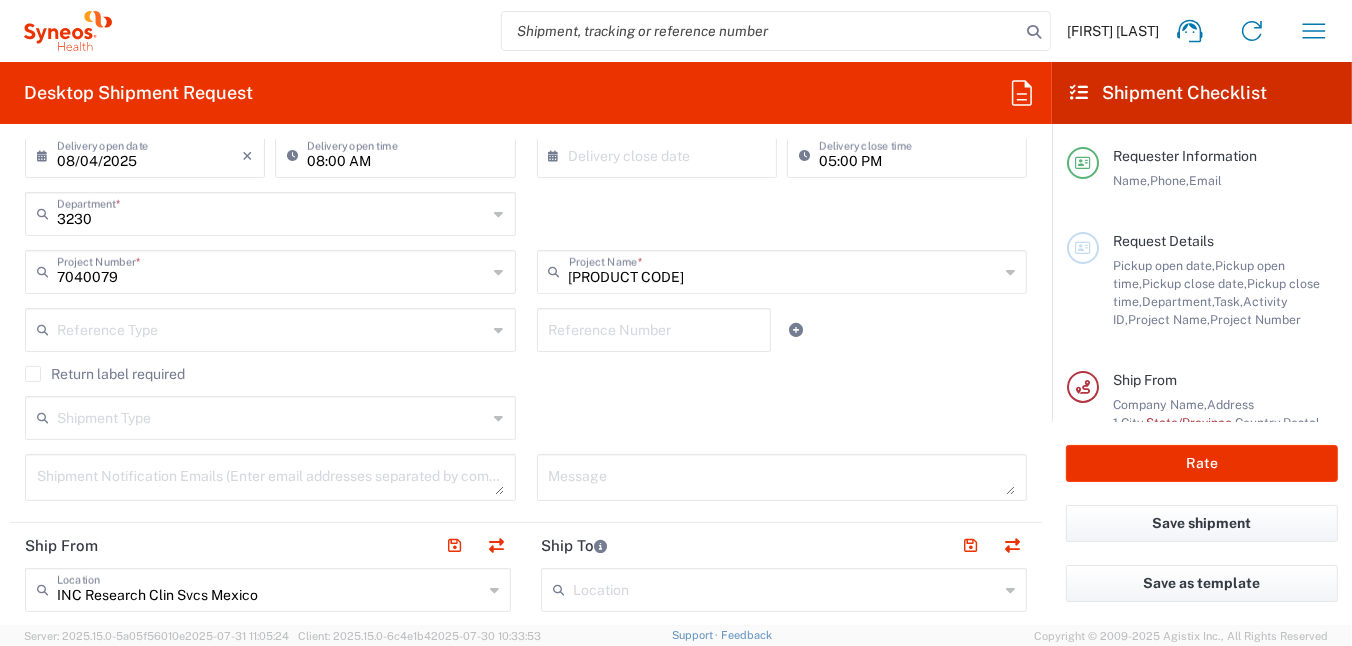 click at bounding box center (654, 328) 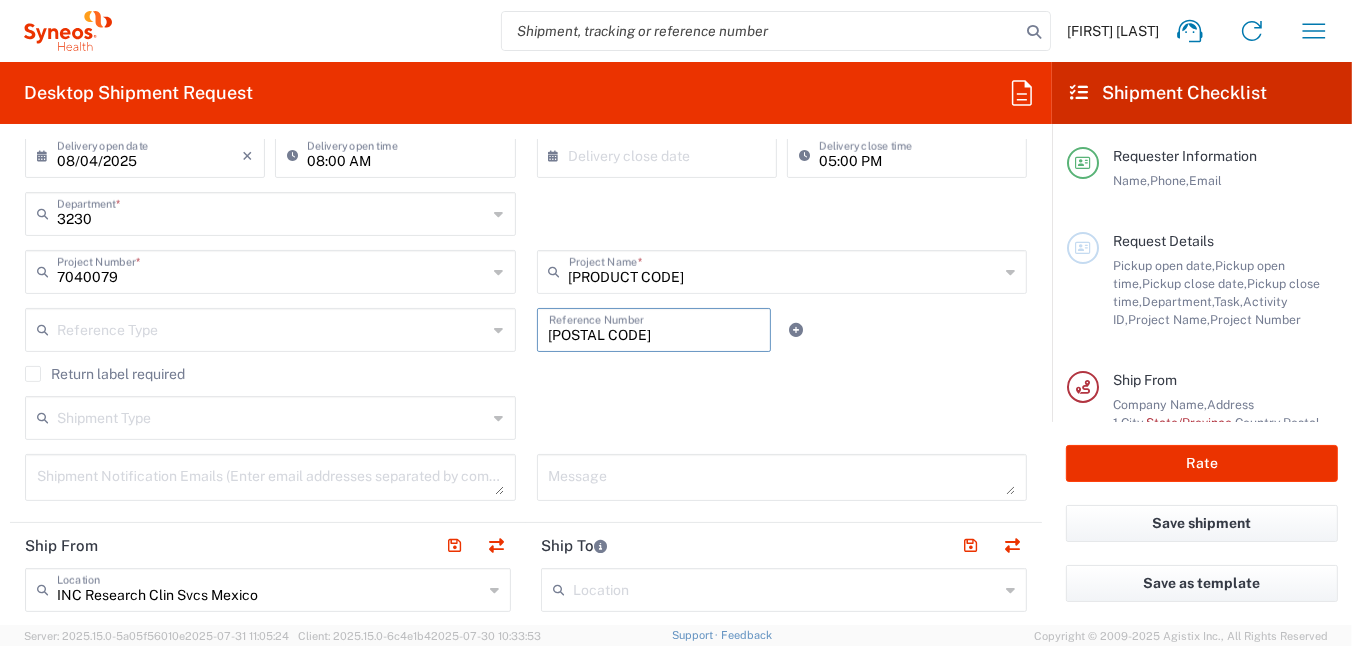 type on "[POSTAL CODE]" 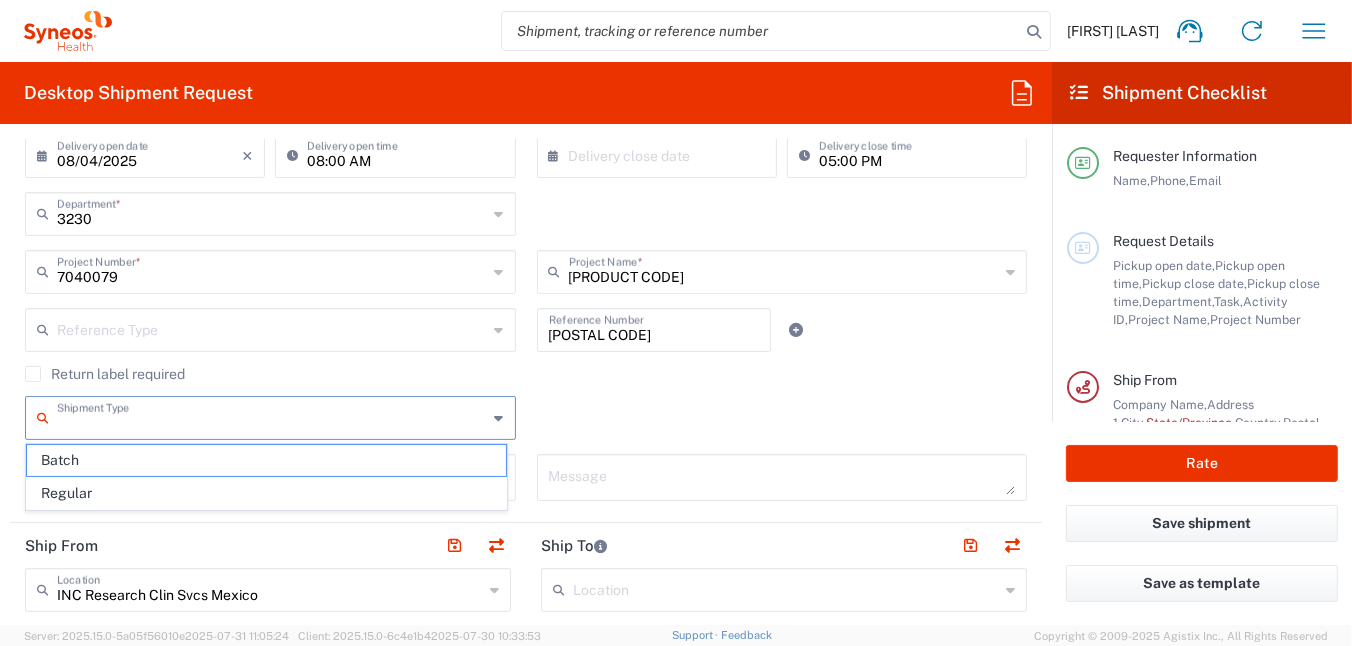 click on "Shipment Type  Batch Regular" 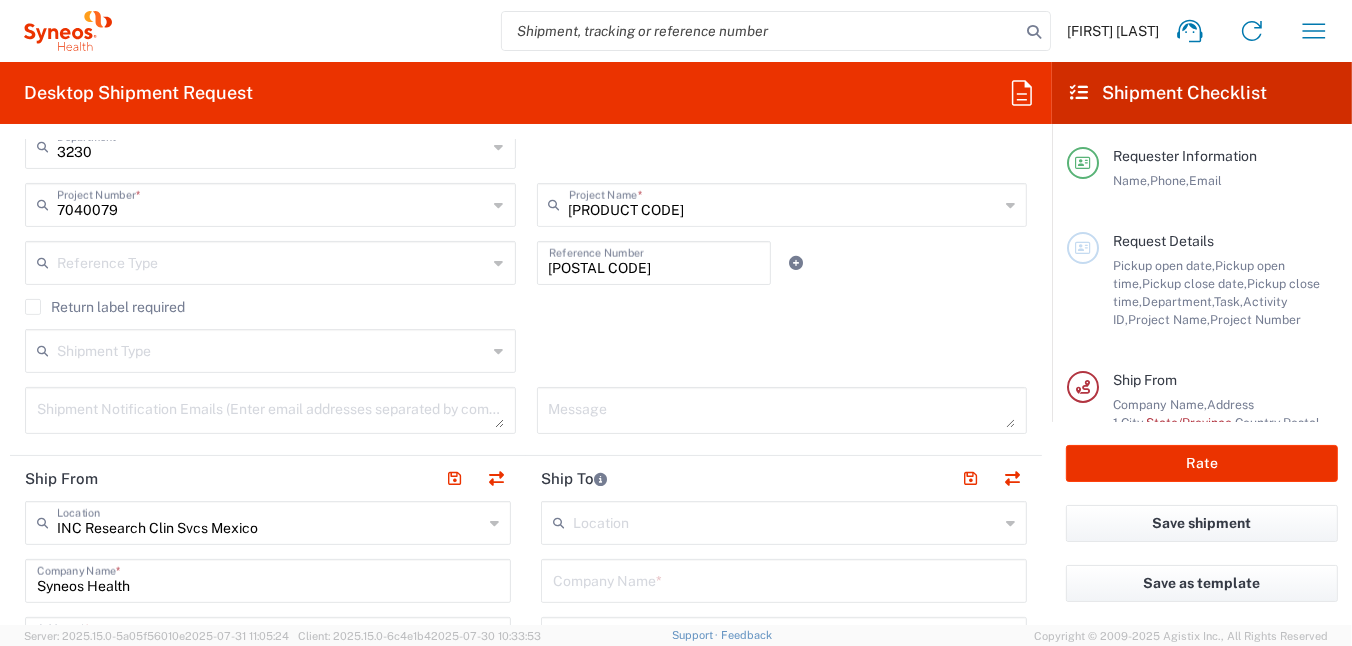 scroll, scrollTop: 499, scrollLeft: 0, axis: vertical 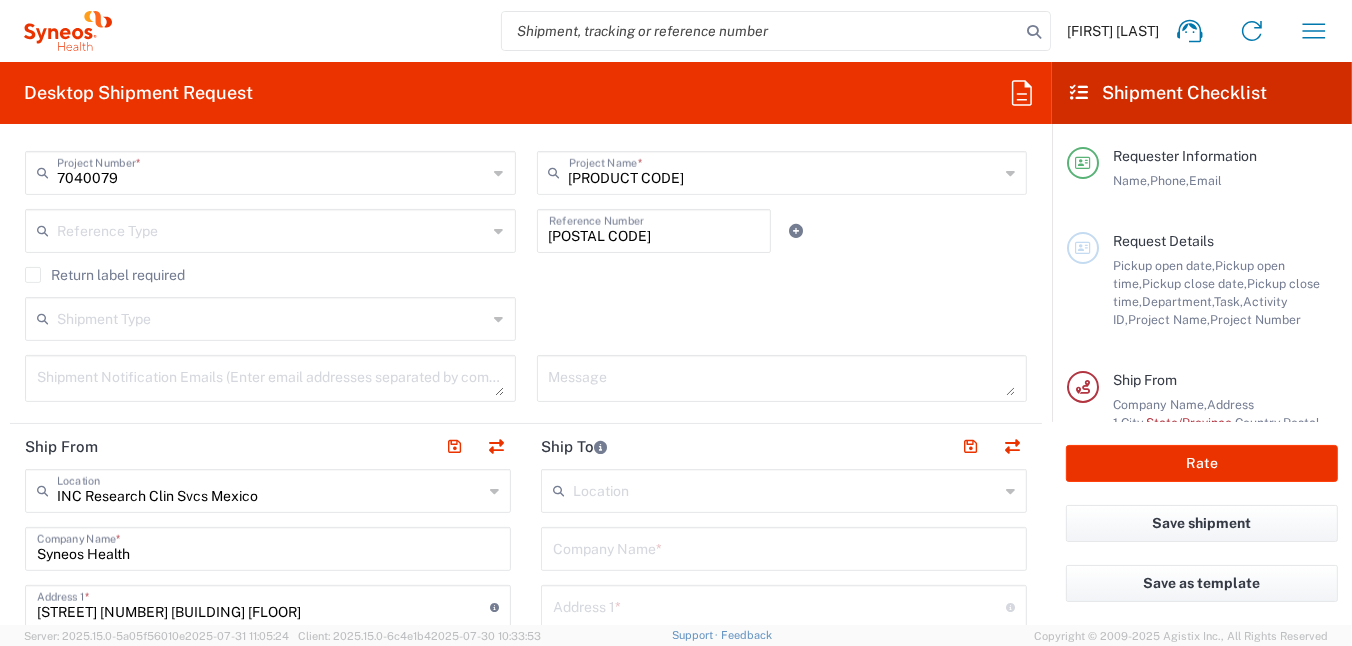 click at bounding box center [270, 378] 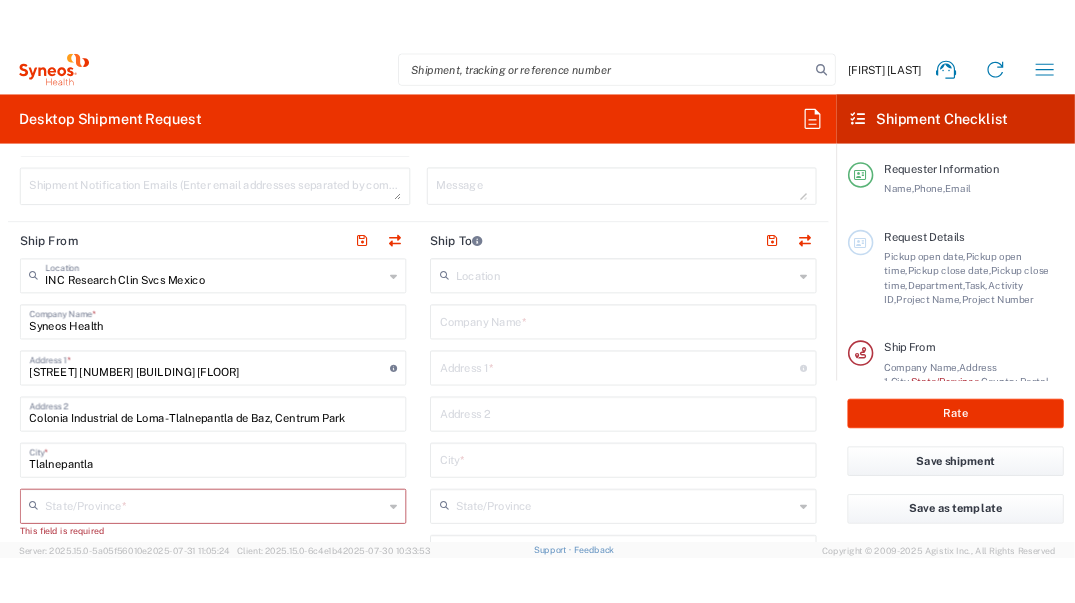 scroll, scrollTop: 800, scrollLeft: 0, axis: vertical 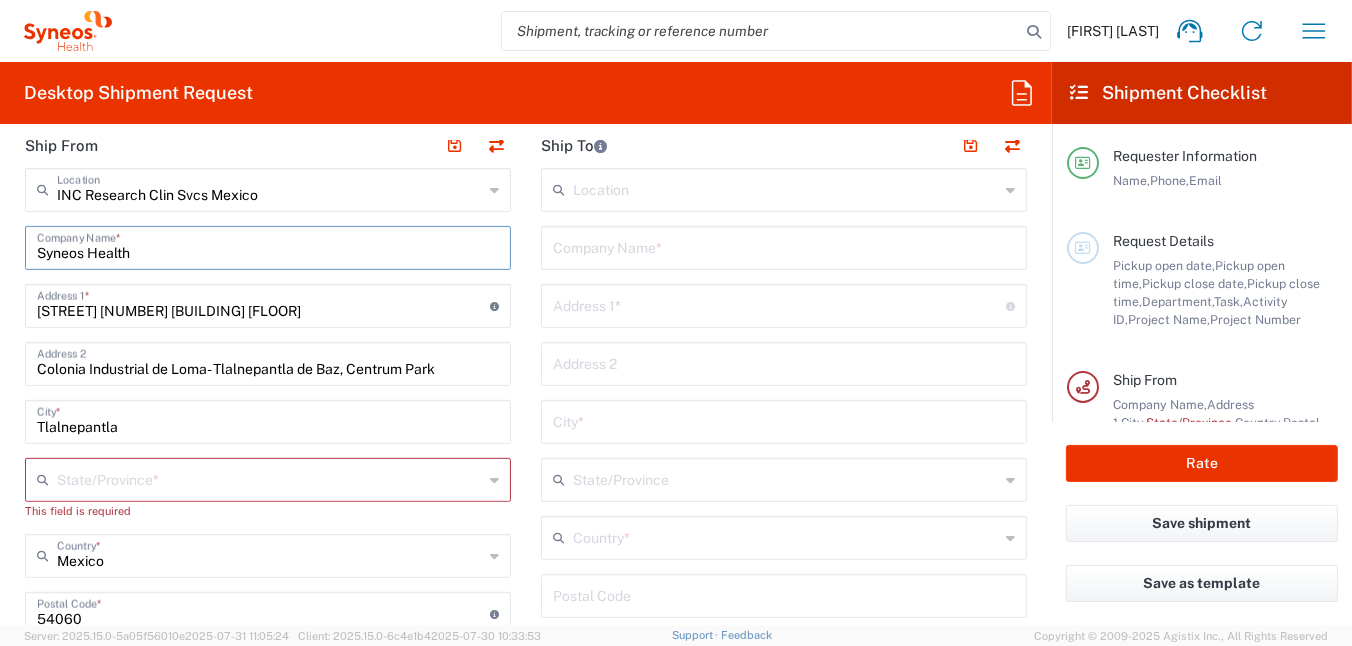 click on "Syneos Health" at bounding box center [268, 246] 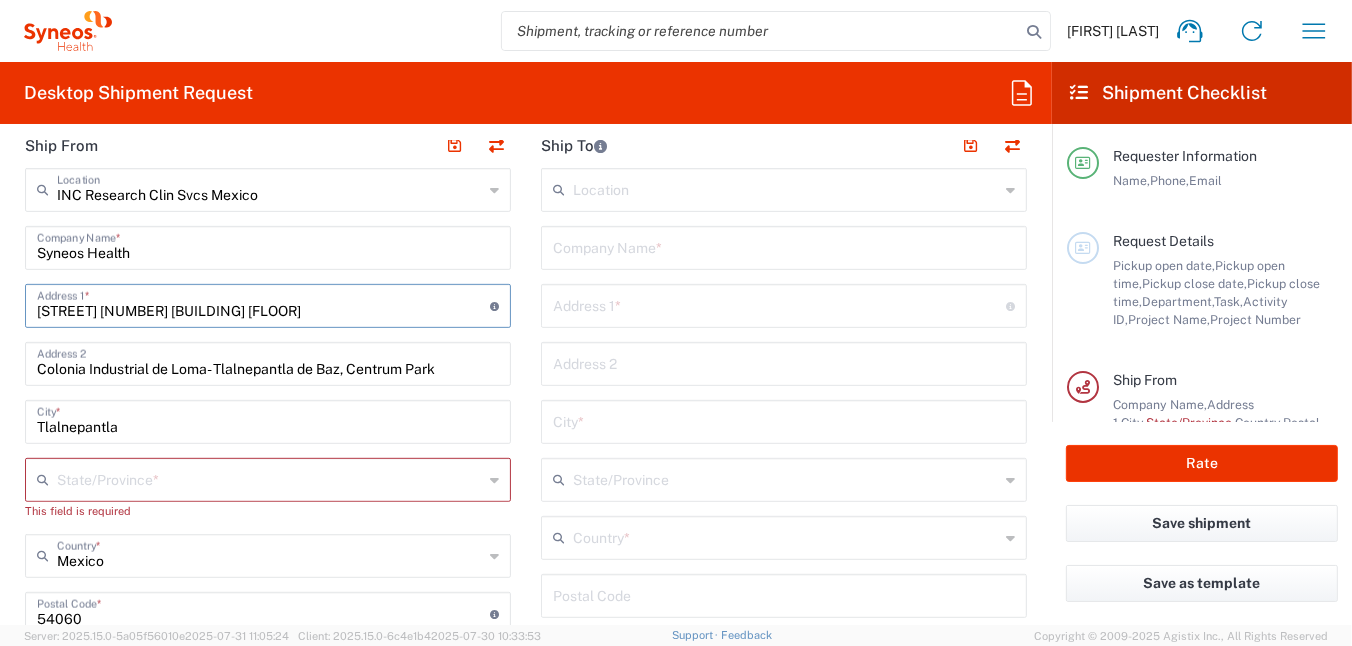 click on "[STREET] [NUMBER] [BUILDING] [FLOOR]" at bounding box center (263, 304) 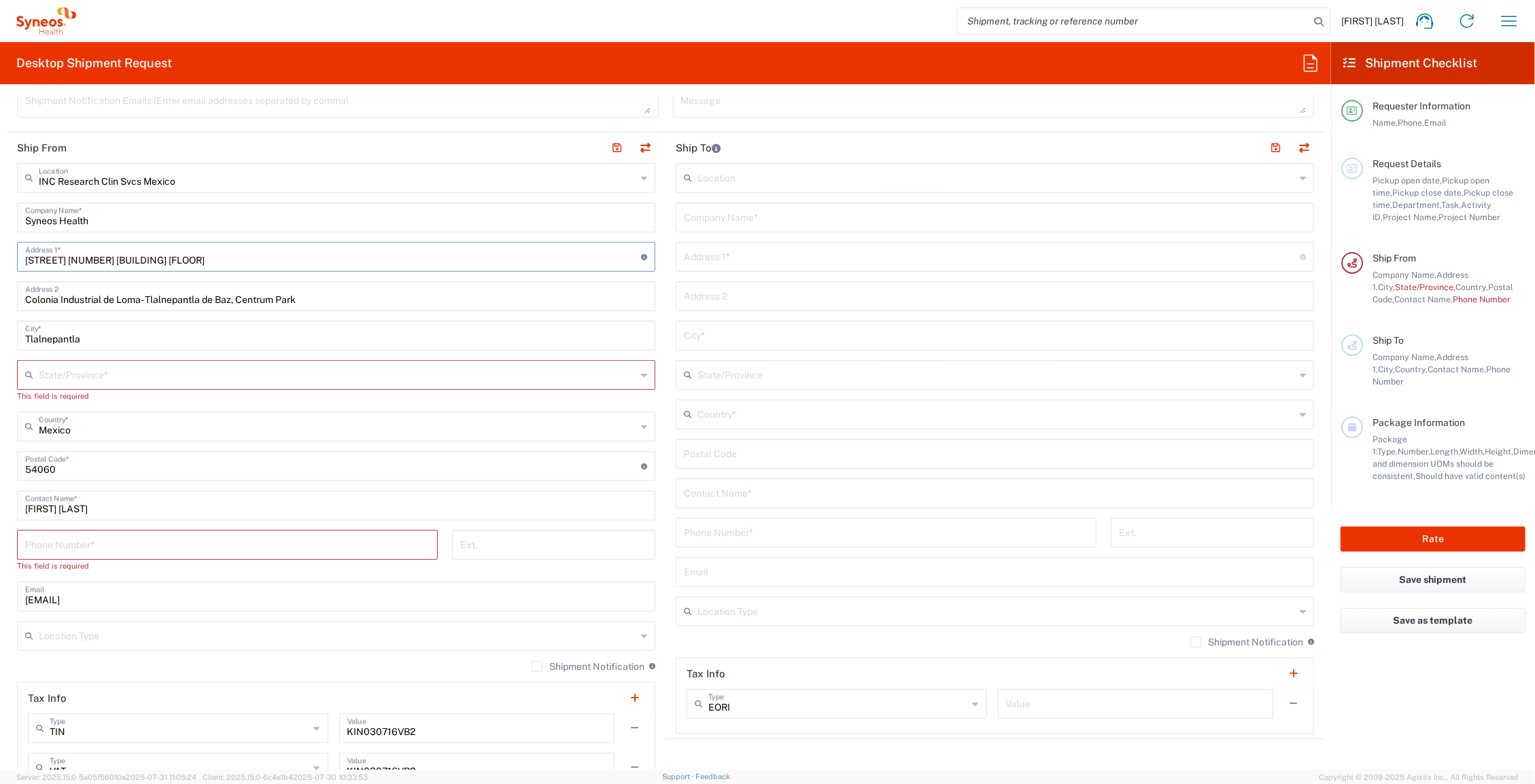 scroll, scrollTop: 476, scrollLeft: 0, axis: vertical 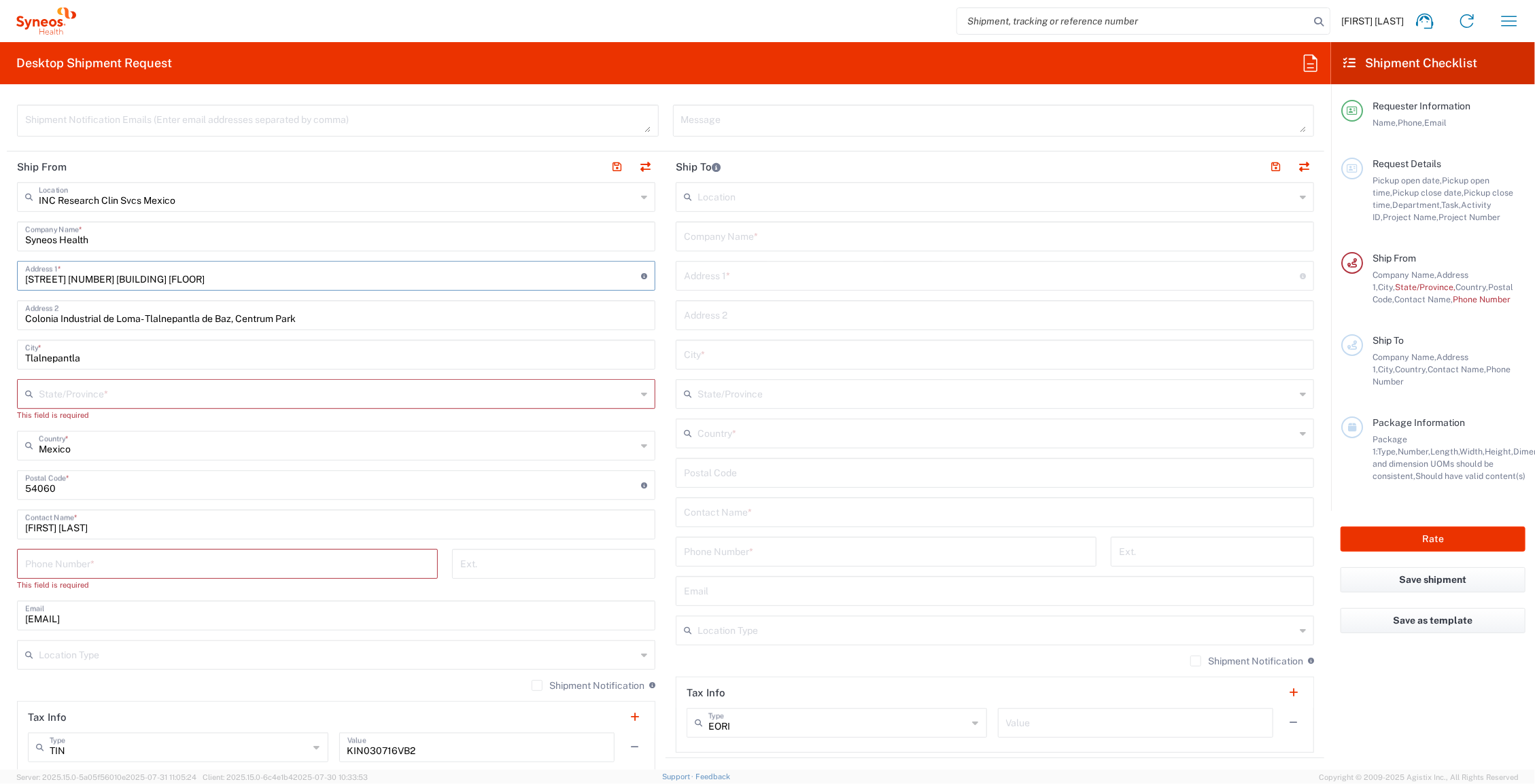 click on "Syneos Health" at bounding box center (336, 235) 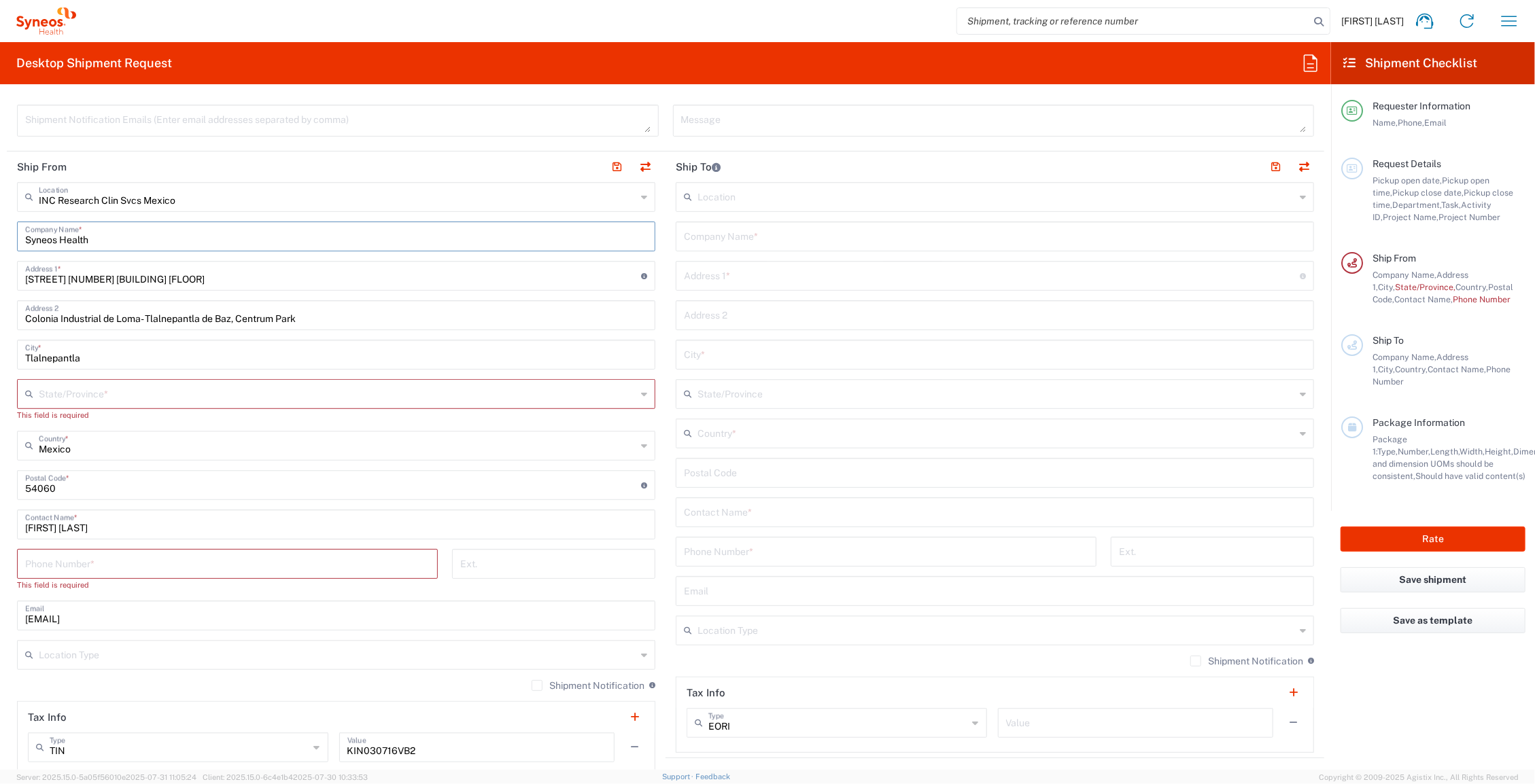 click on "INC Research Clin Svcs Mexico" at bounding box center [337, 196] 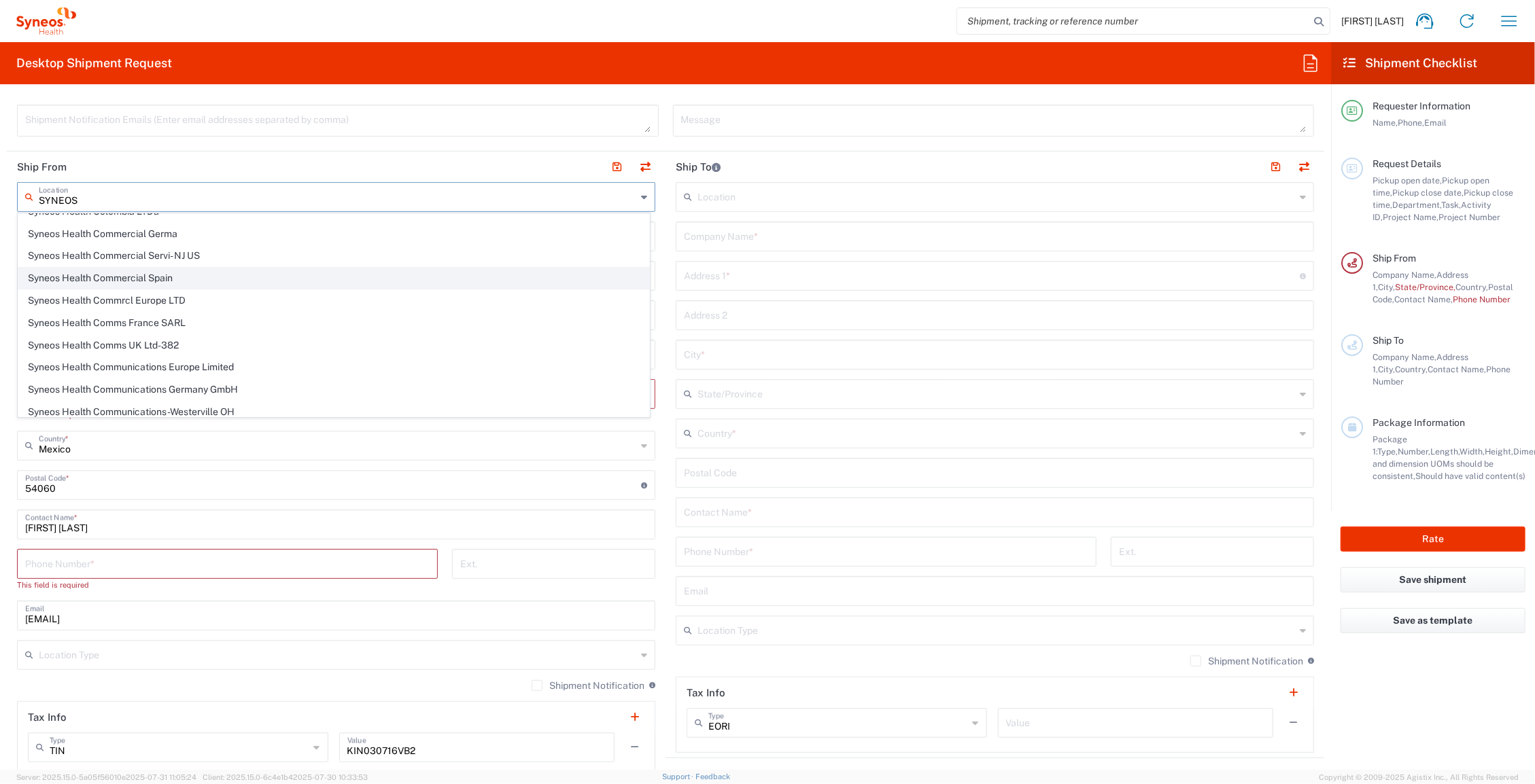 scroll, scrollTop: 476, scrollLeft: 0, axis: vertical 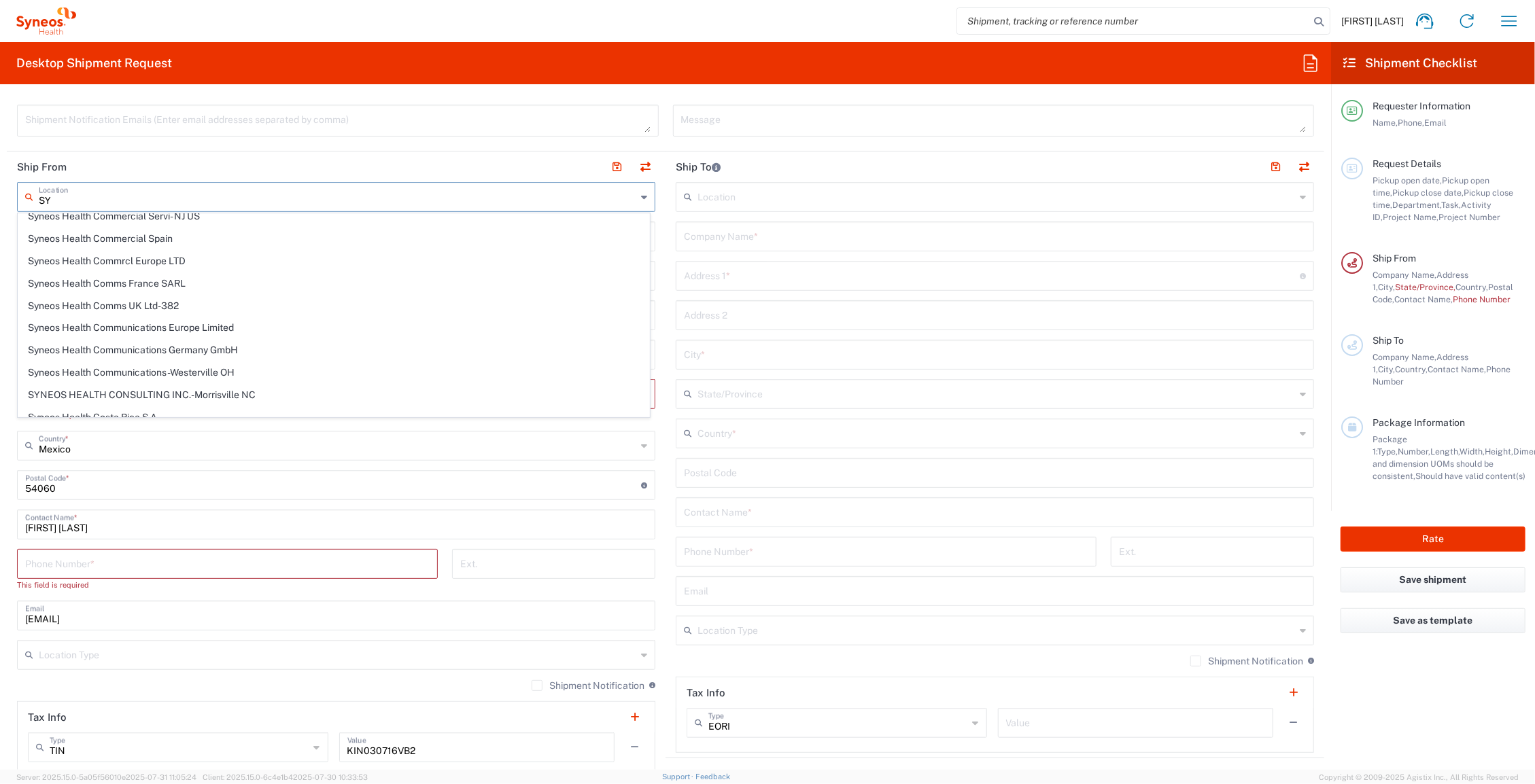 type on "S" 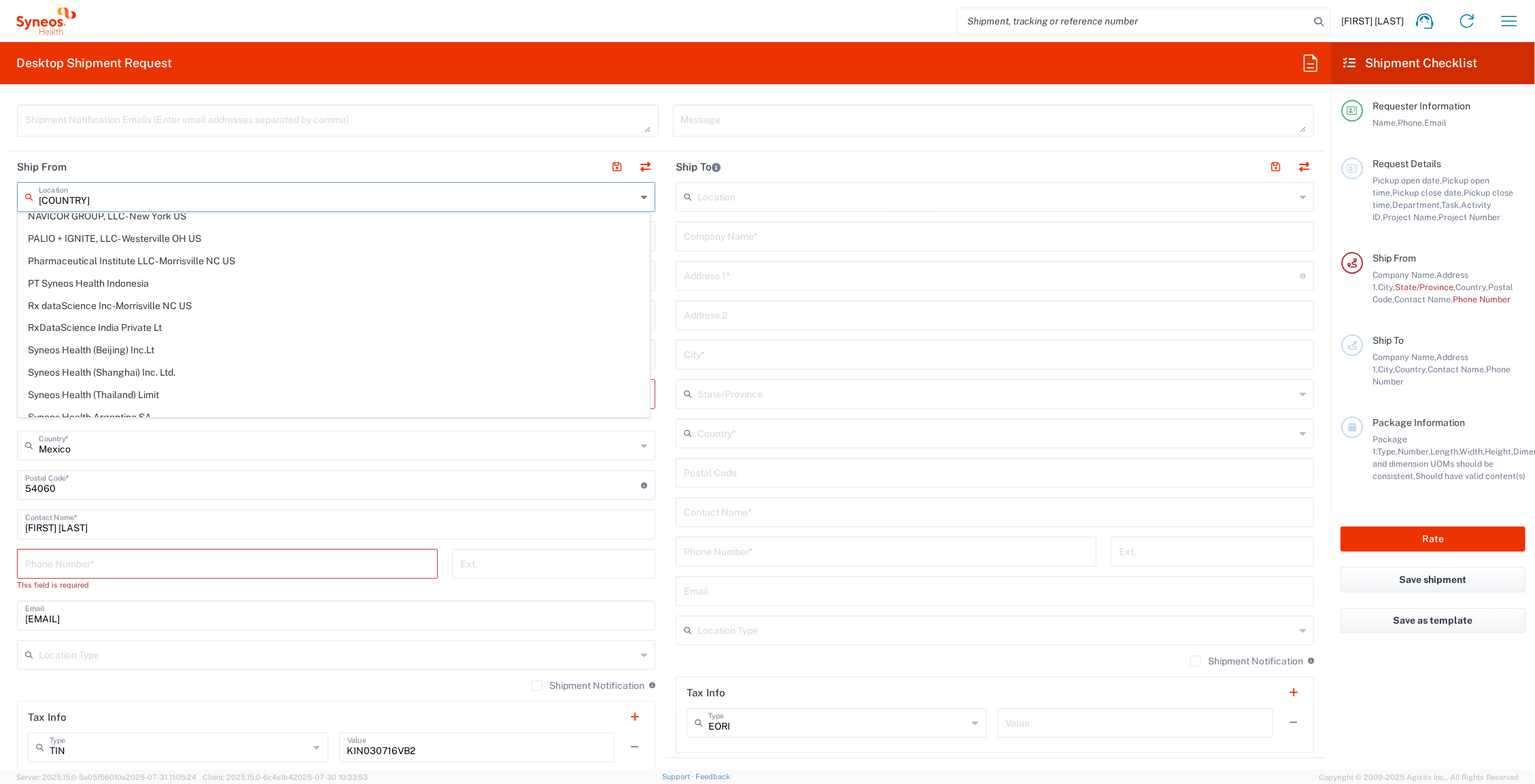 scroll, scrollTop: 0, scrollLeft: 0, axis: both 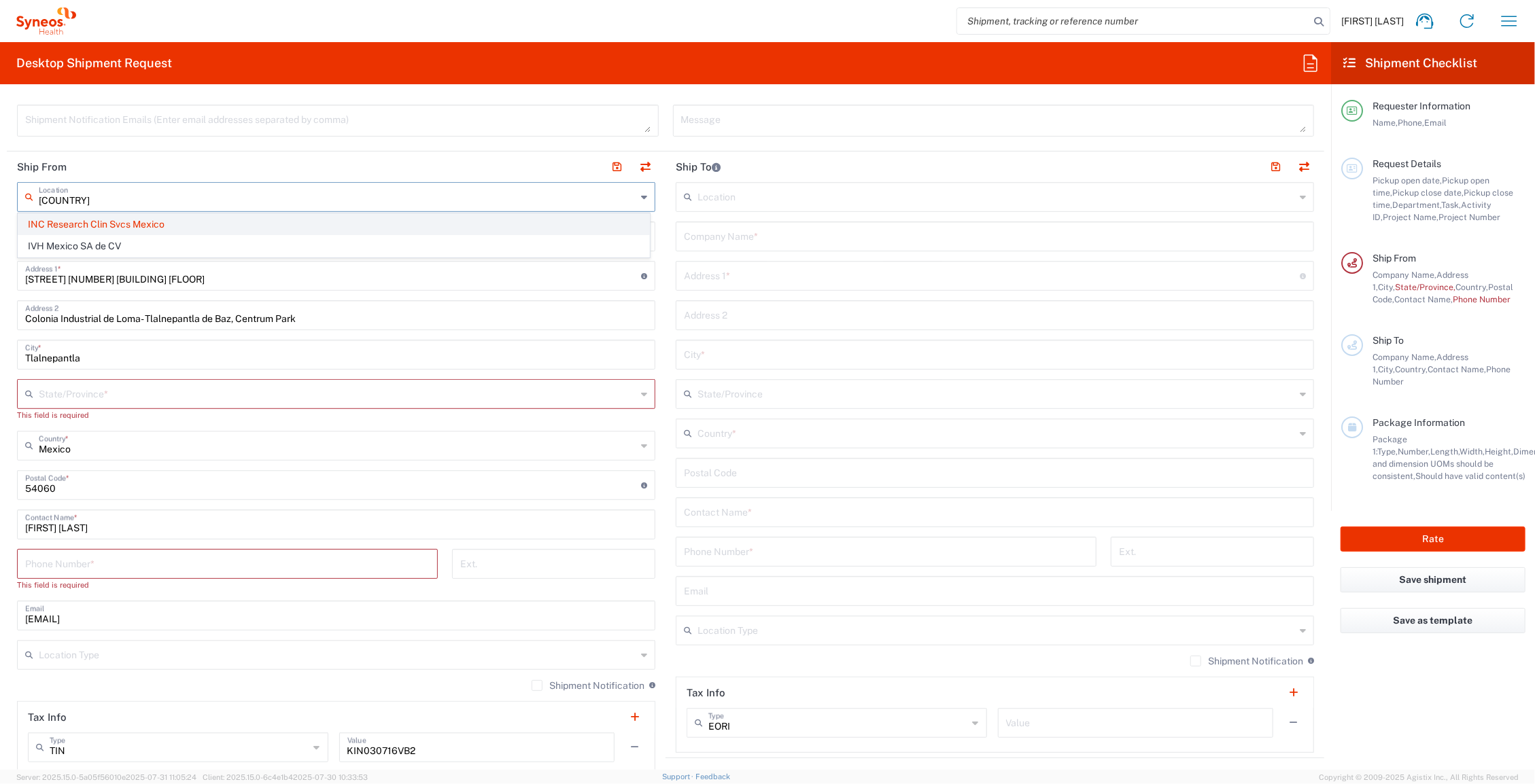 type on "[COUNTRY]" 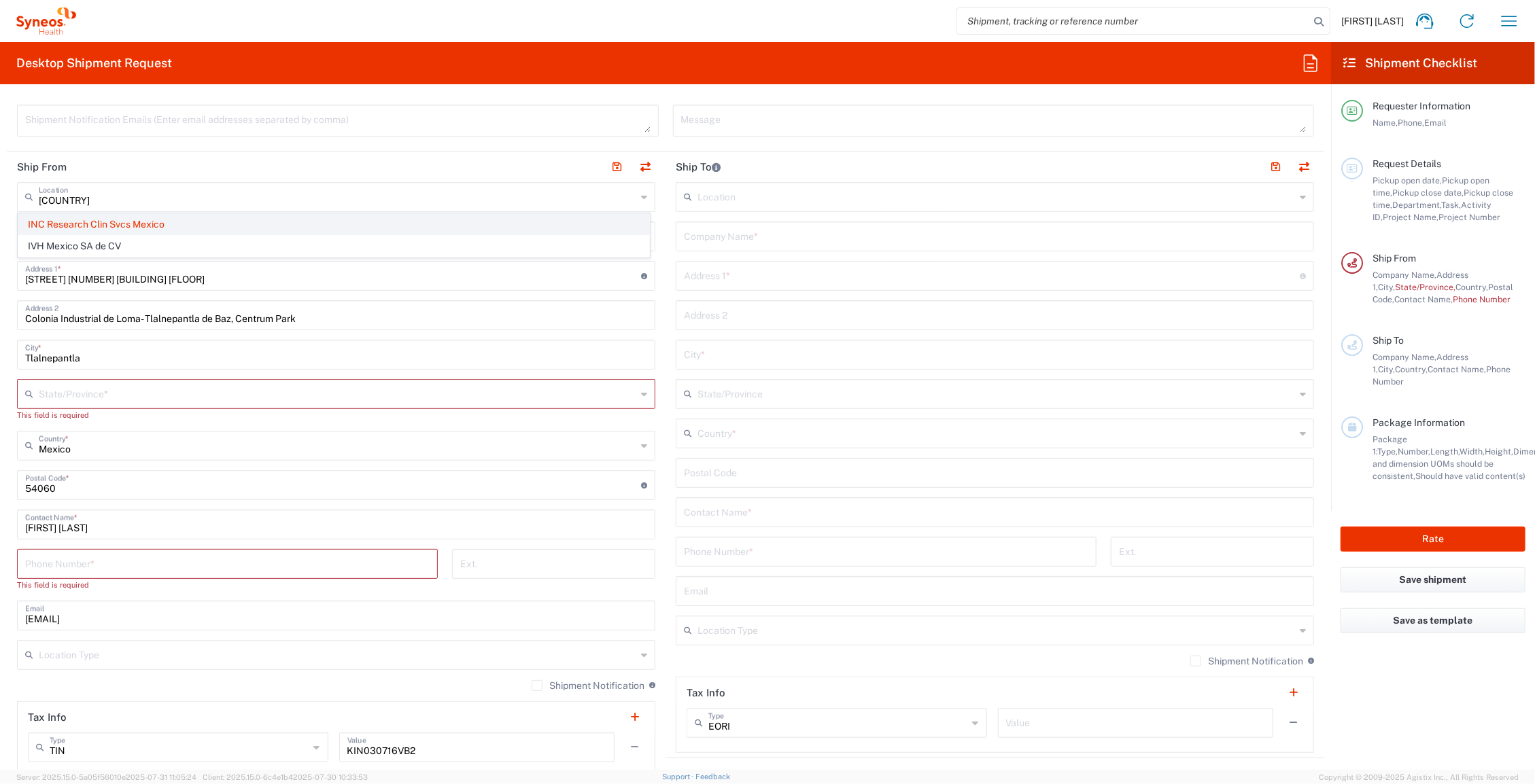 click on "INC Research Clin Svcs Mexico" 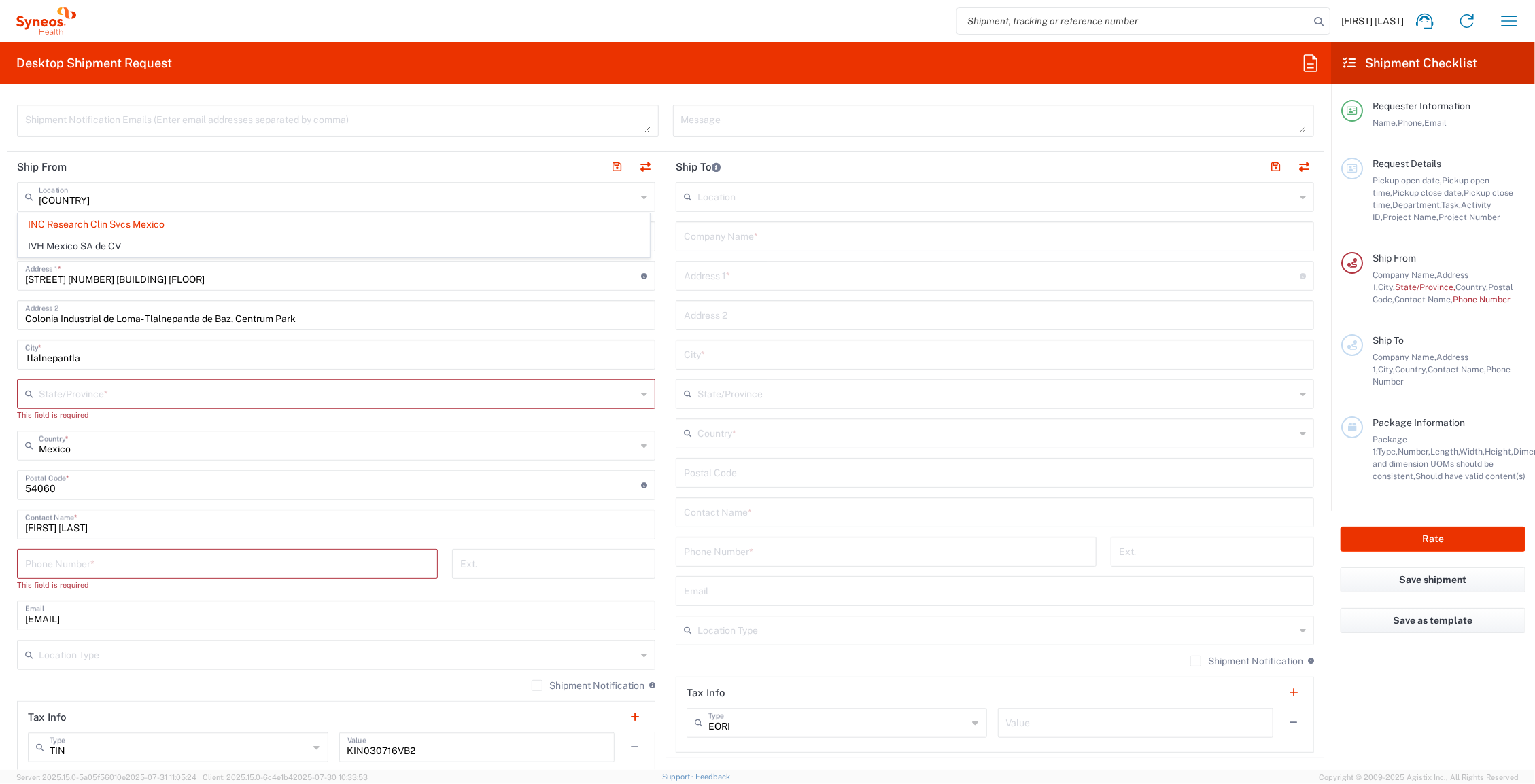 type 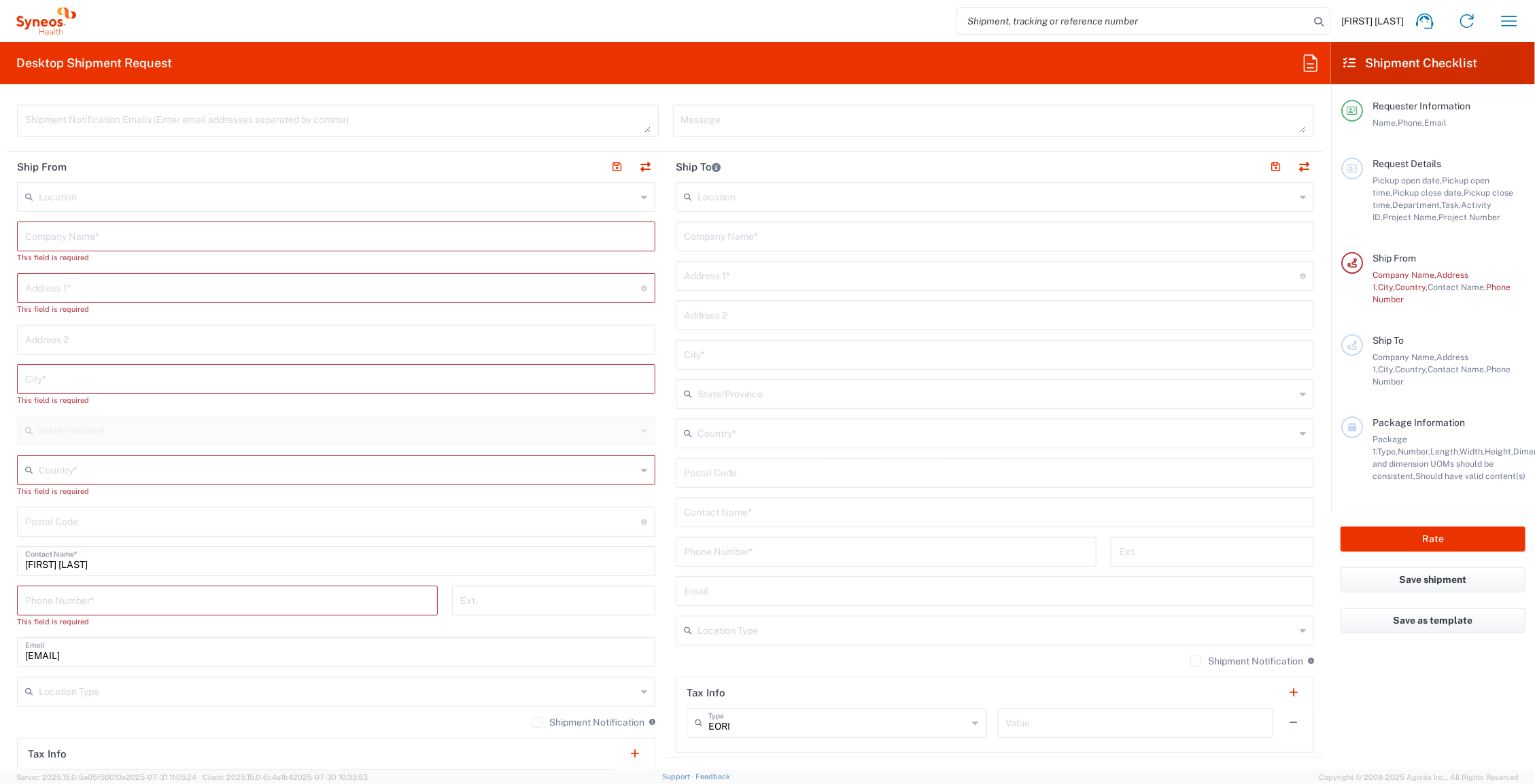 click at bounding box center (337, 196) 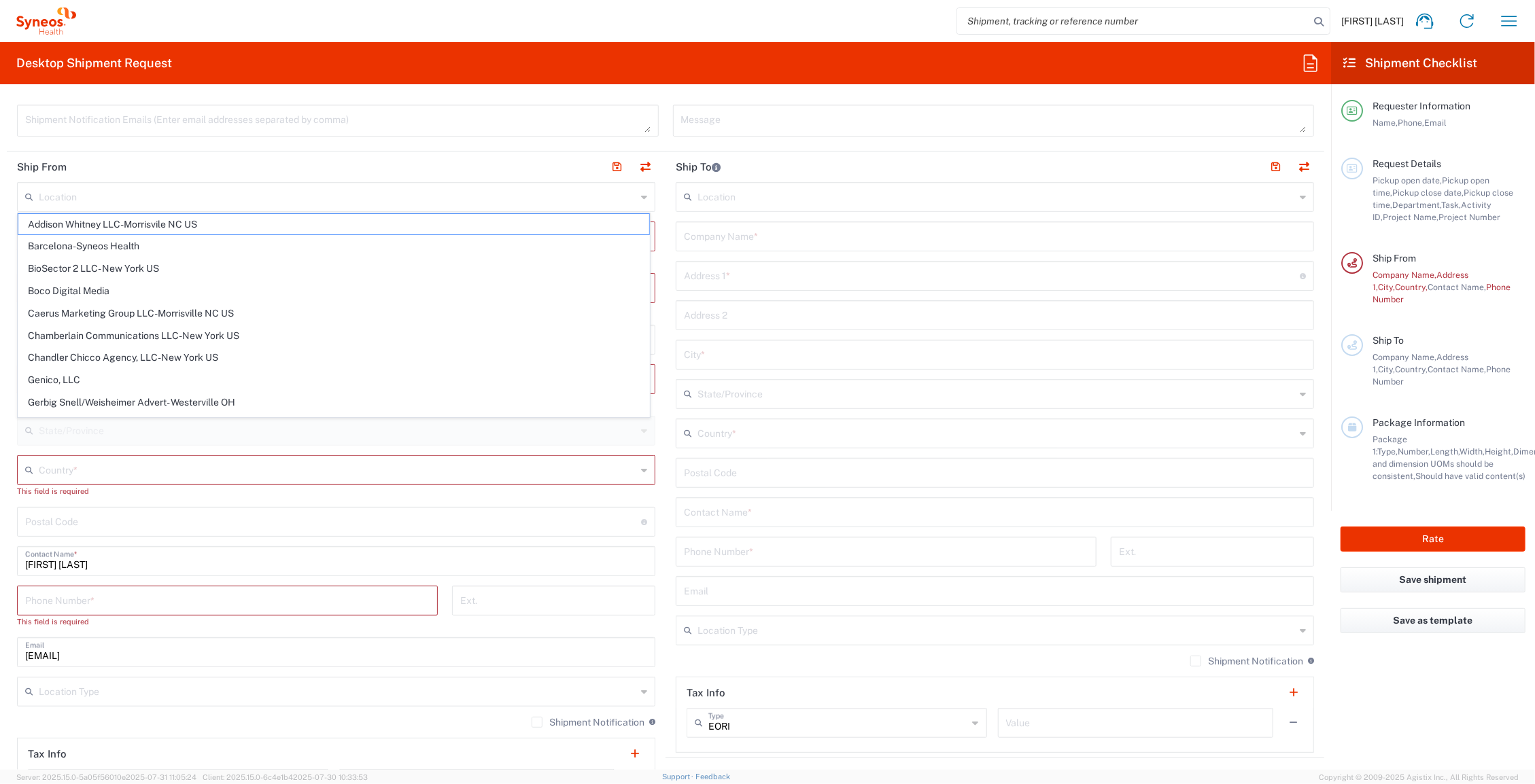 click on "[FIRST] [LAST]
Home
Shipment estimator
Shipment tracking
Desktop shipment request
My shipments
Address book
Denied party screening
My profile
Logout  Desktop Shipment Request
Requester Information  [FIRST] [LAST]  Name  * [PHONE]  Phone  * [EMAIL]  Email  *  Name (on behalf of)   Phone (on behalf of)   Email (on behalf of)   Request Details  [DATE] ×  Pickup open date  * Cancel Apply [TIME]  Pickup open time  * [DATE] ×  Pickup close date  * Cancel Apply [TIME]  Pickup close time  *  Schedule pickup  When scheduling a pickup please be sure to meet the following criteria:
1. Pickup window should start at least 2 hours after current time.
2.Pickup window needs to be at least 2 hours.
3.Pickup close time should not exceed business hours.
[DATE] × Cancel Apply × *" at bounding box center (768, 392) 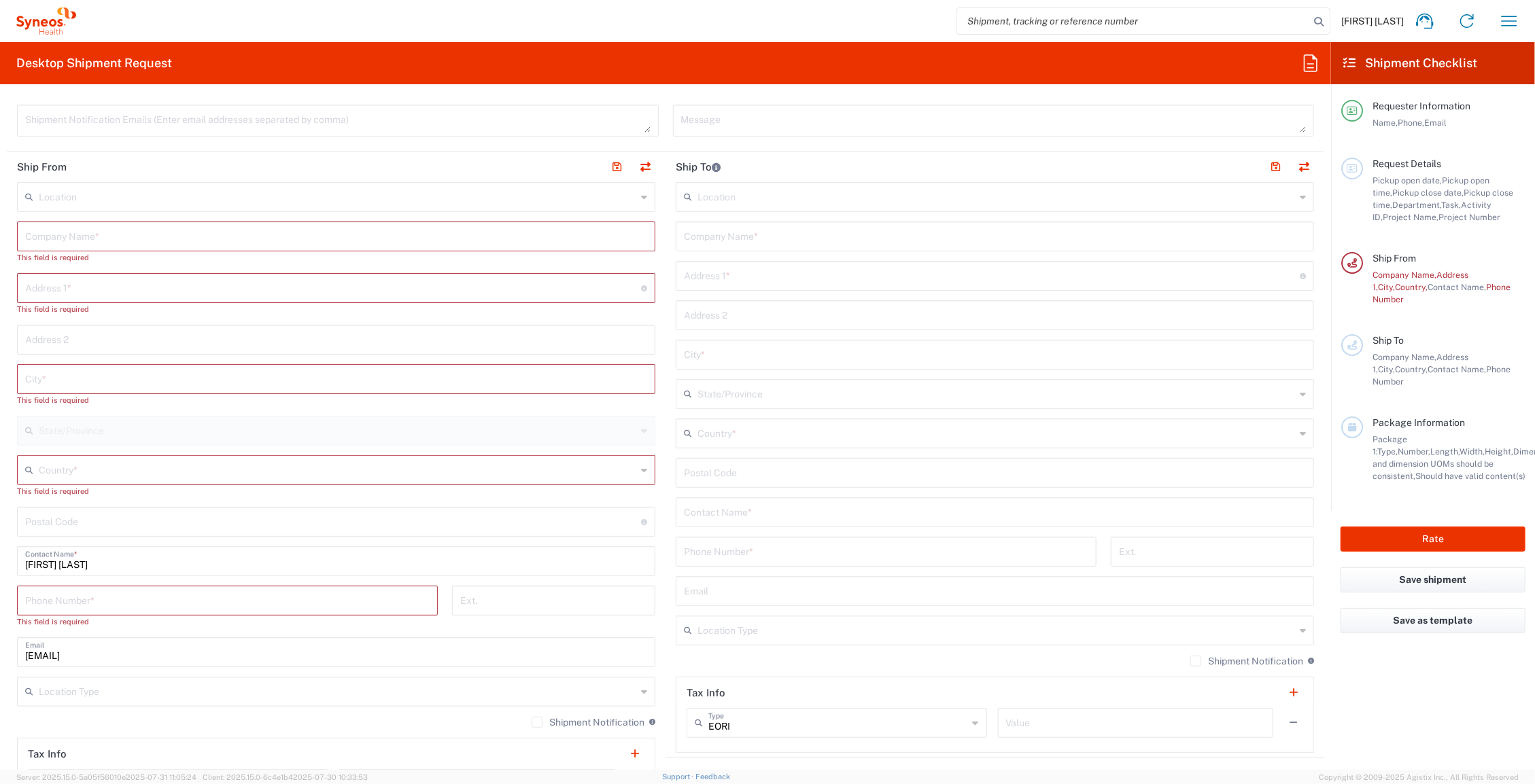 click at bounding box center (336, 235) 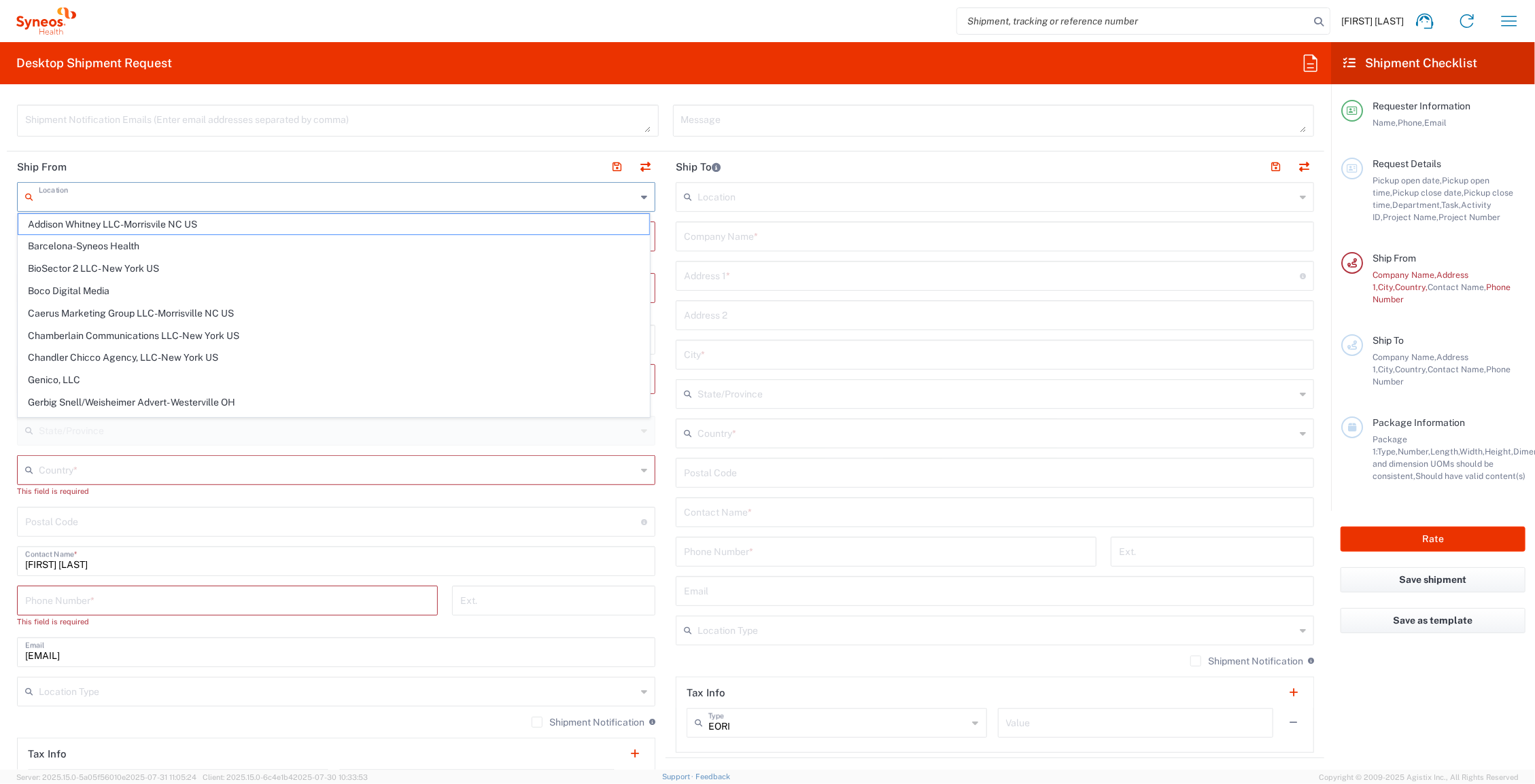 click at bounding box center (337, 196) 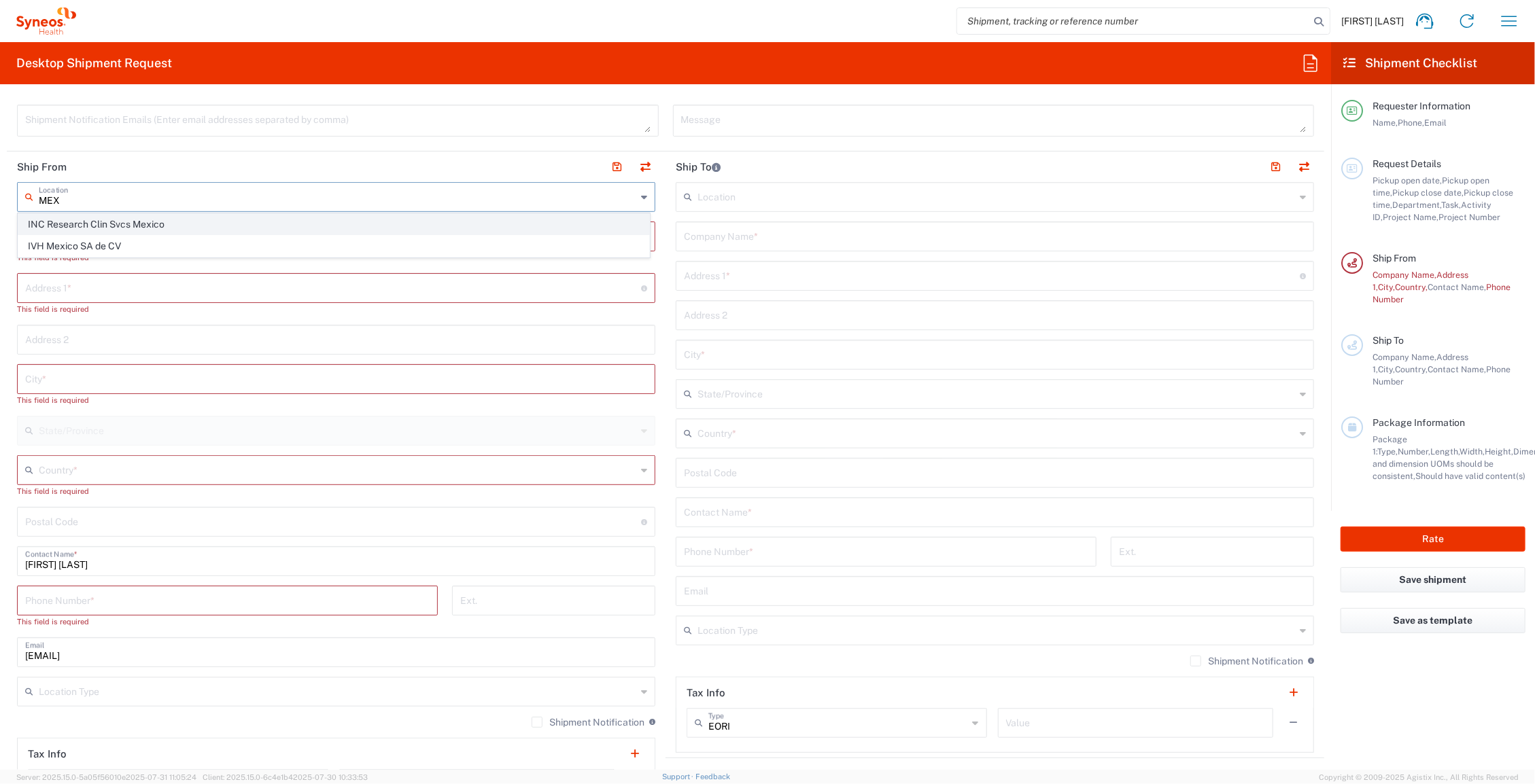 click on "INC Research Clin Svcs Mexico" 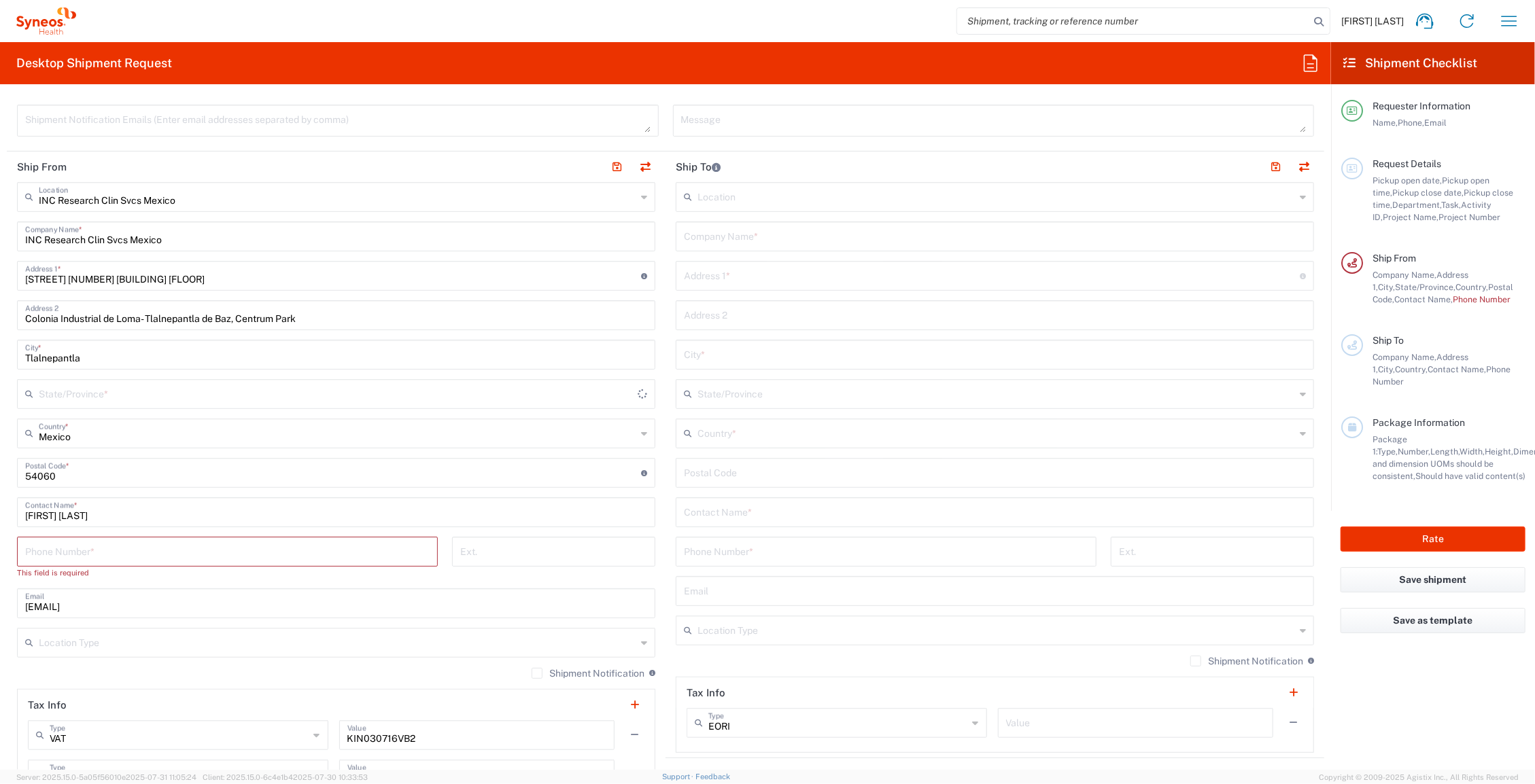 type on "Mexico State" 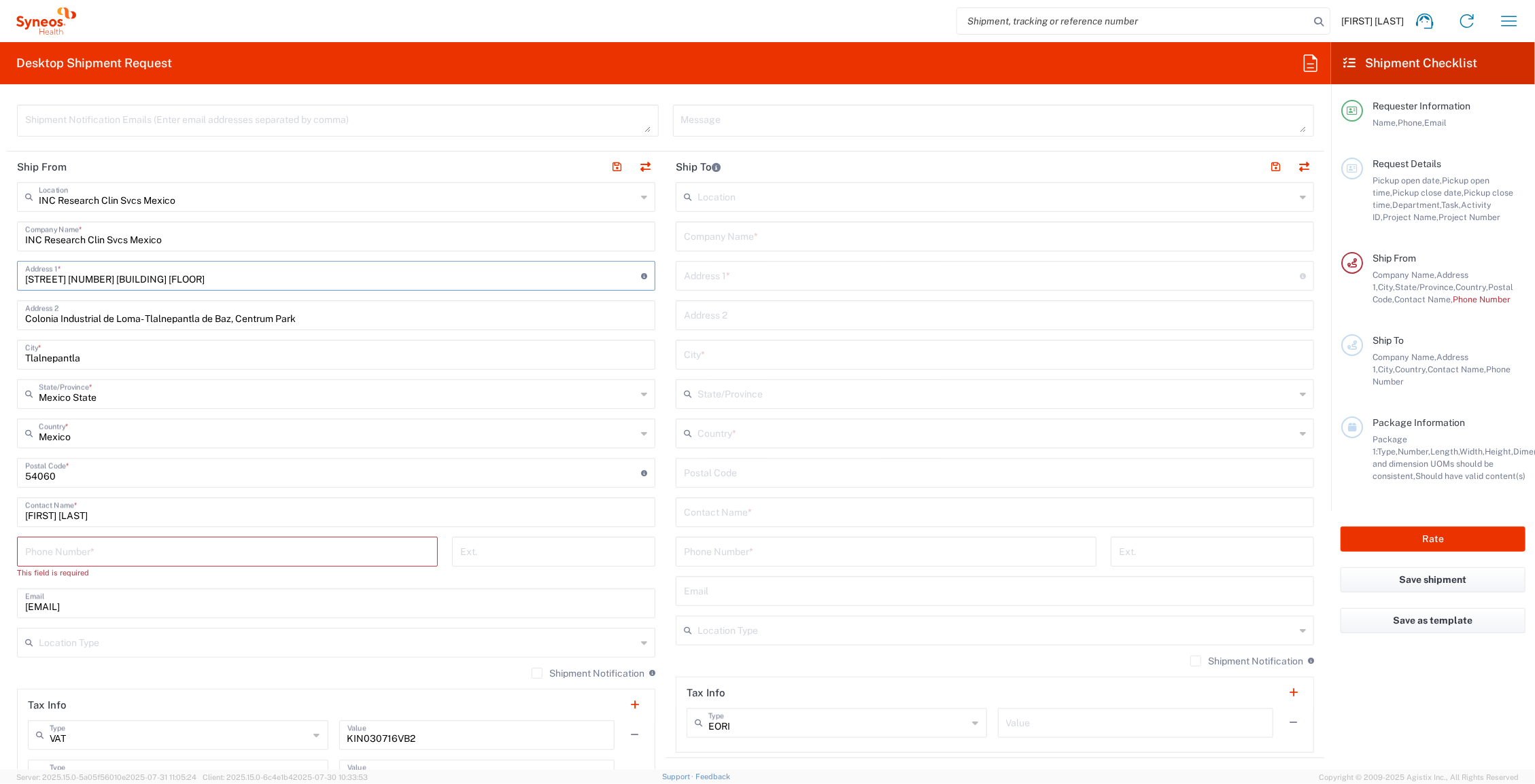click on "[STREET] [NUMBER] [BUILDING] [FLOOR]" at bounding box center [333, 274] 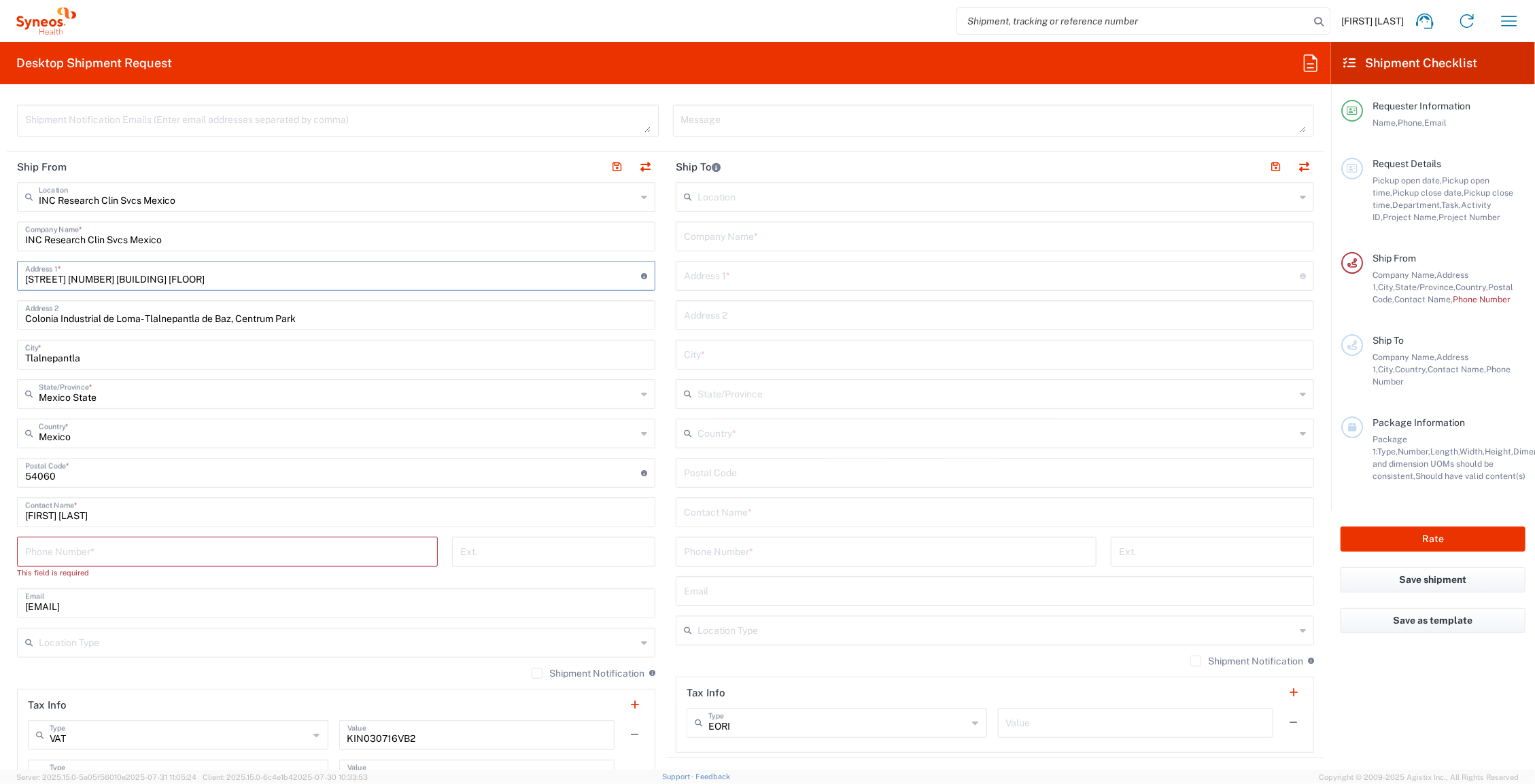 click at bounding box center [227, 550] 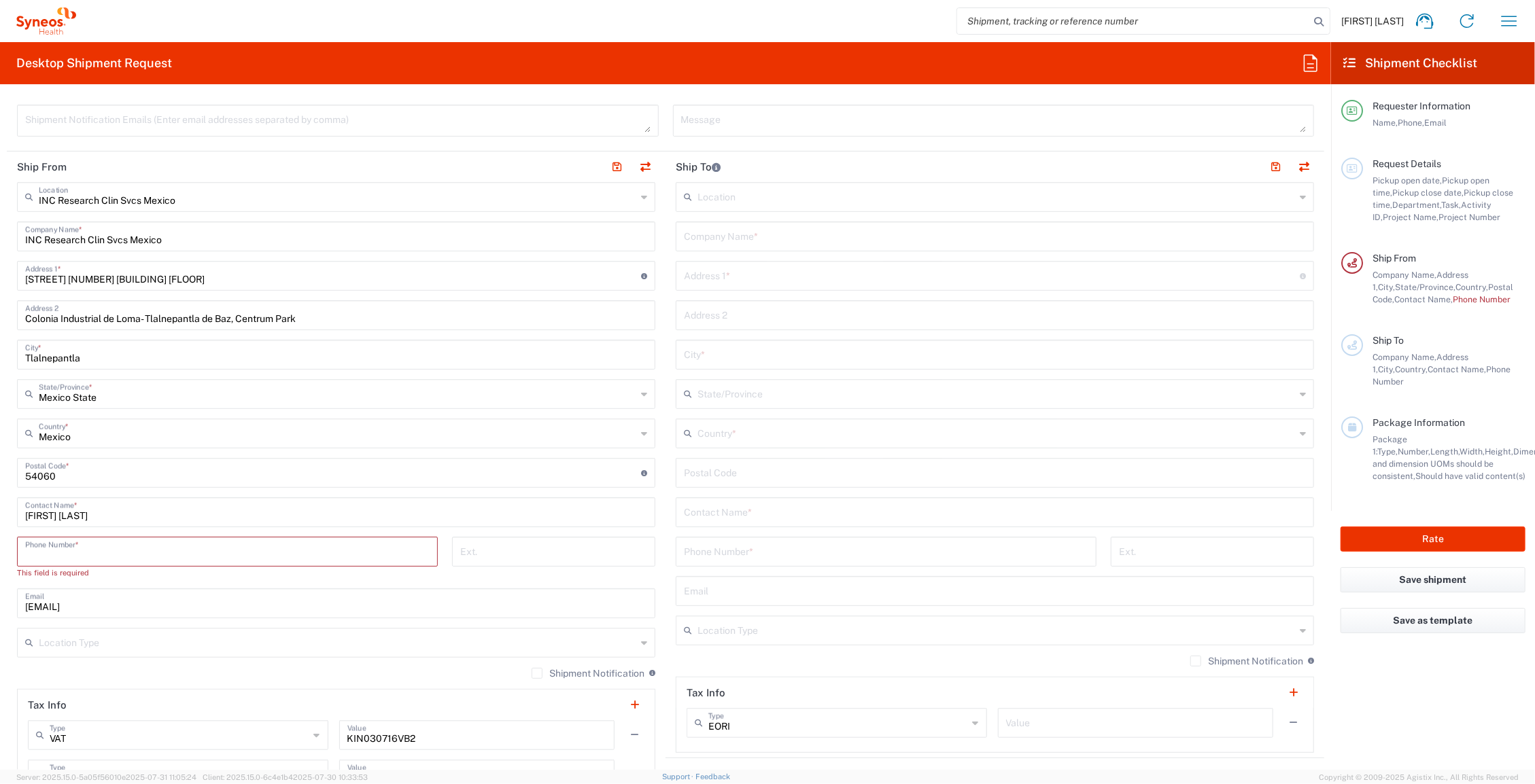 type on "[PHONE]" 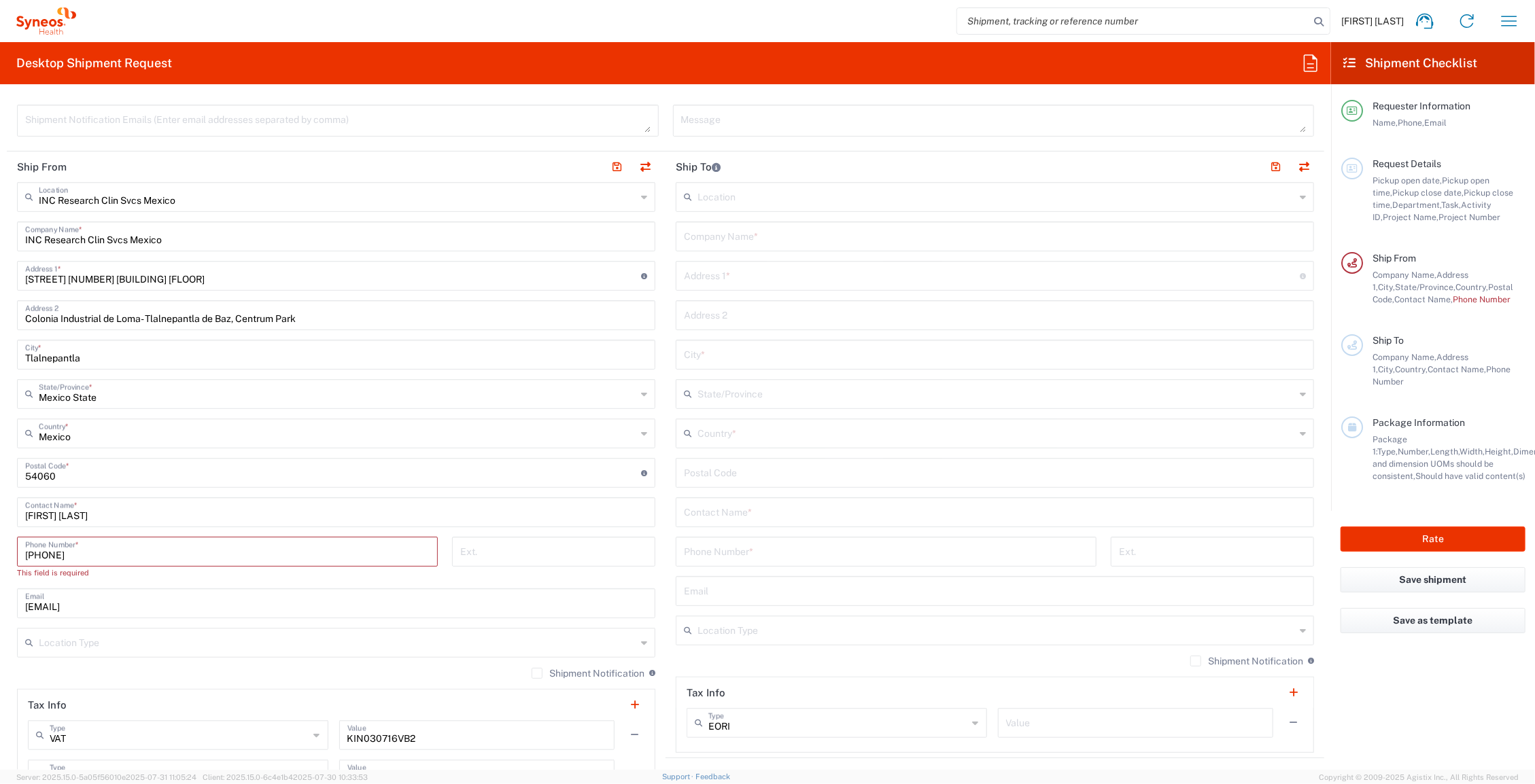 type on "[EMAIL]" 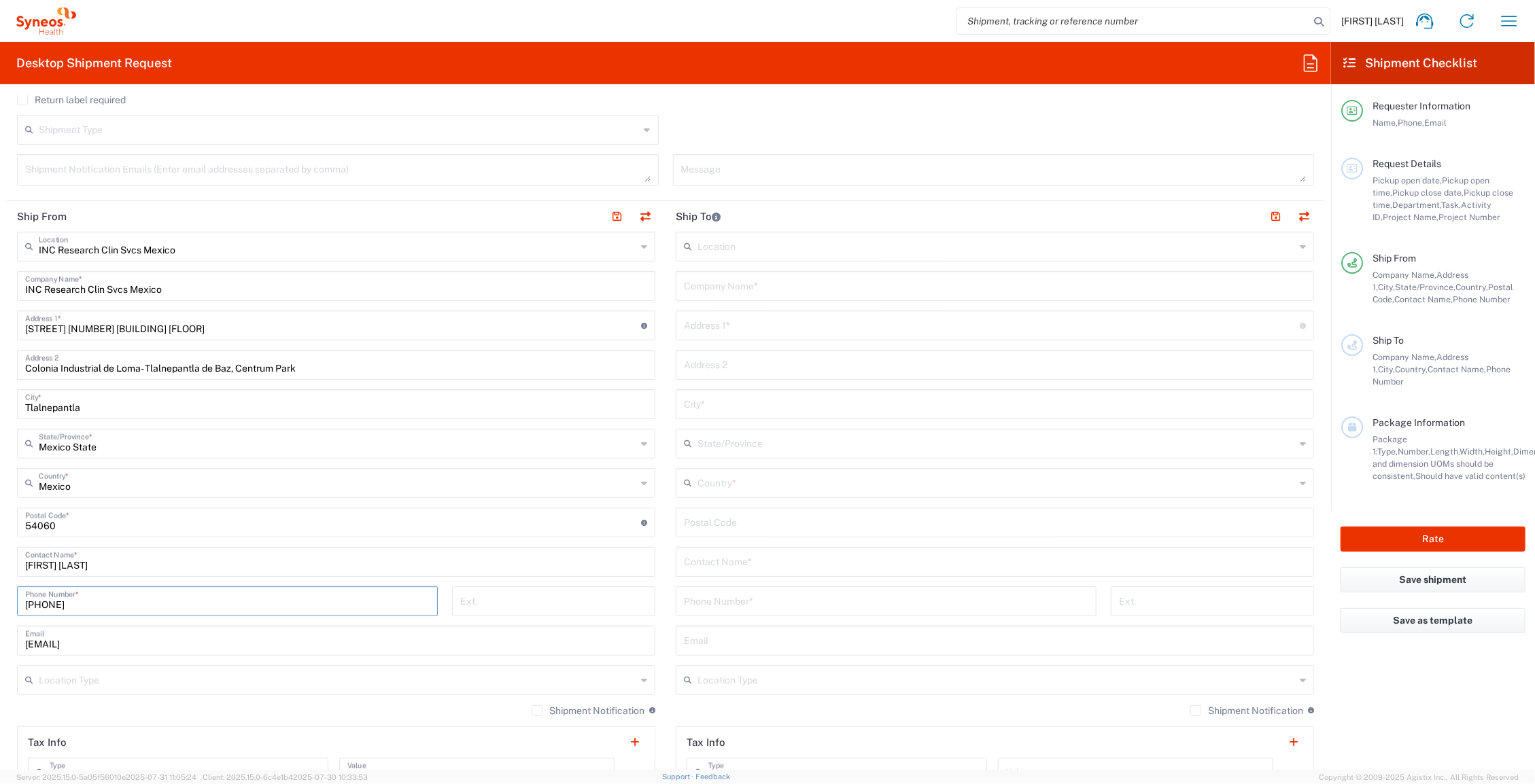 scroll, scrollTop: 408, scrollLeft: 0, axis: vertical 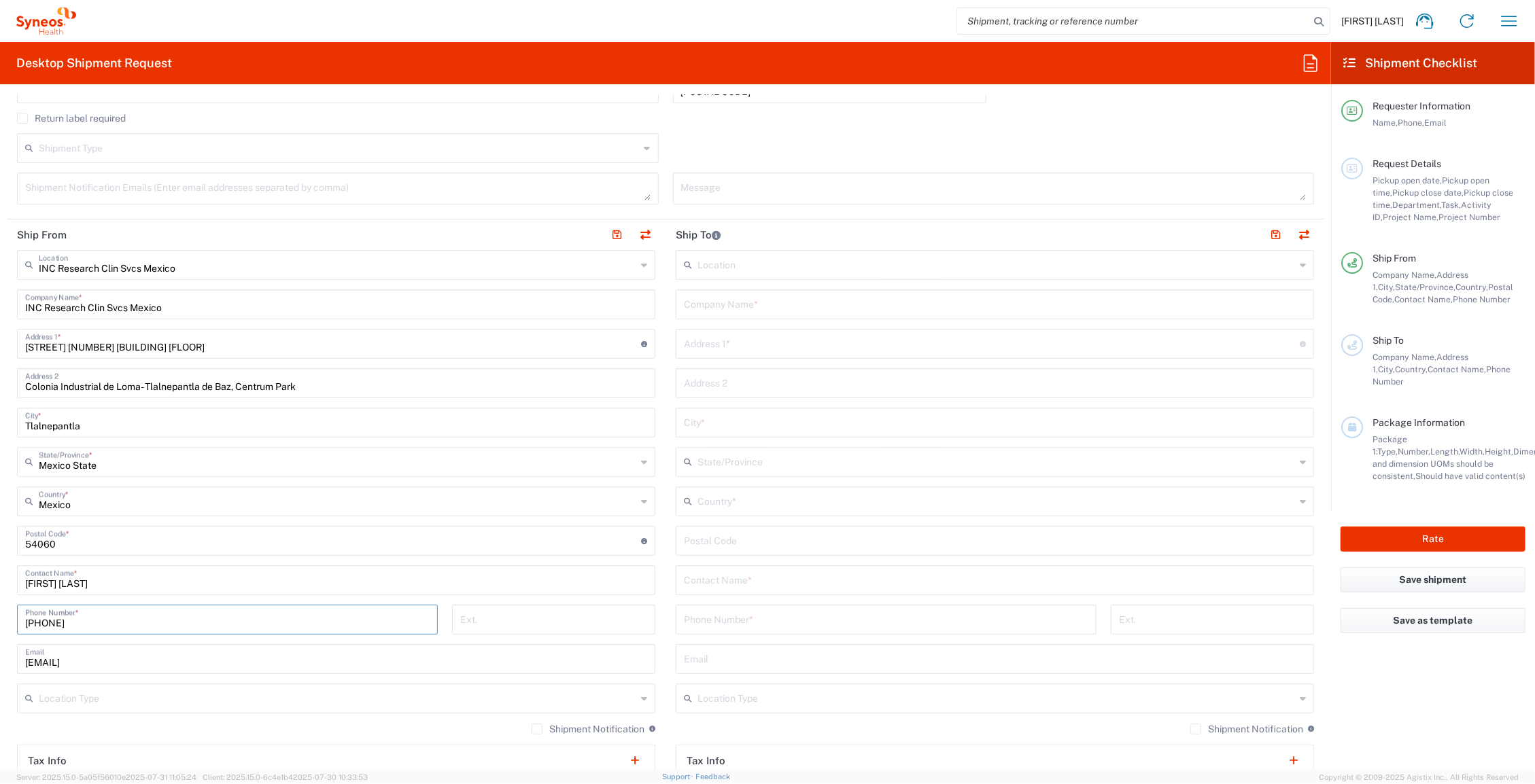 click at bounding box center [996, 264] 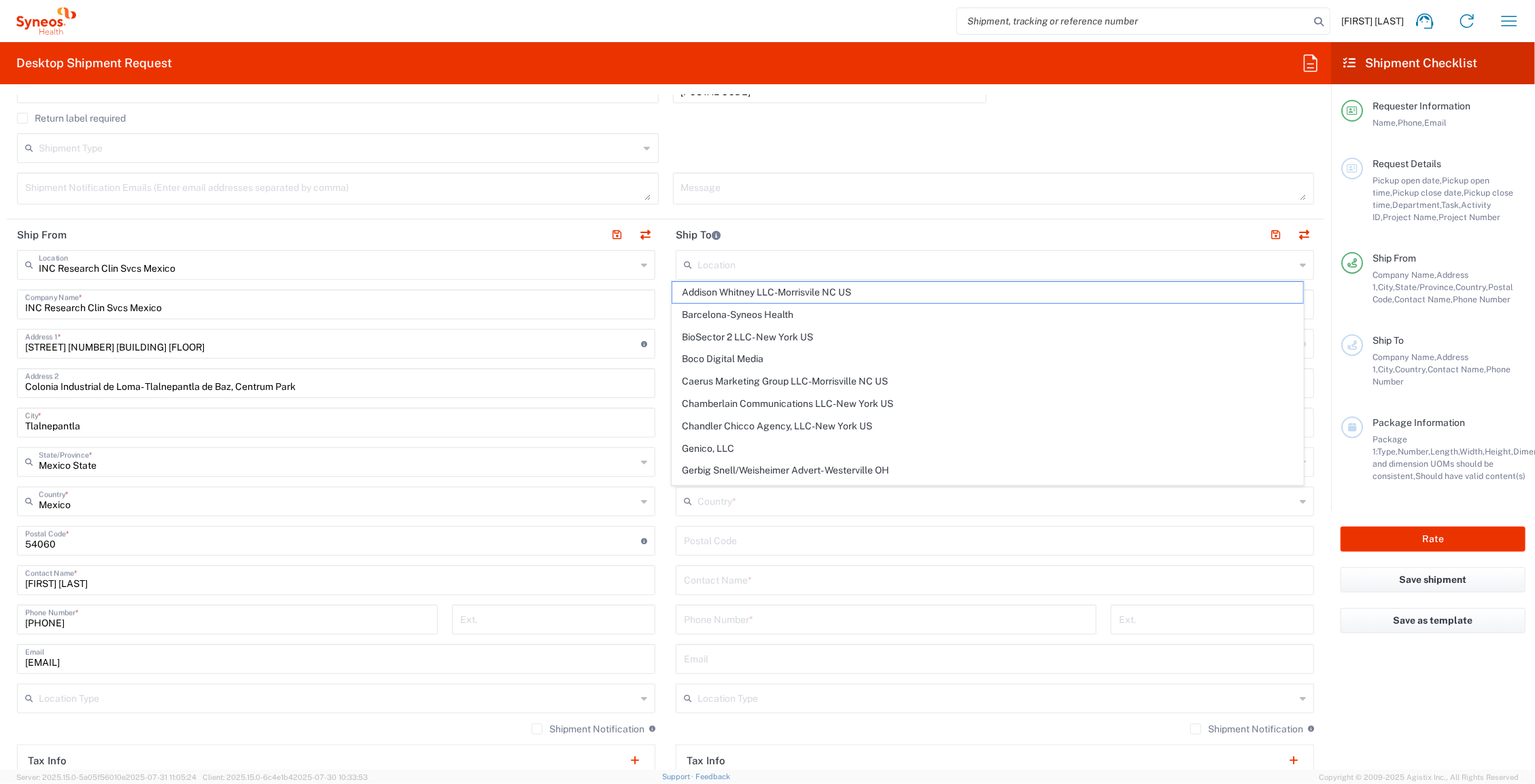 click at bounding box center [996, 264] 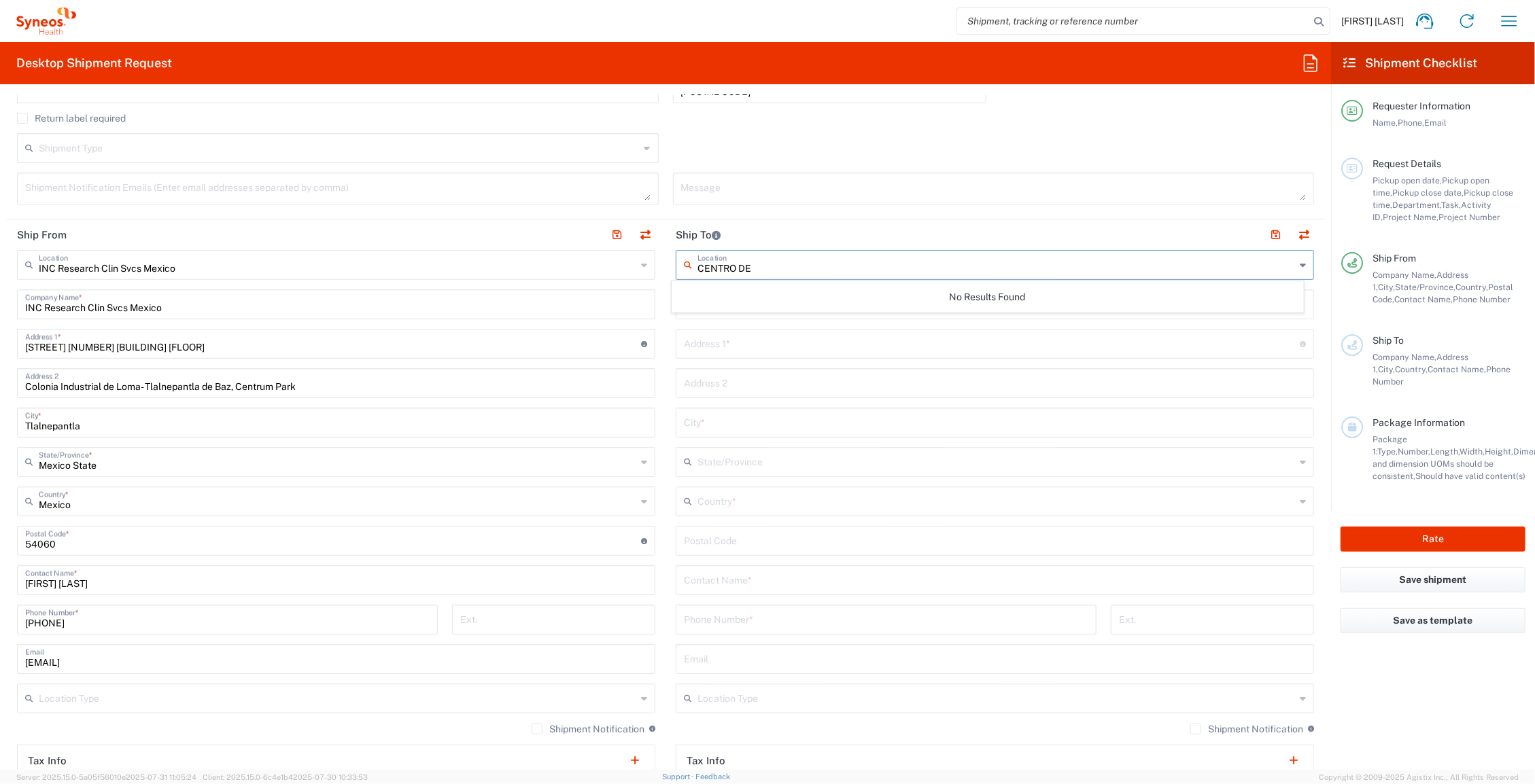 type on "CENTRO DE" 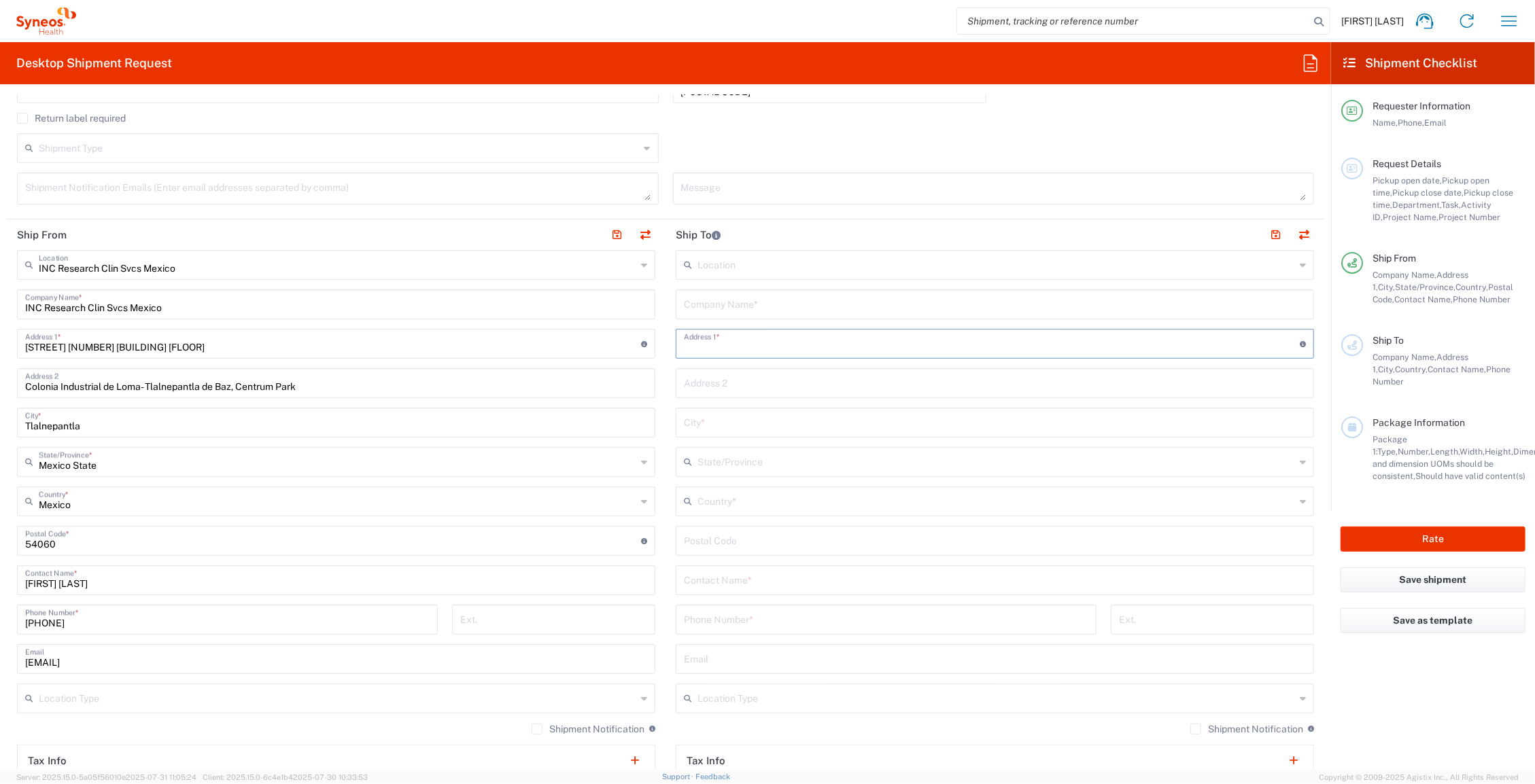 click at bounding box center [995, 303] 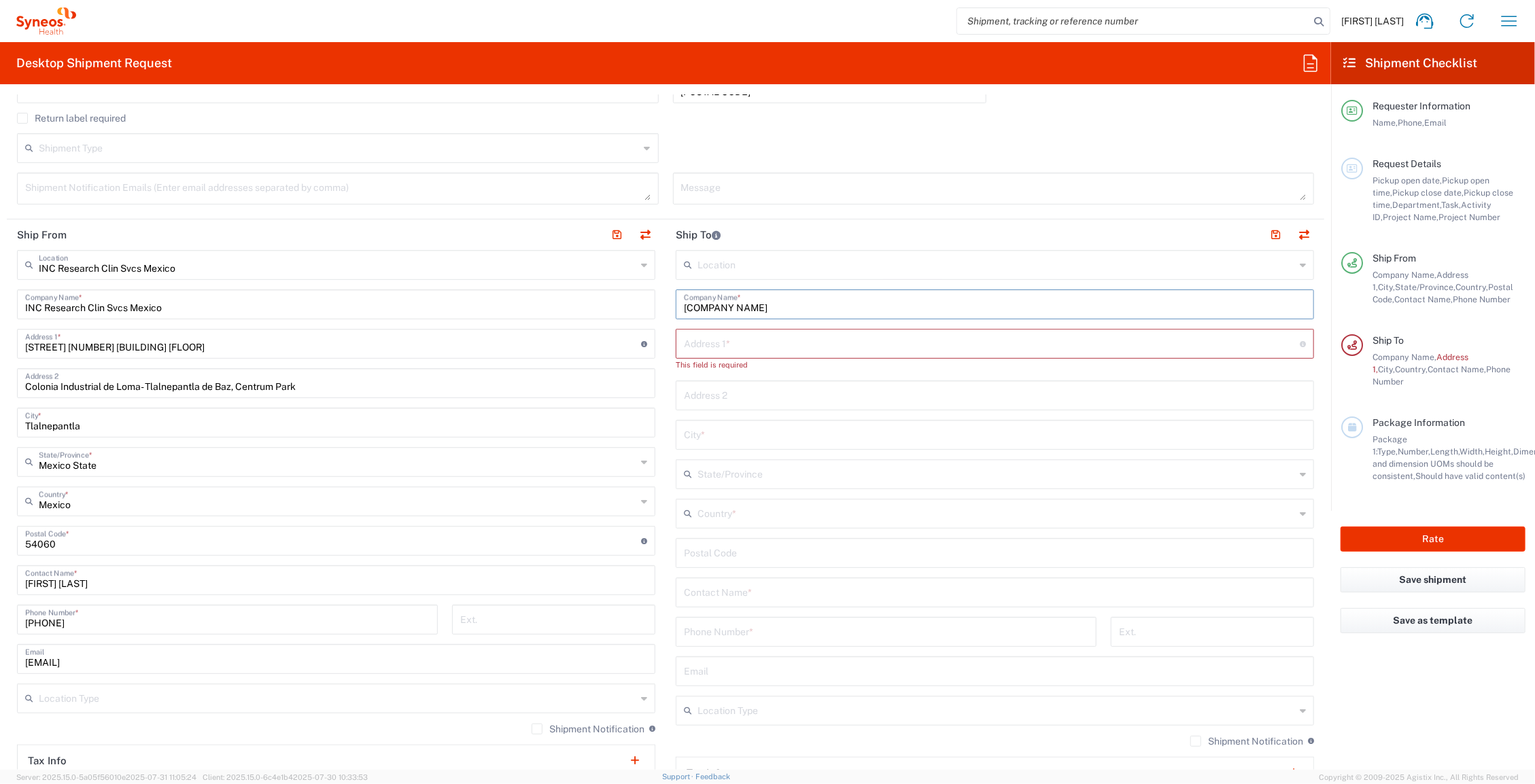 click on "[COMPANY NAME]" at bounding box center [995, 303] 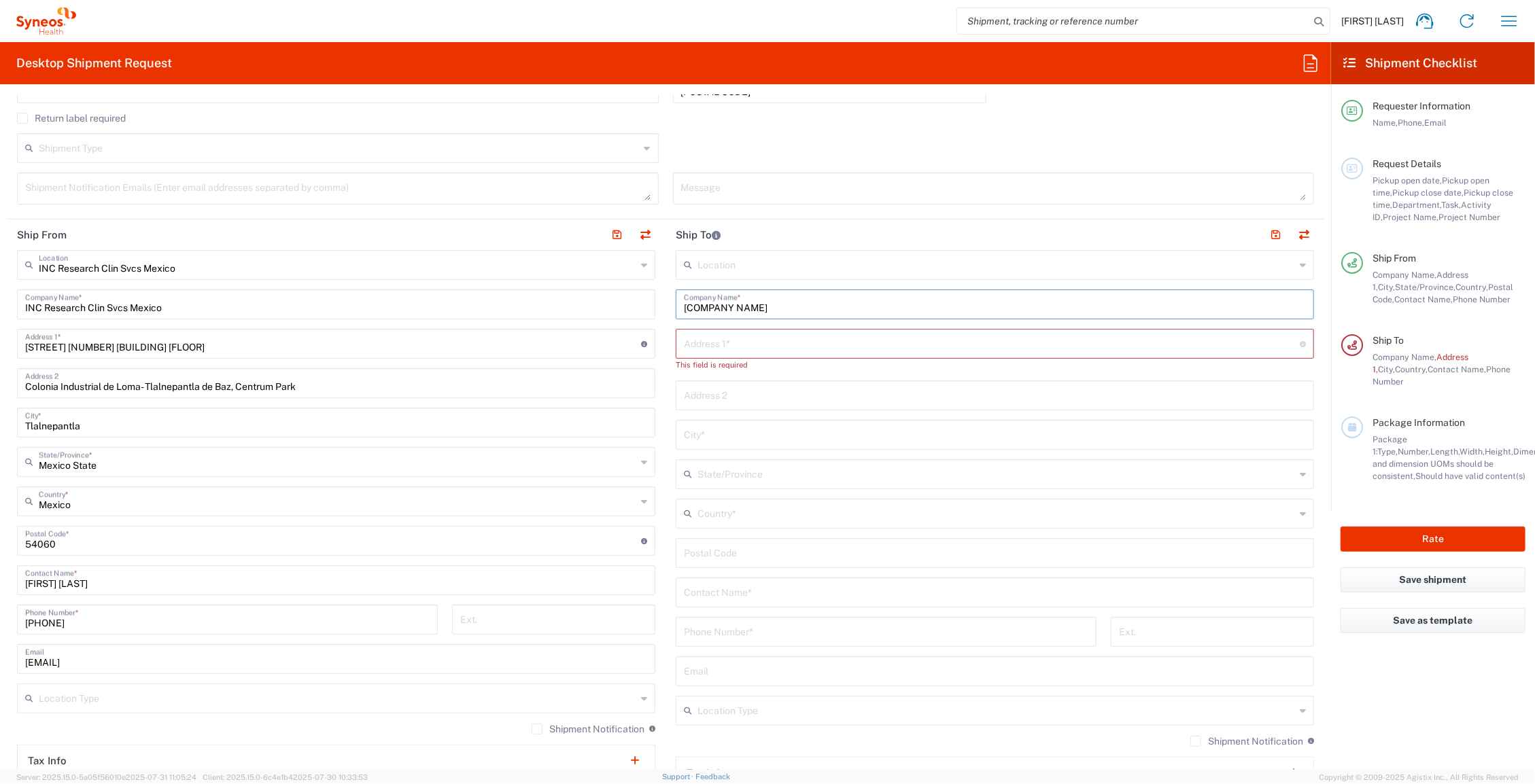 type on "[COMPANY NAME]" 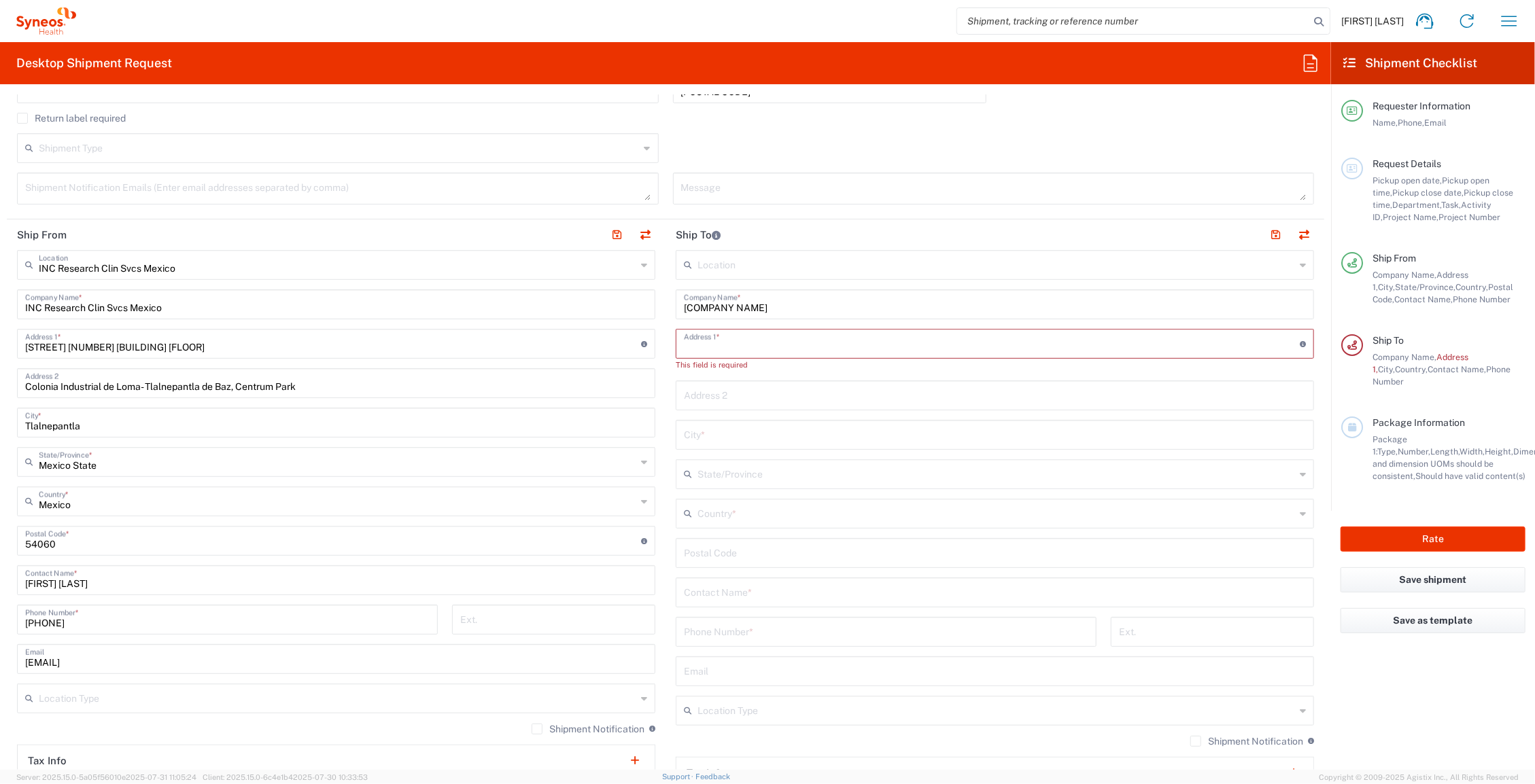 click at bounding box center (992, 342) 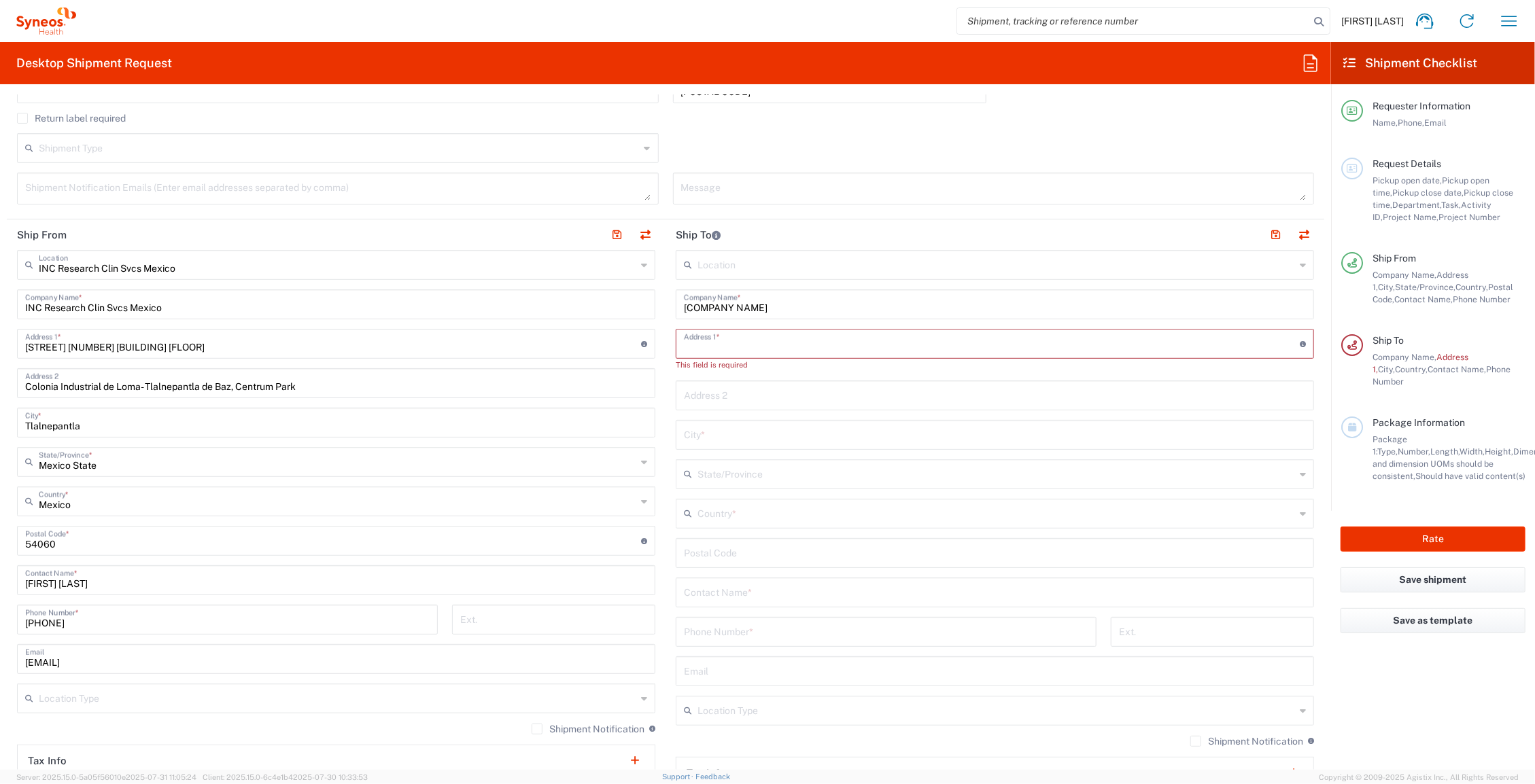 click at bounding box center [995, 394] 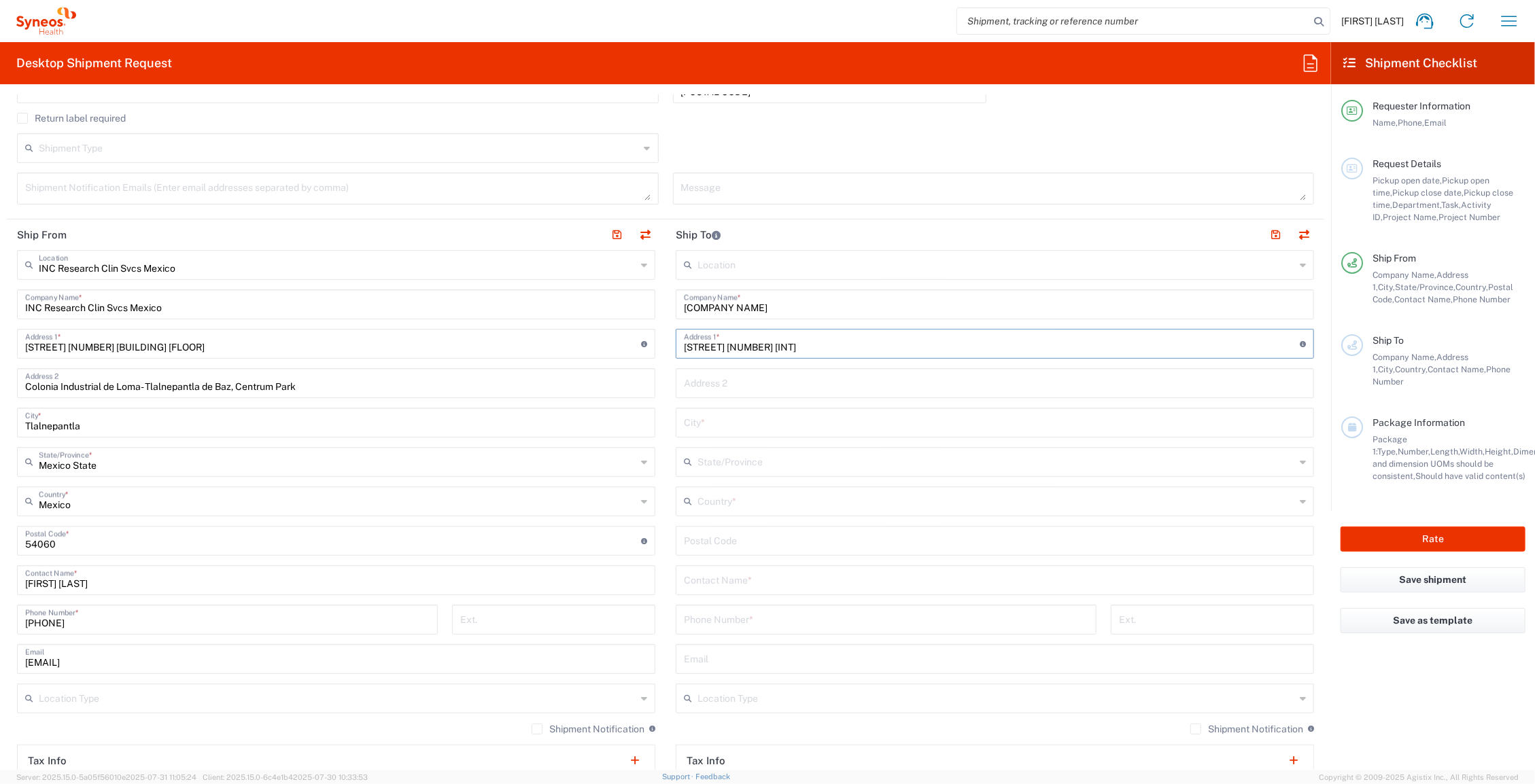type on "[STREET] [NUMBER] [INT]" 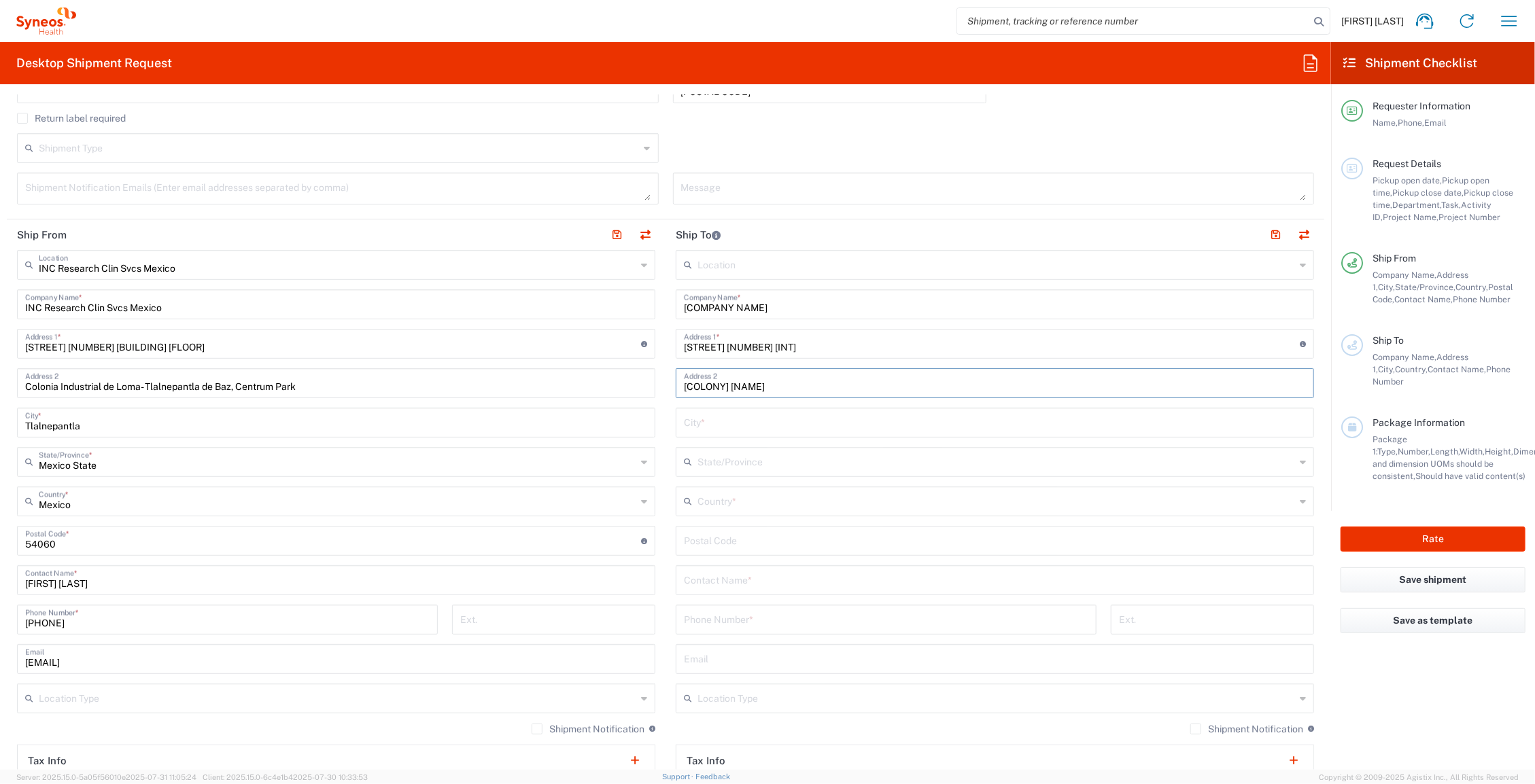 click on "[COLONY] [NAME]" at bounding box center (995, 382) 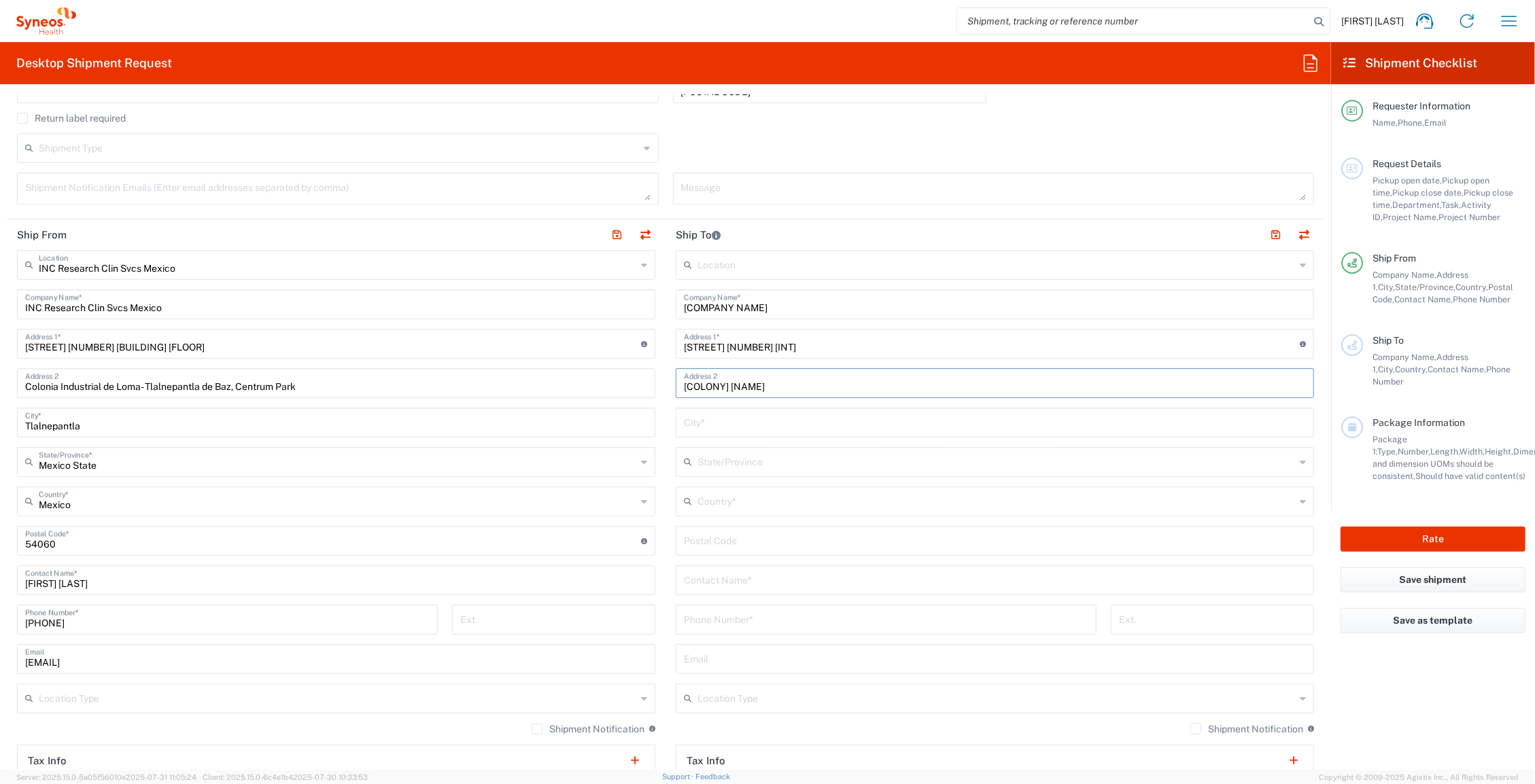 type on "[COLONY] [NAME]" 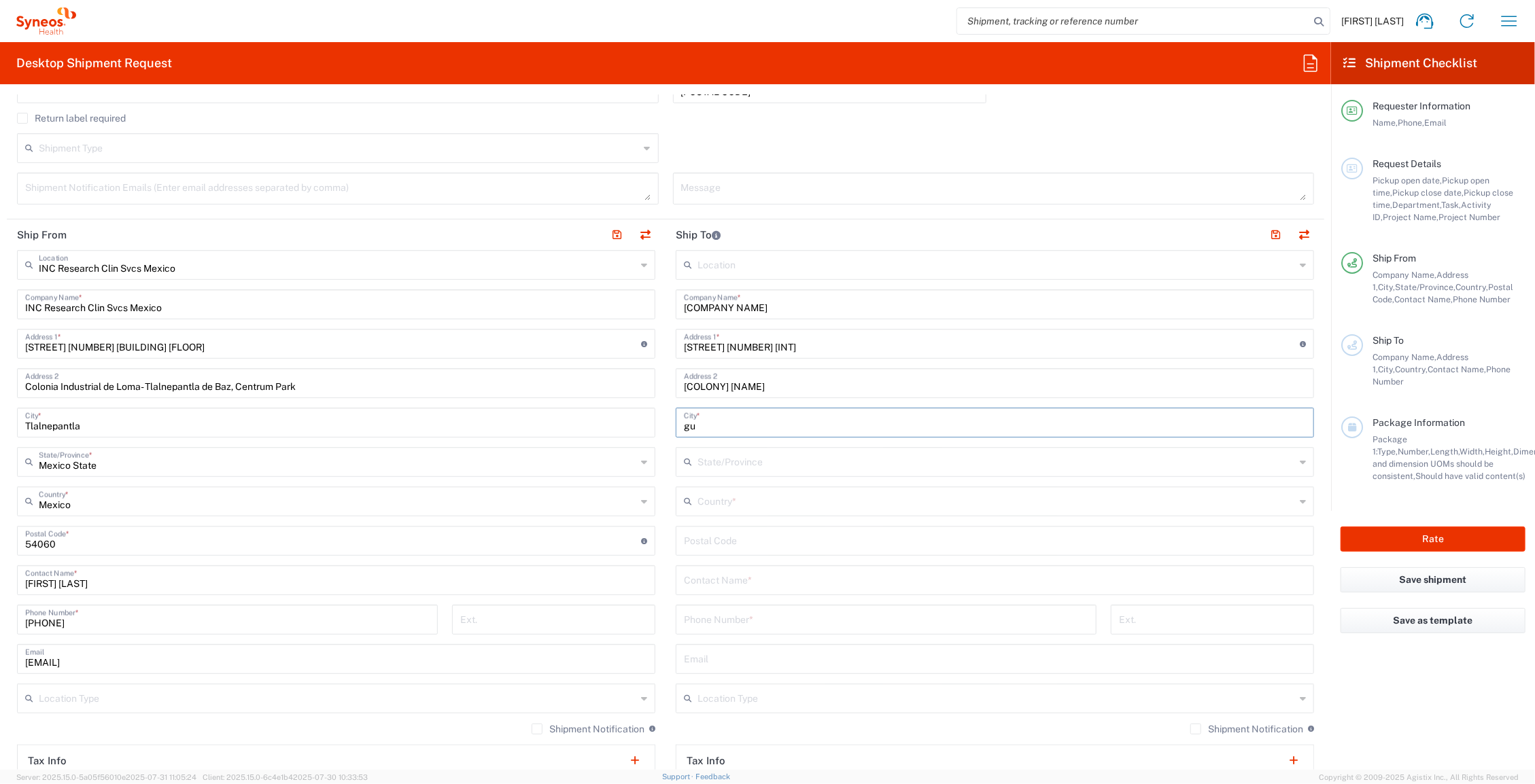 type on "g" 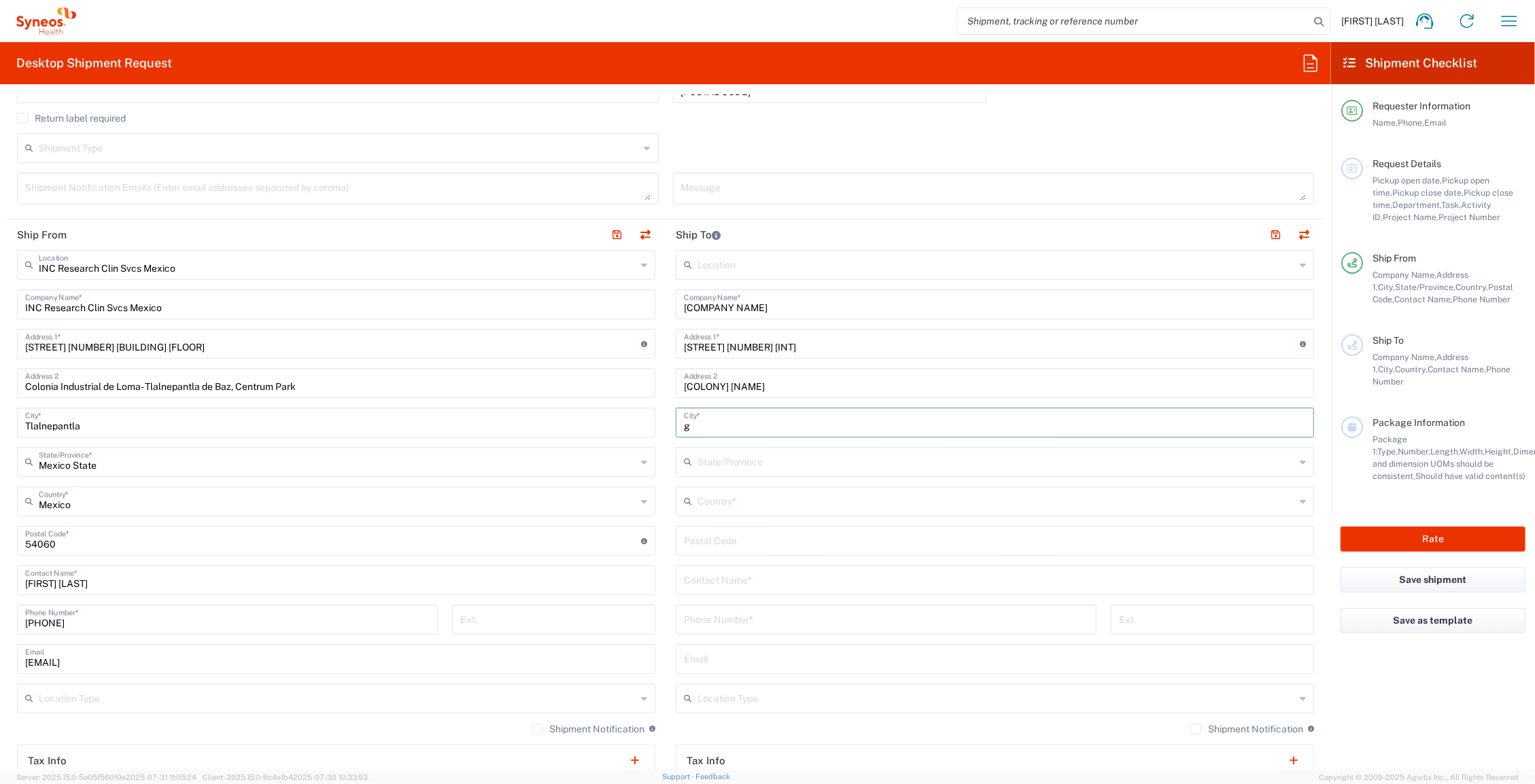 type 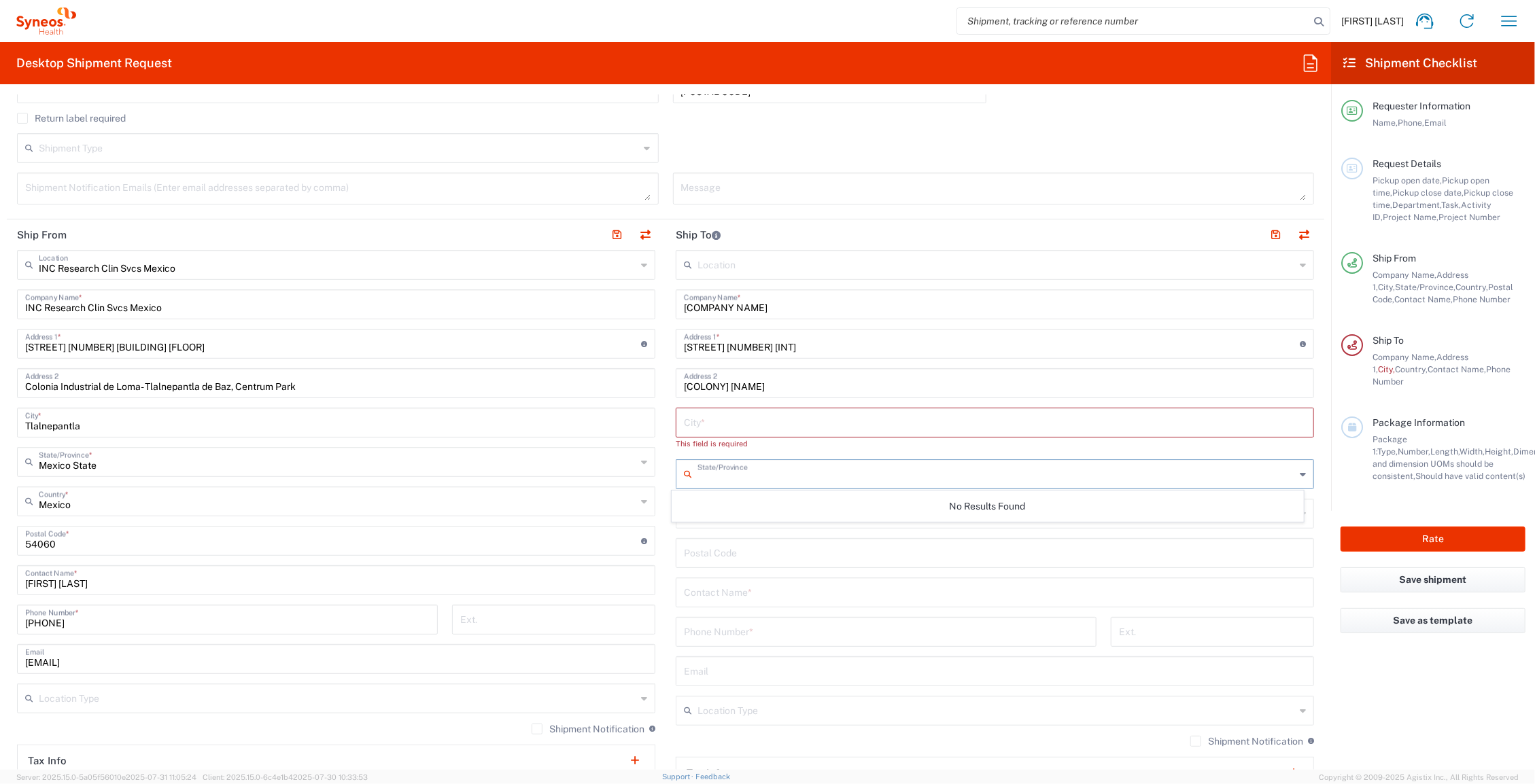 drag, startPoint x: 729, startPoint y: 455, endPoint x: 734, endPoint y: 449, distance: 7.8102497 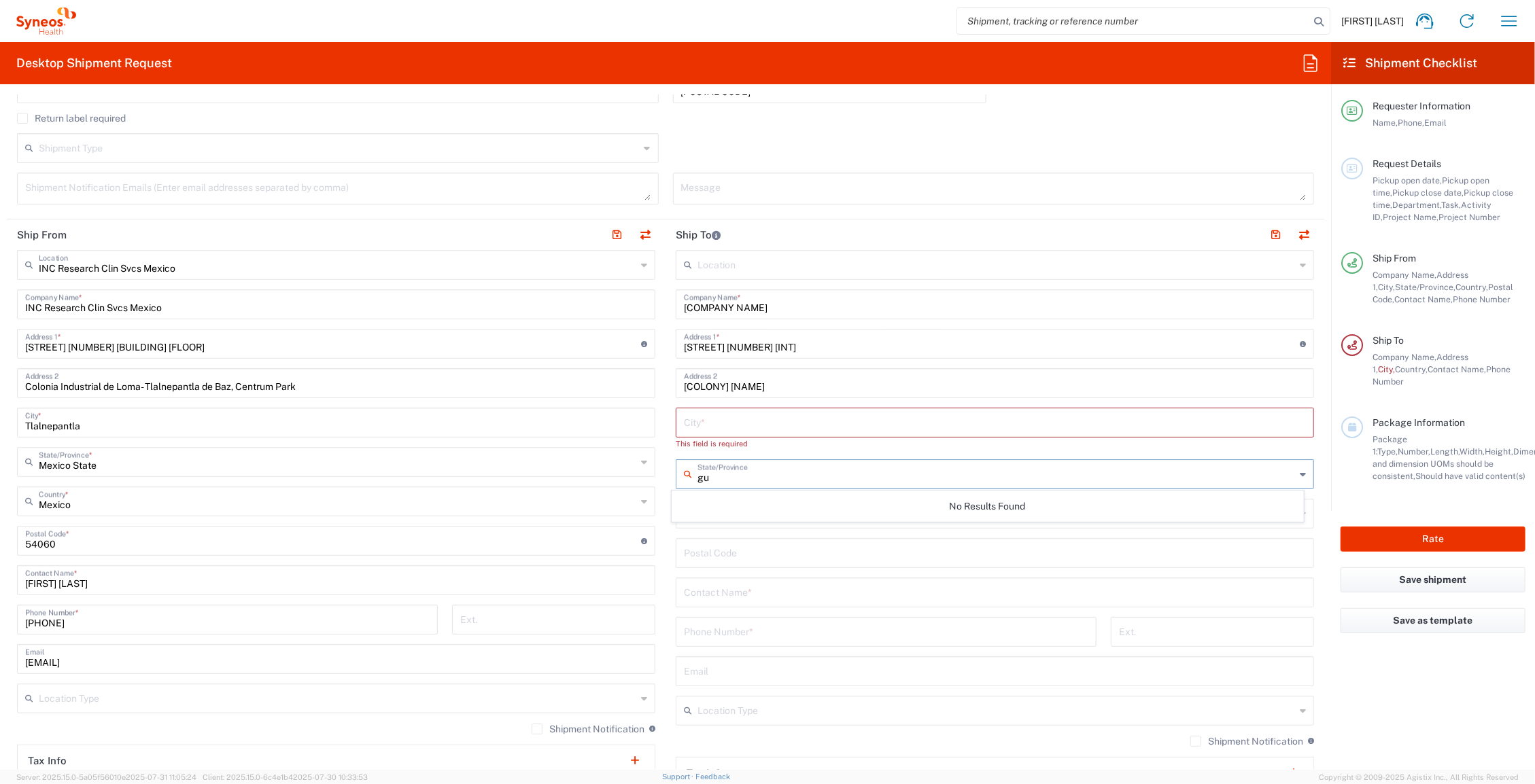 type on "g" 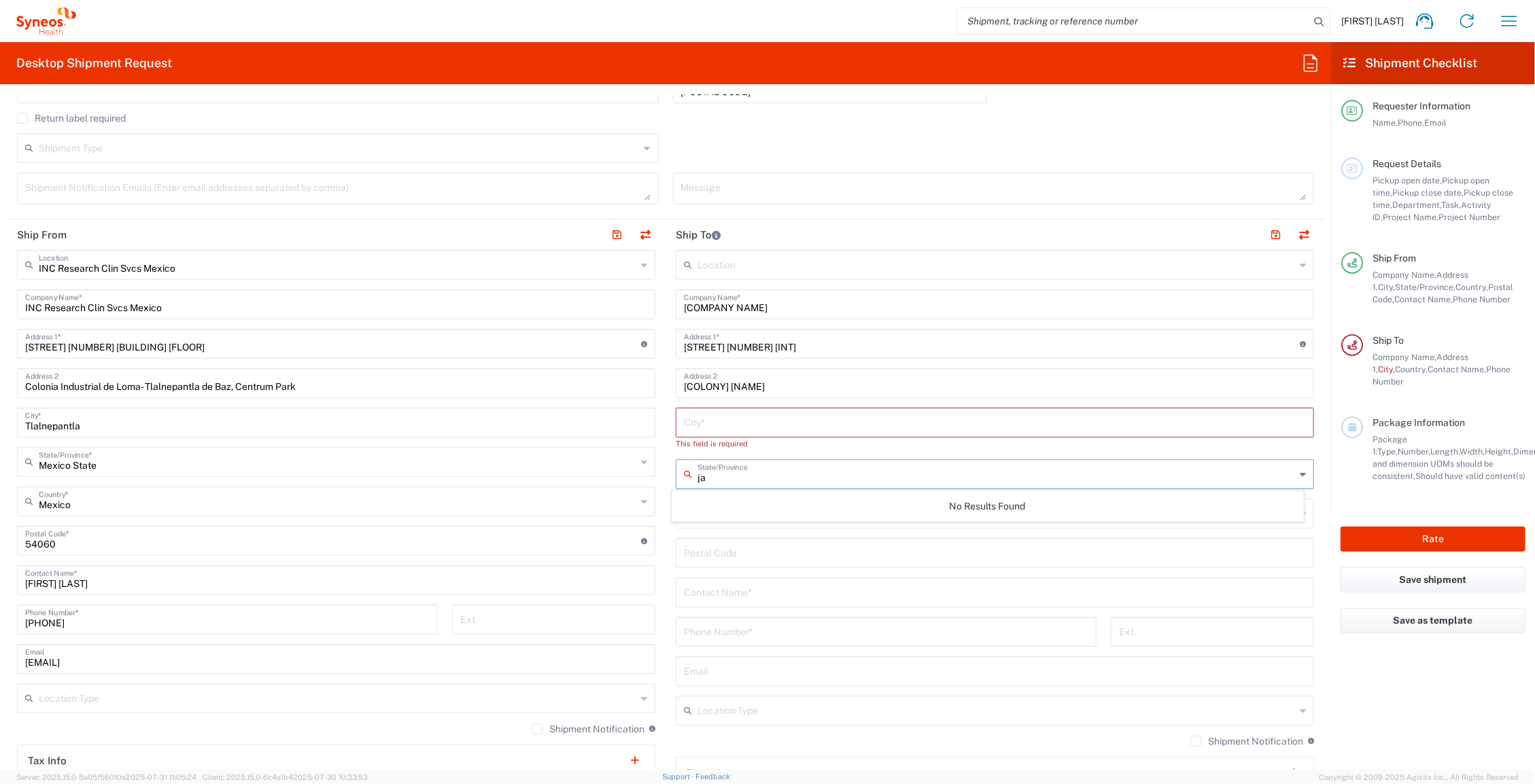 type on "j" 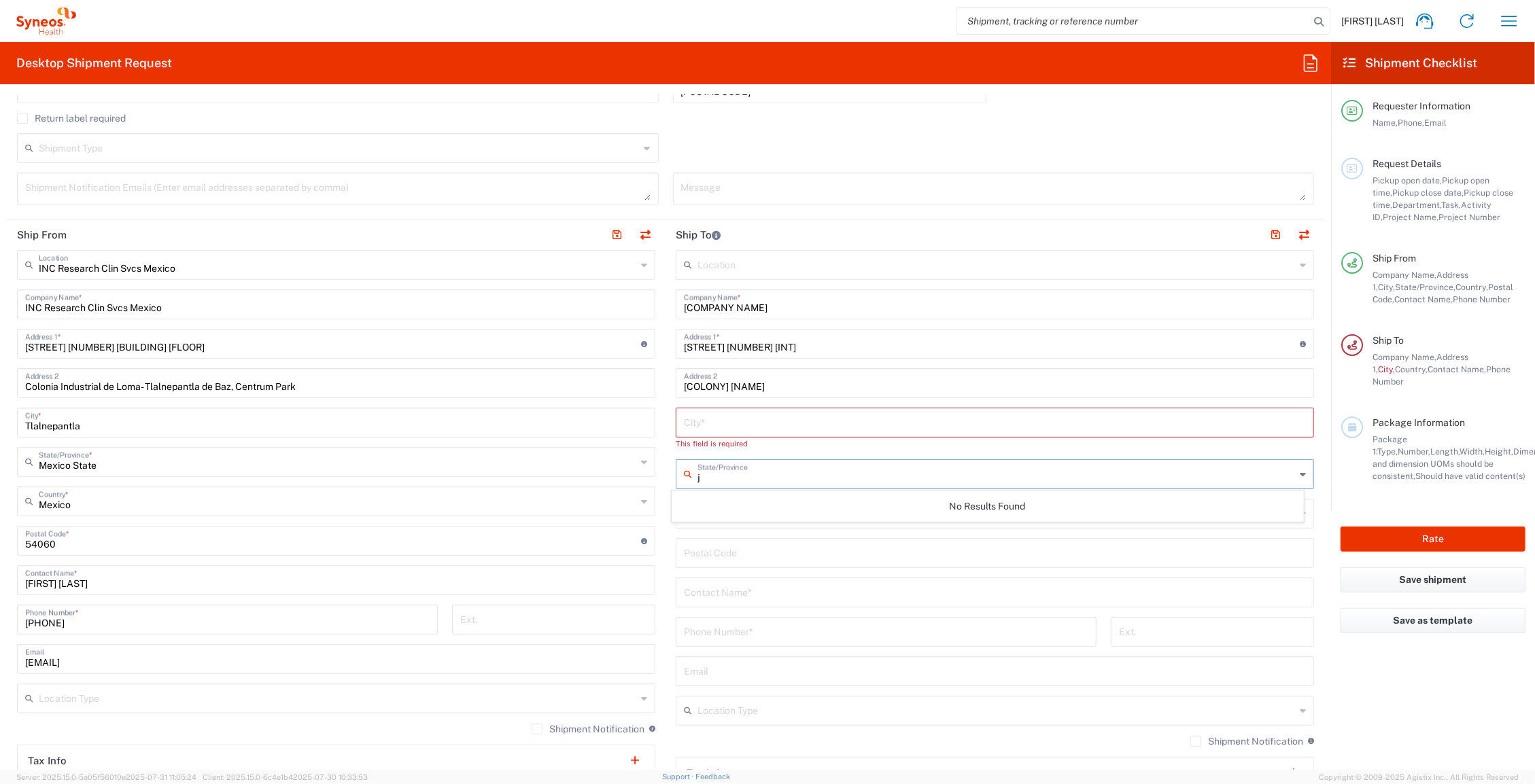 type 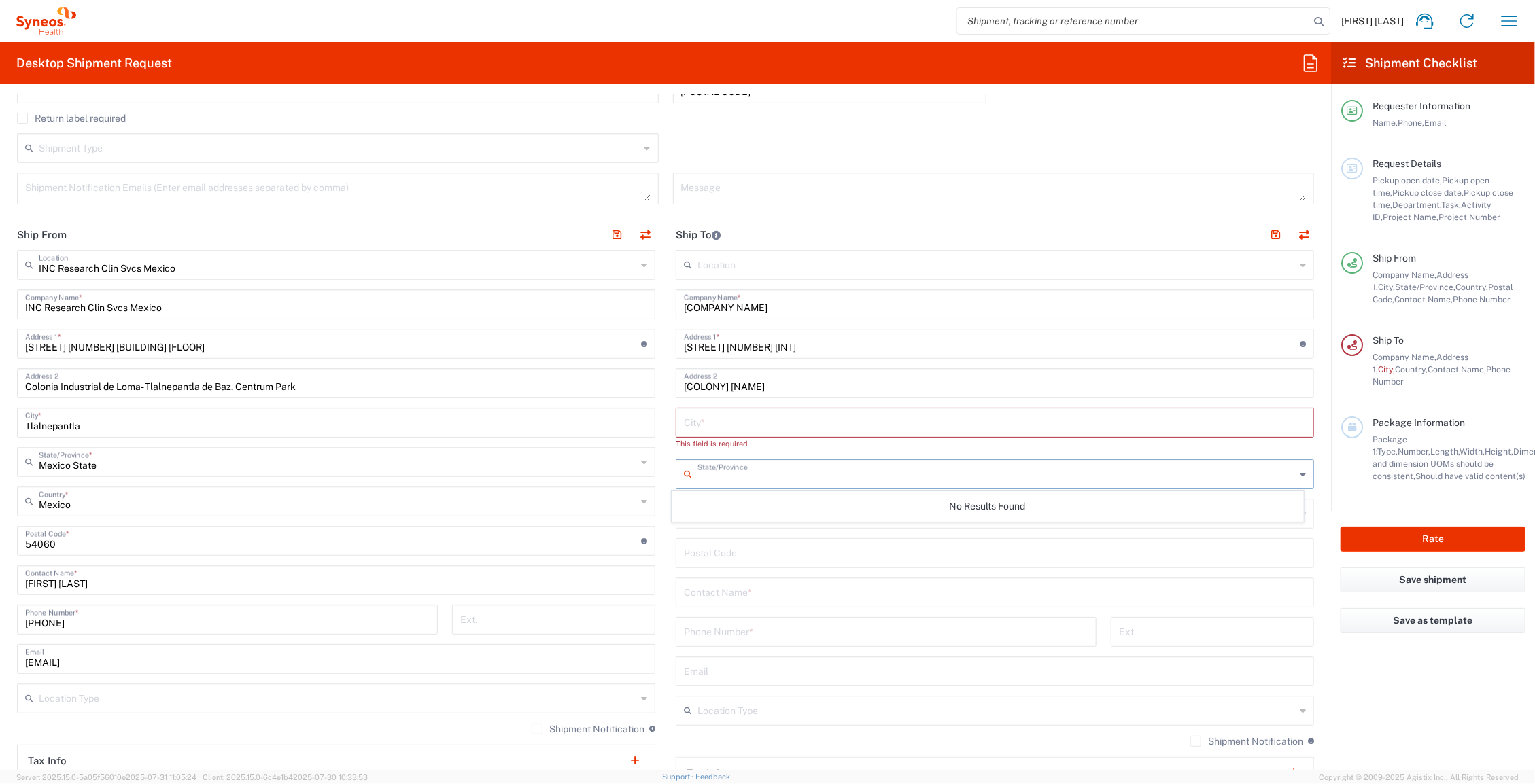 click at bounding box center [995, 552] 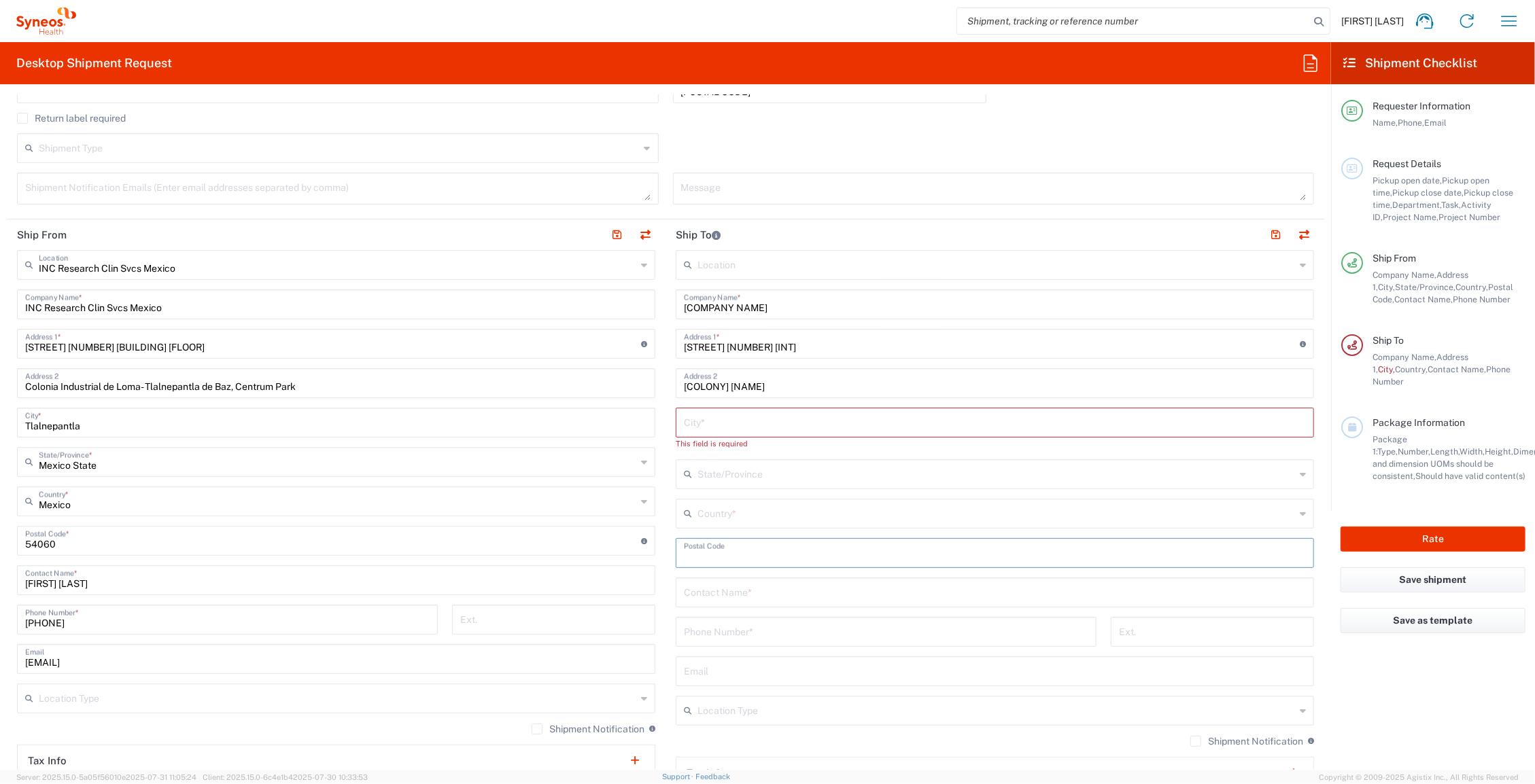 click at bounding box center (996, 512) 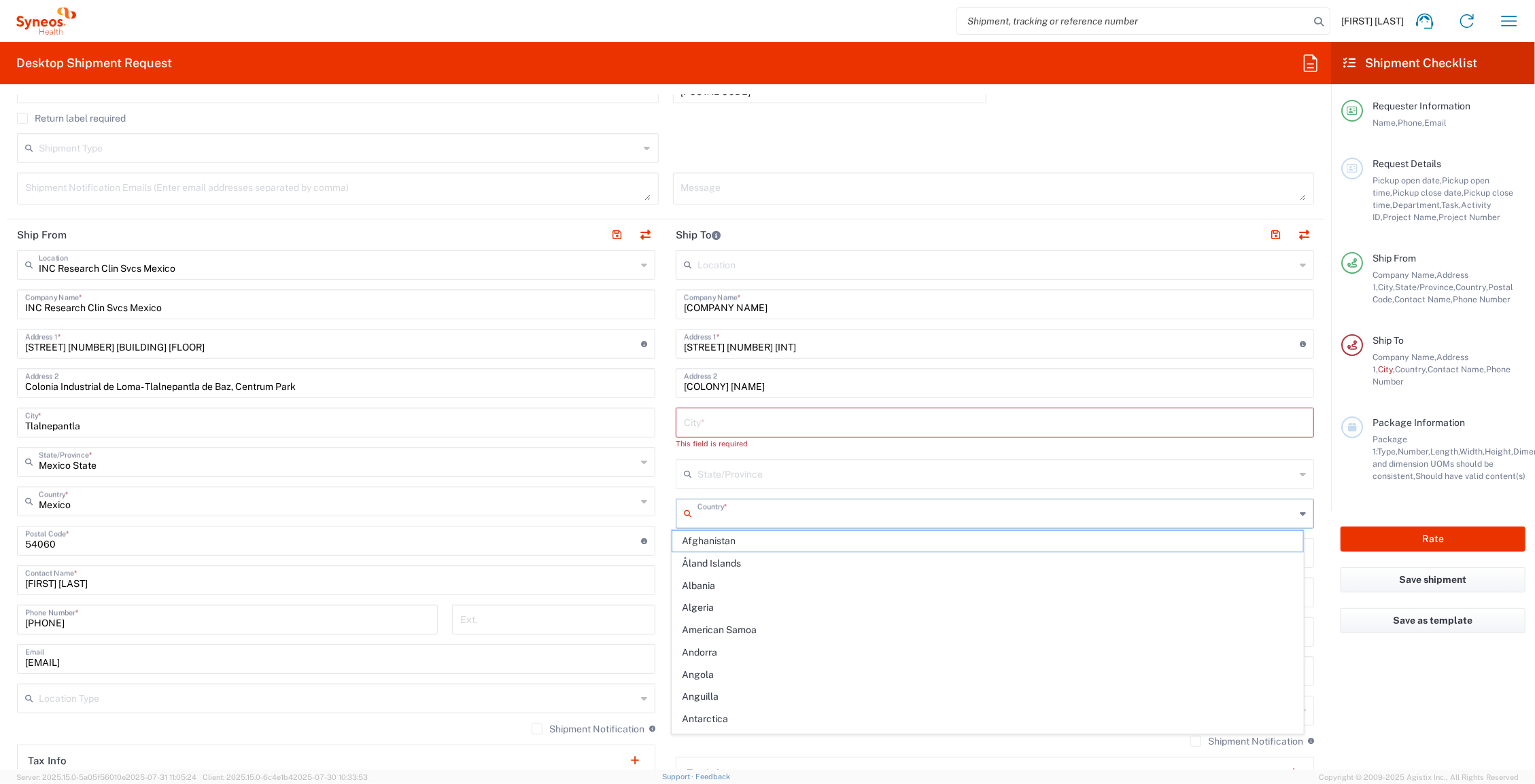 type on "Mexico" 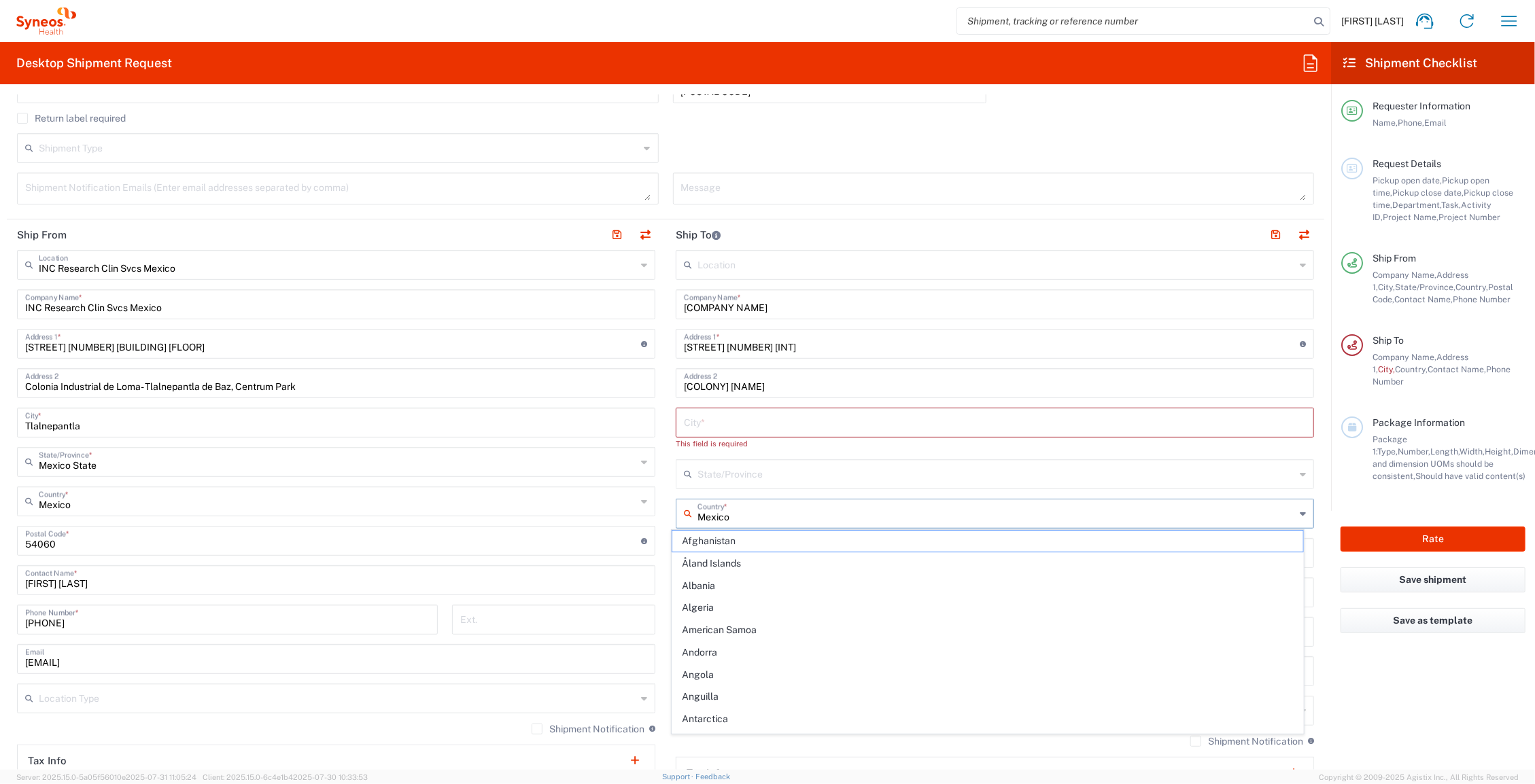 type on "[PHONE]" 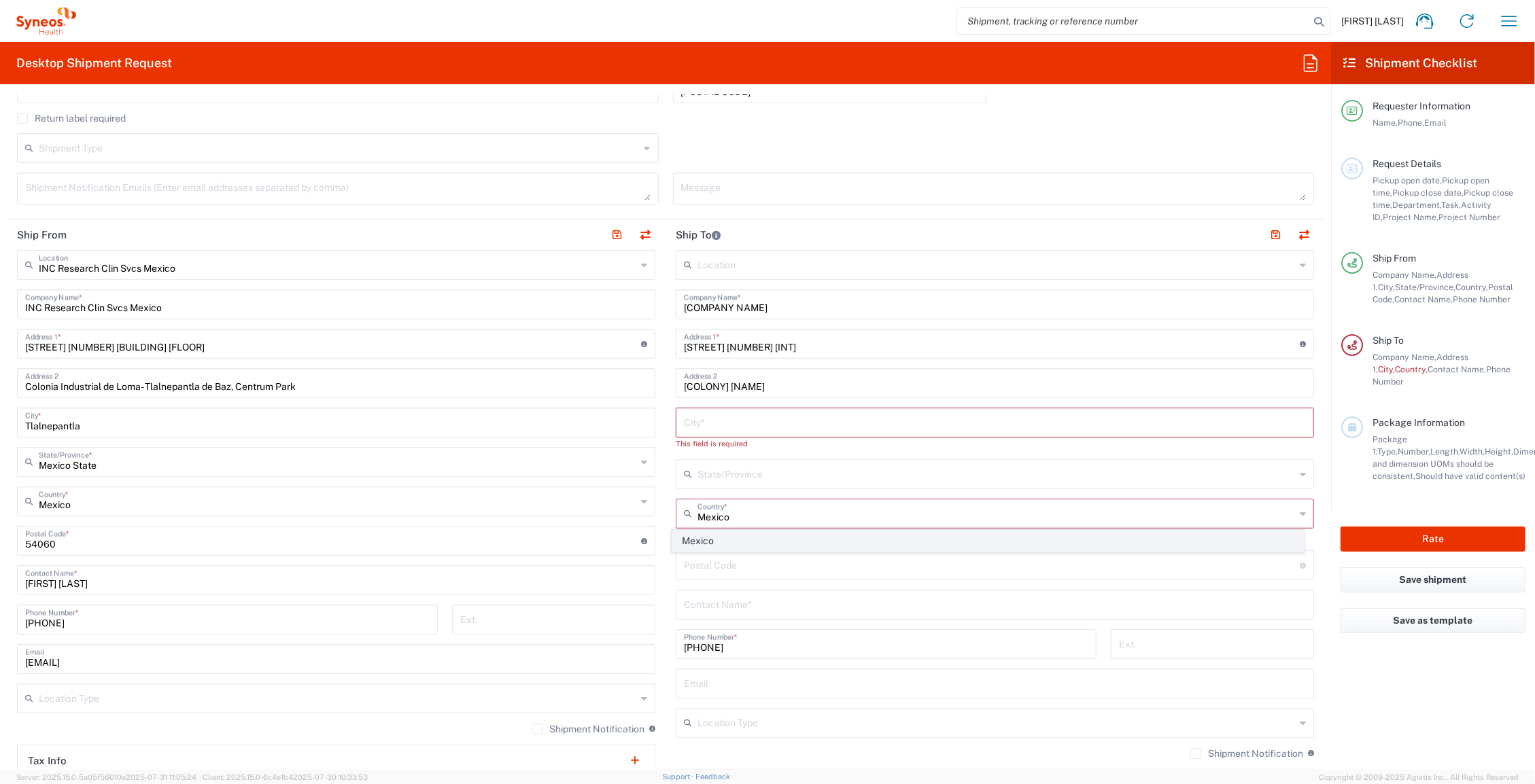 click on "Mexico" 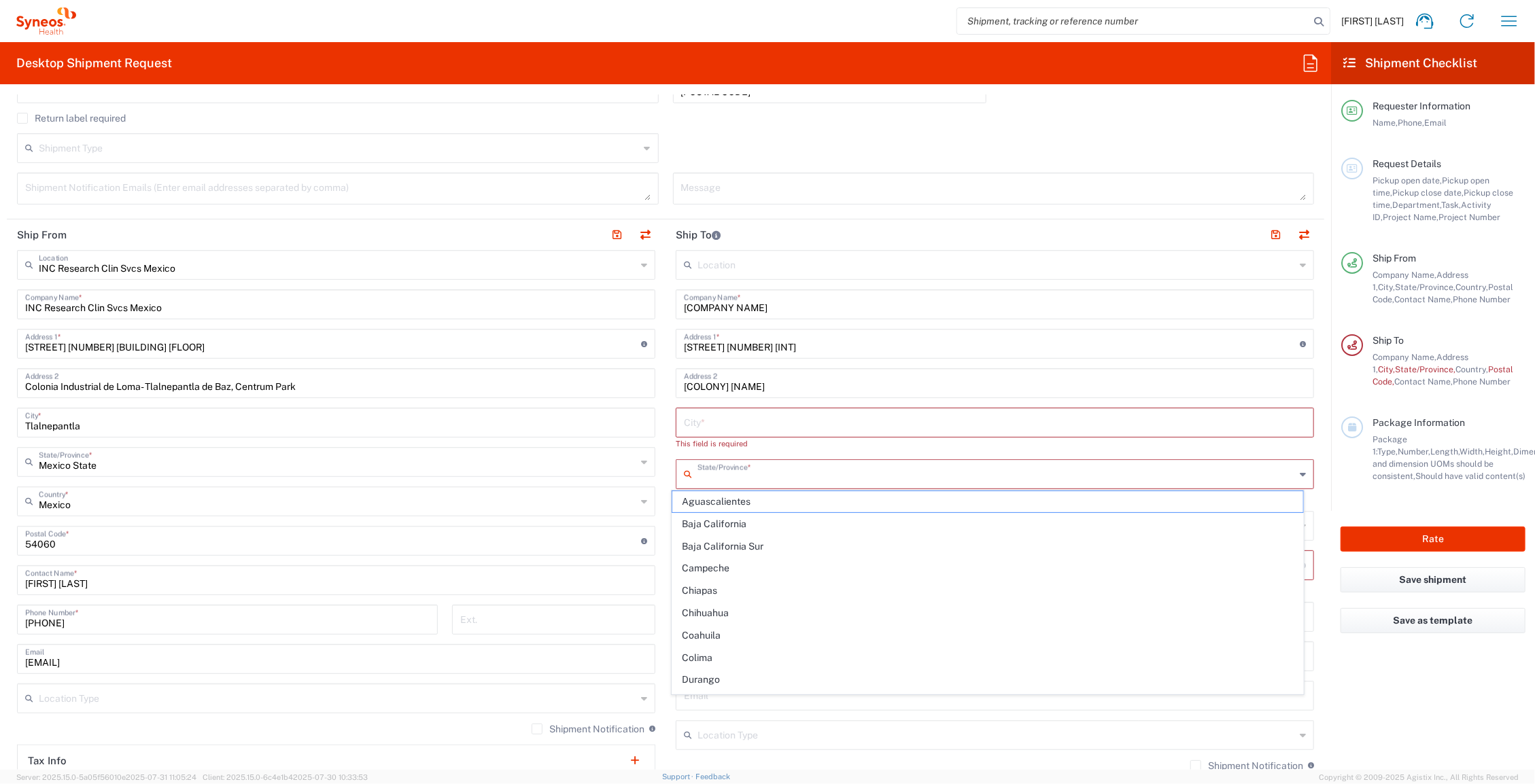 click at bounding box center [996, 473] 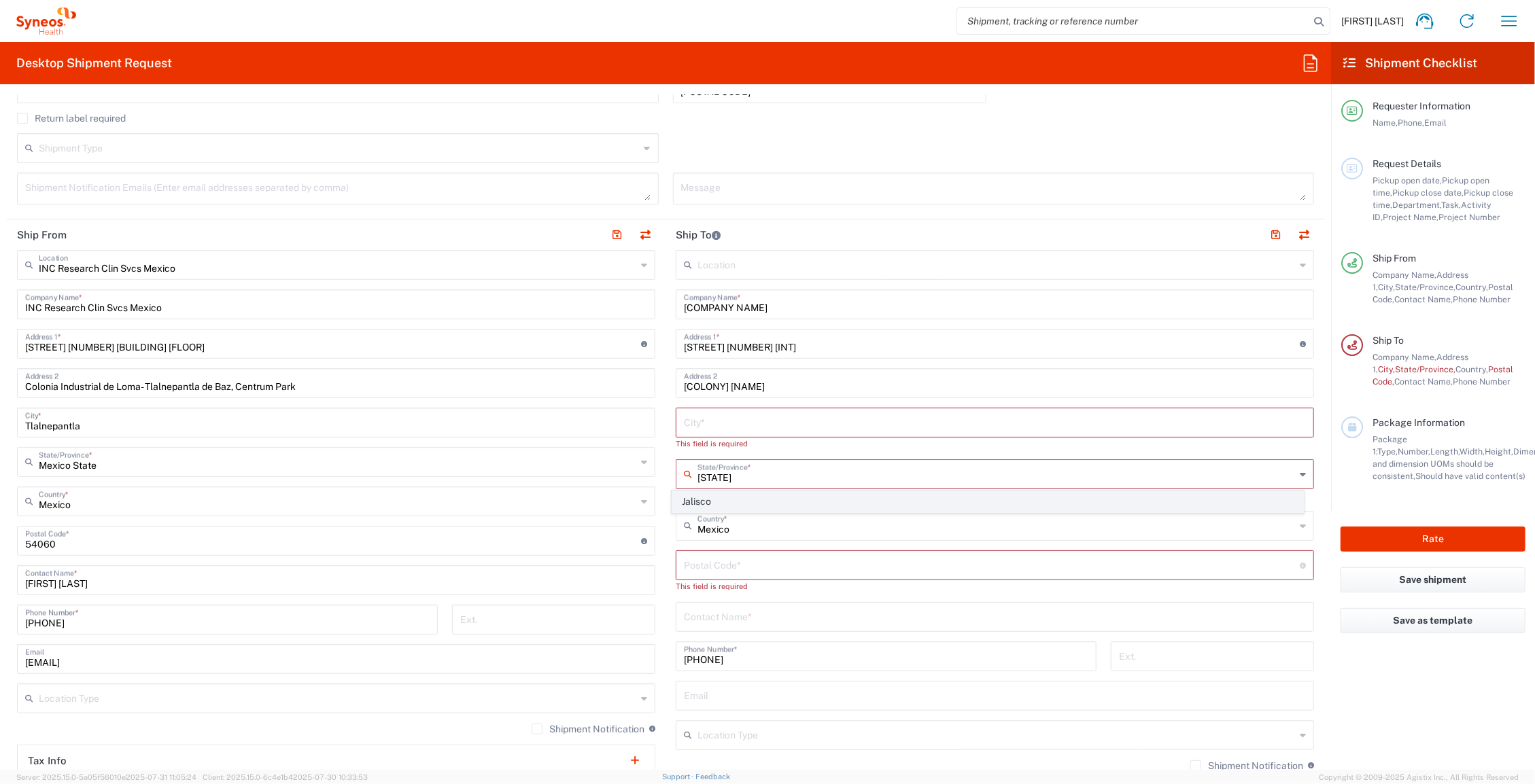 click on "Jalisco" 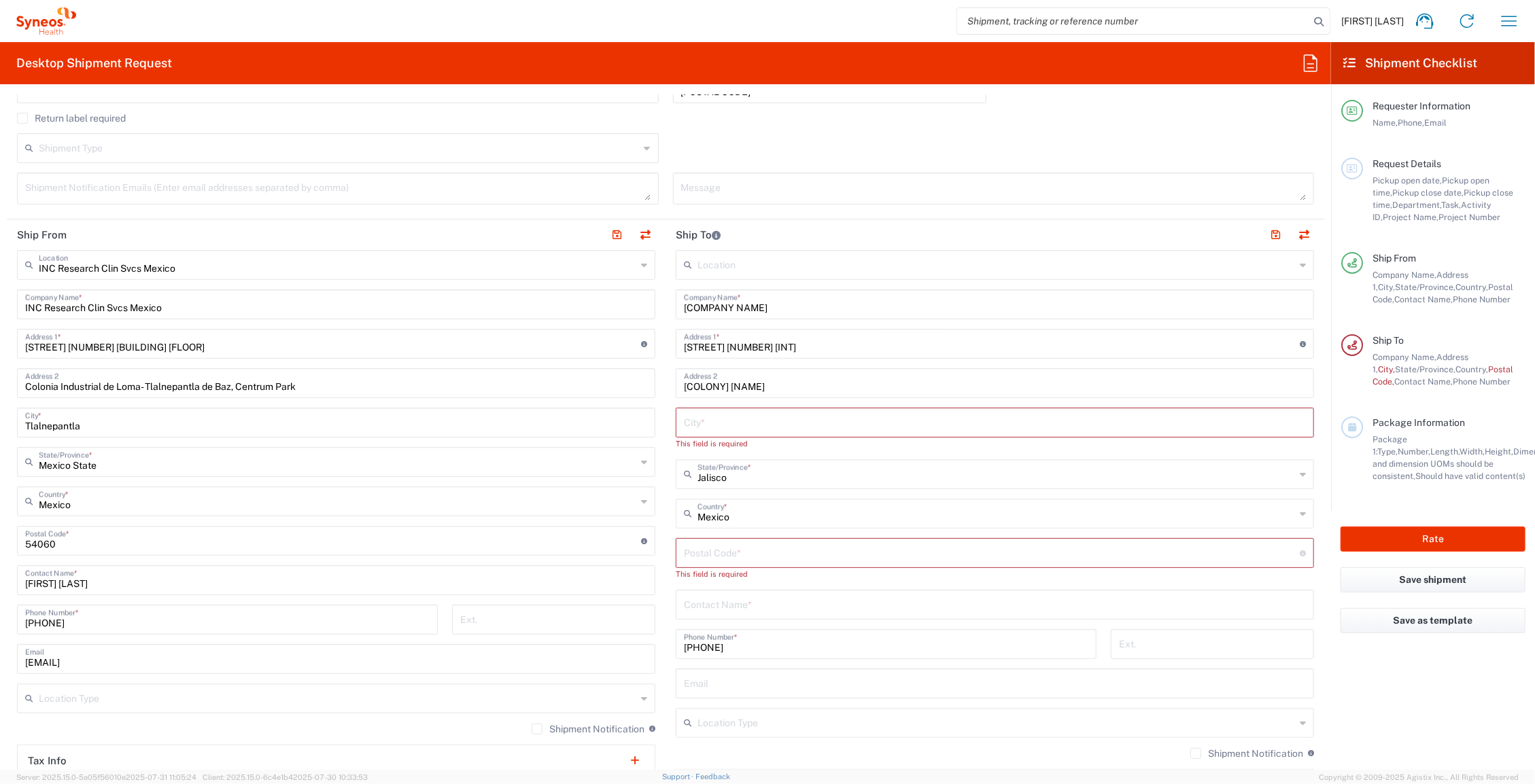 click at bounding box center [995, 421] 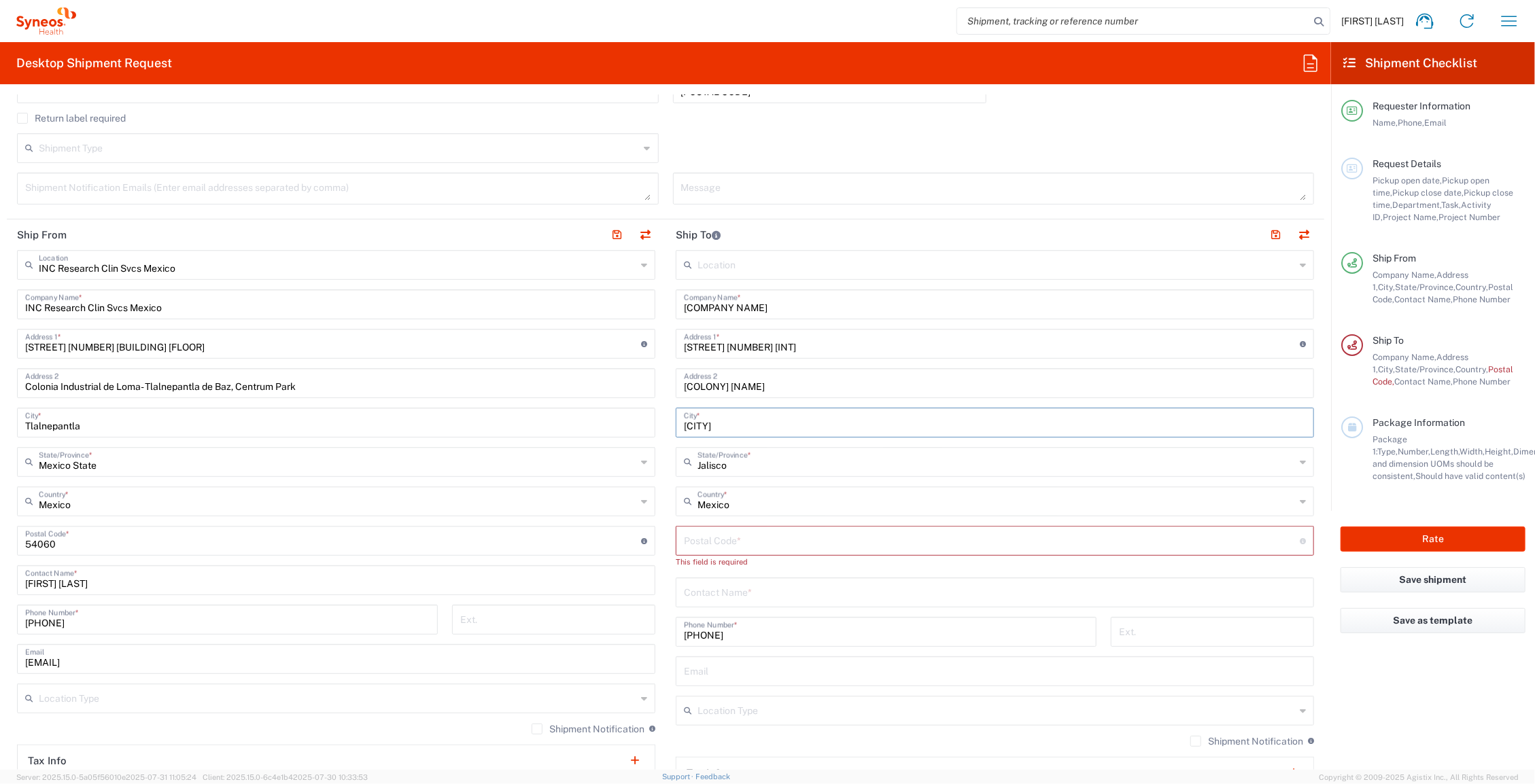 type on "[CITY]" 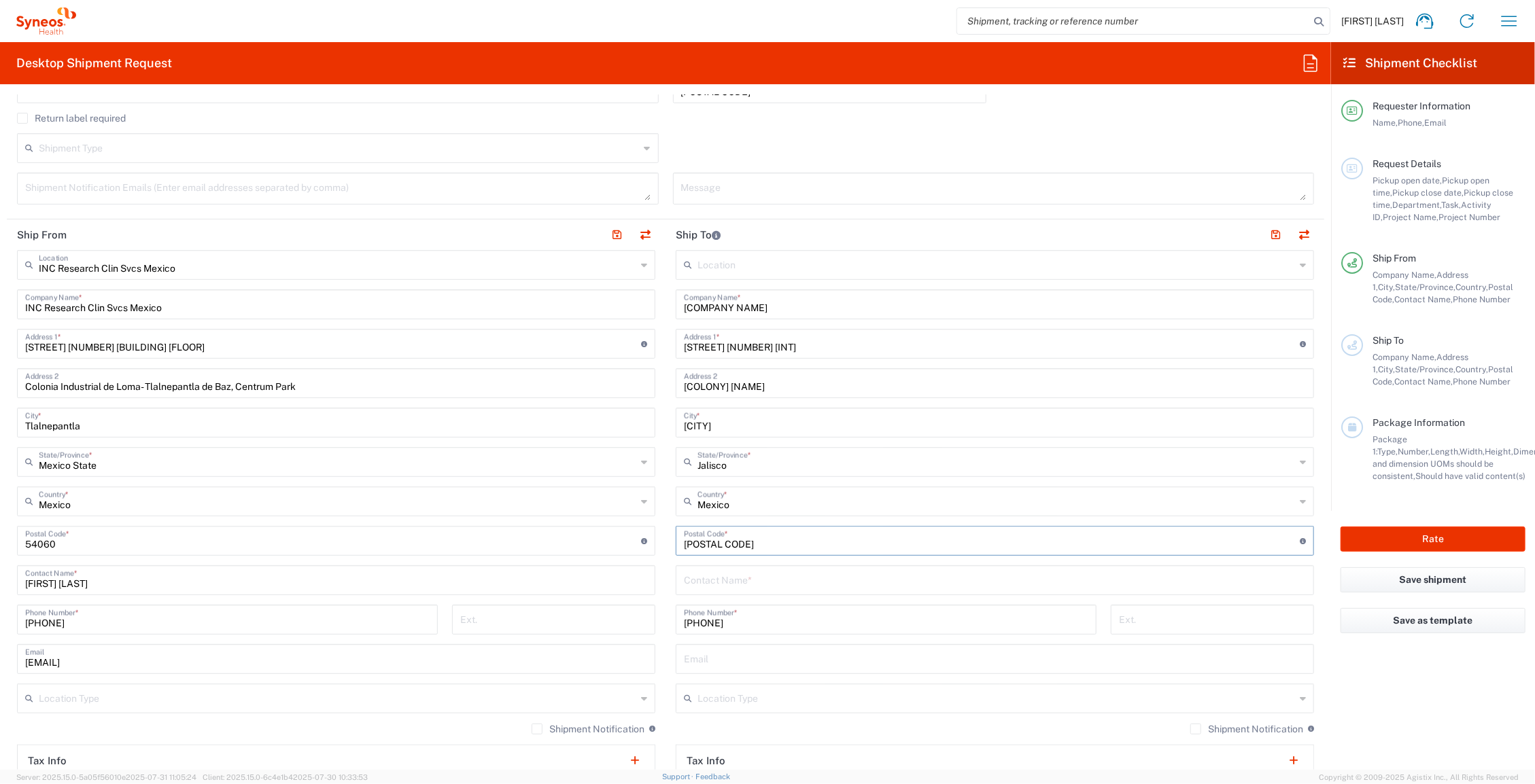 type on "[POSTAL CODE]" 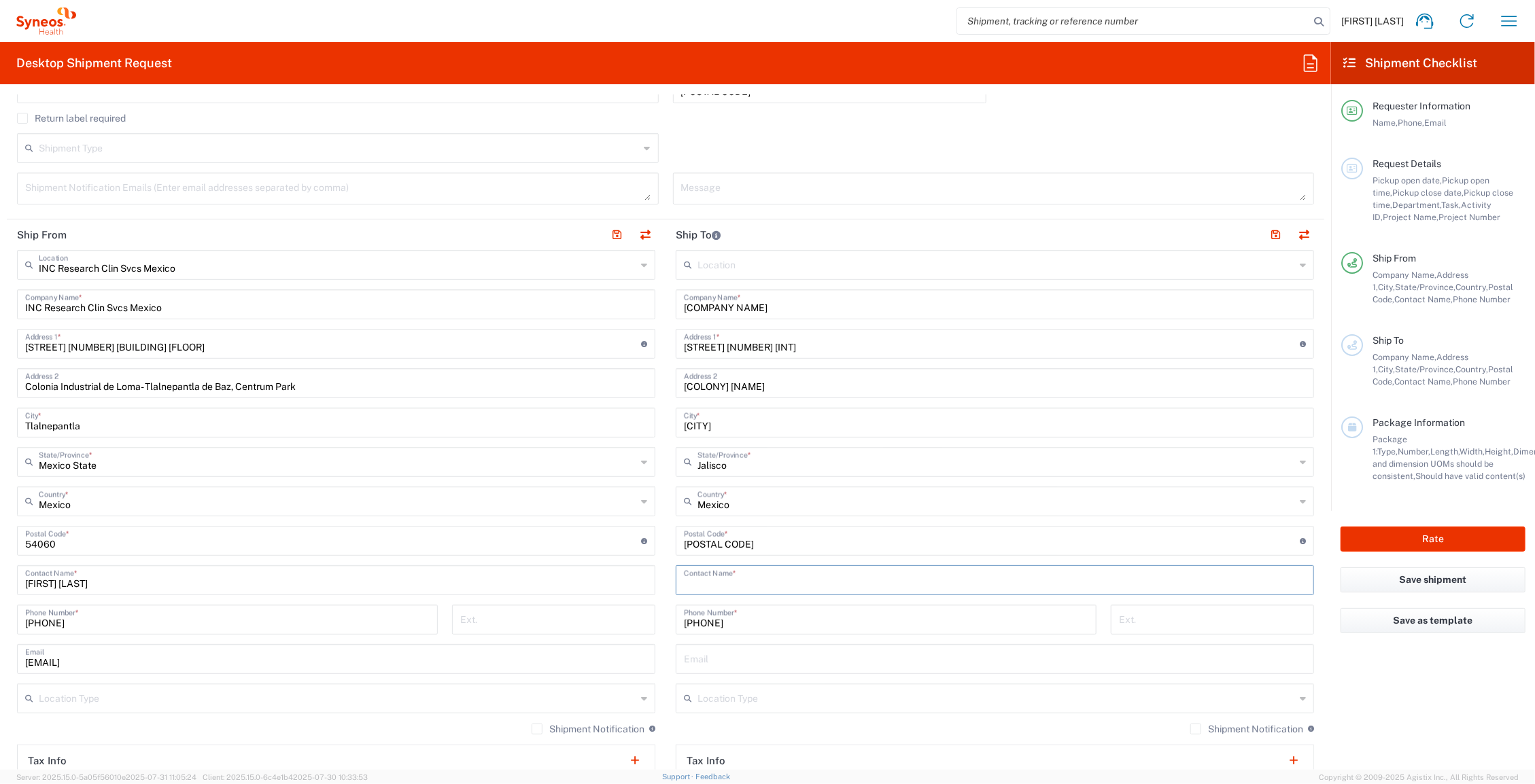 click at bounding box center (995, 579) 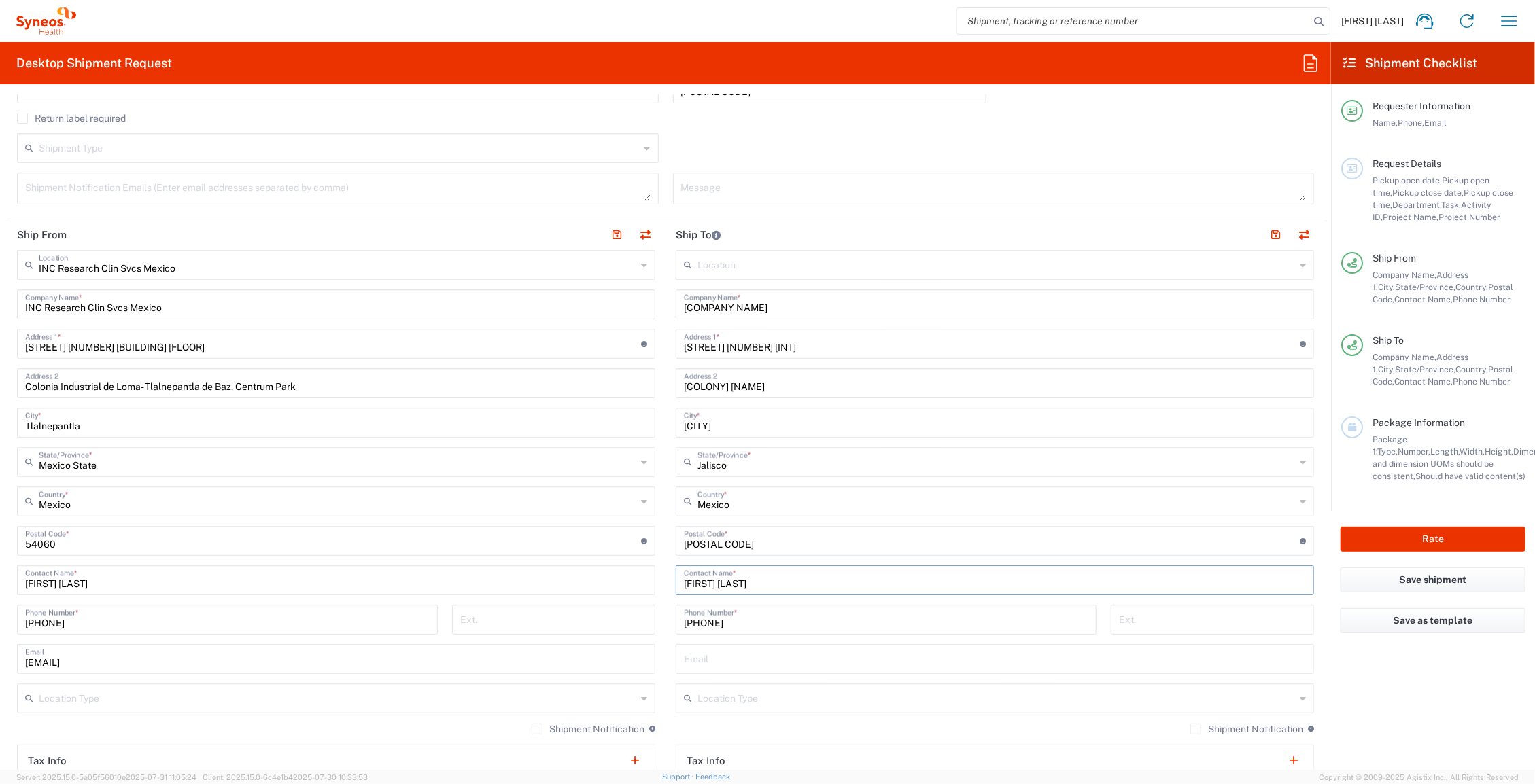 type on "[FIRST] [LAST]" 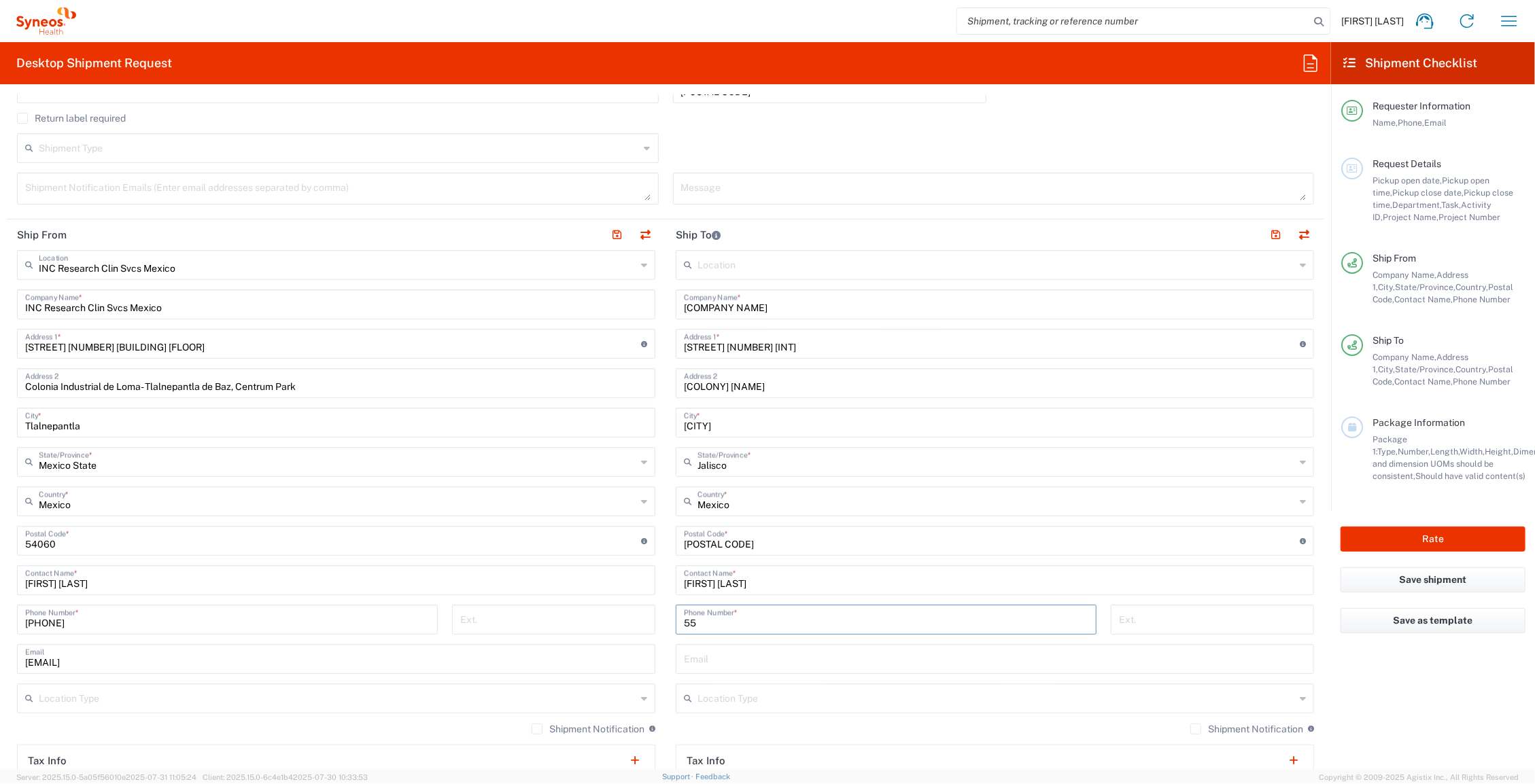 type on "5" 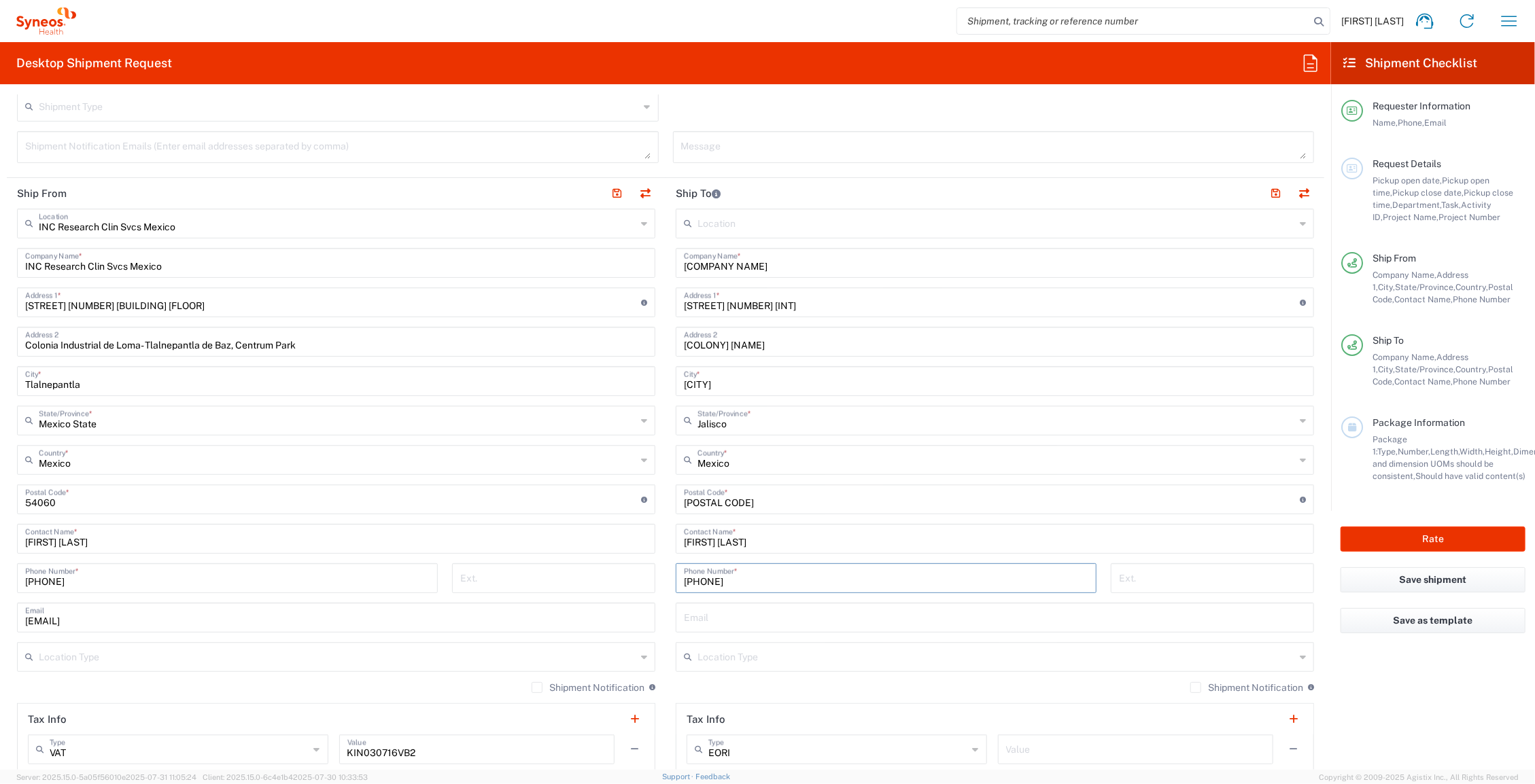 scroll, scrollTop: 476, scrollLeft: 0, axis: vertical 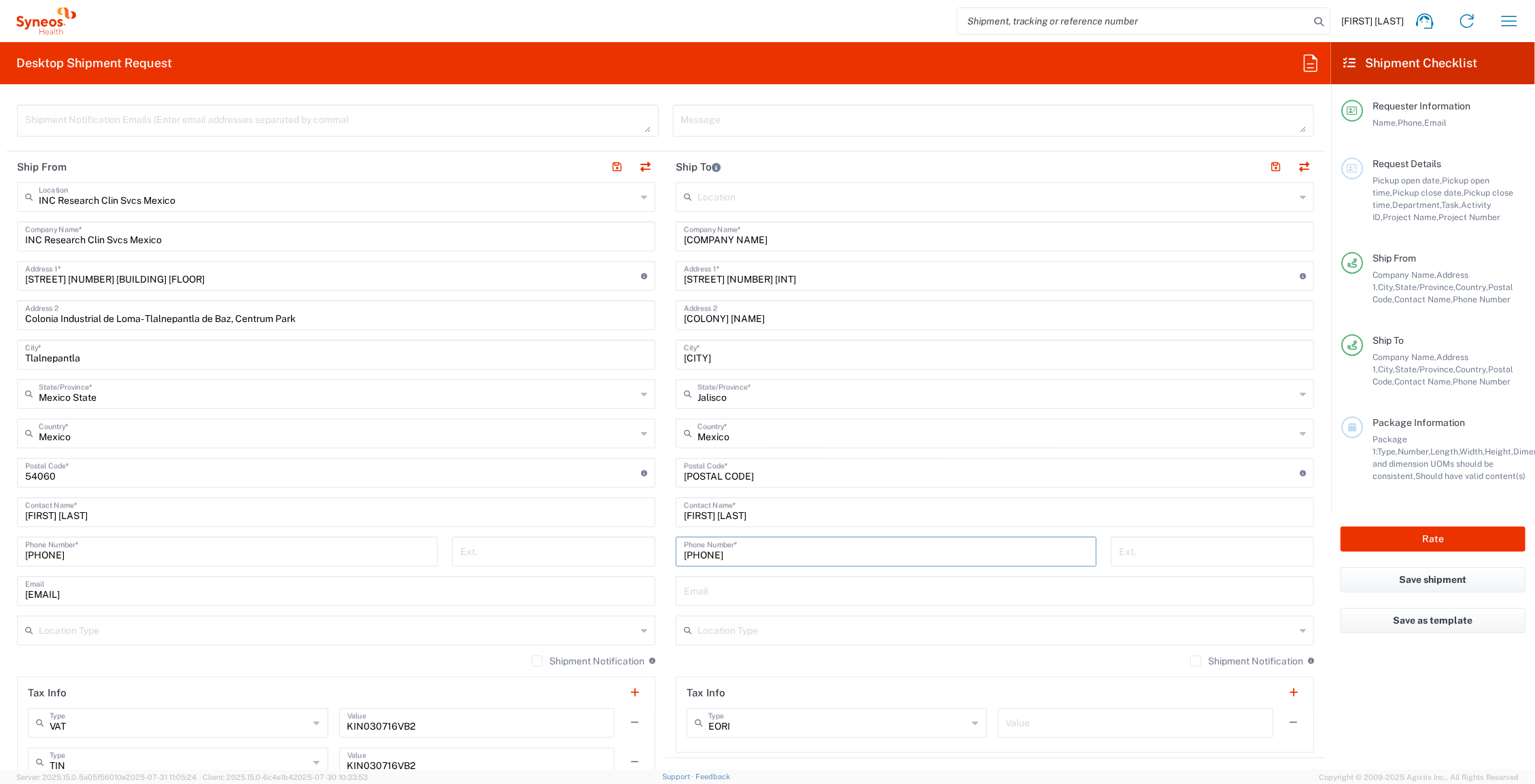 type on "[PHONE]" 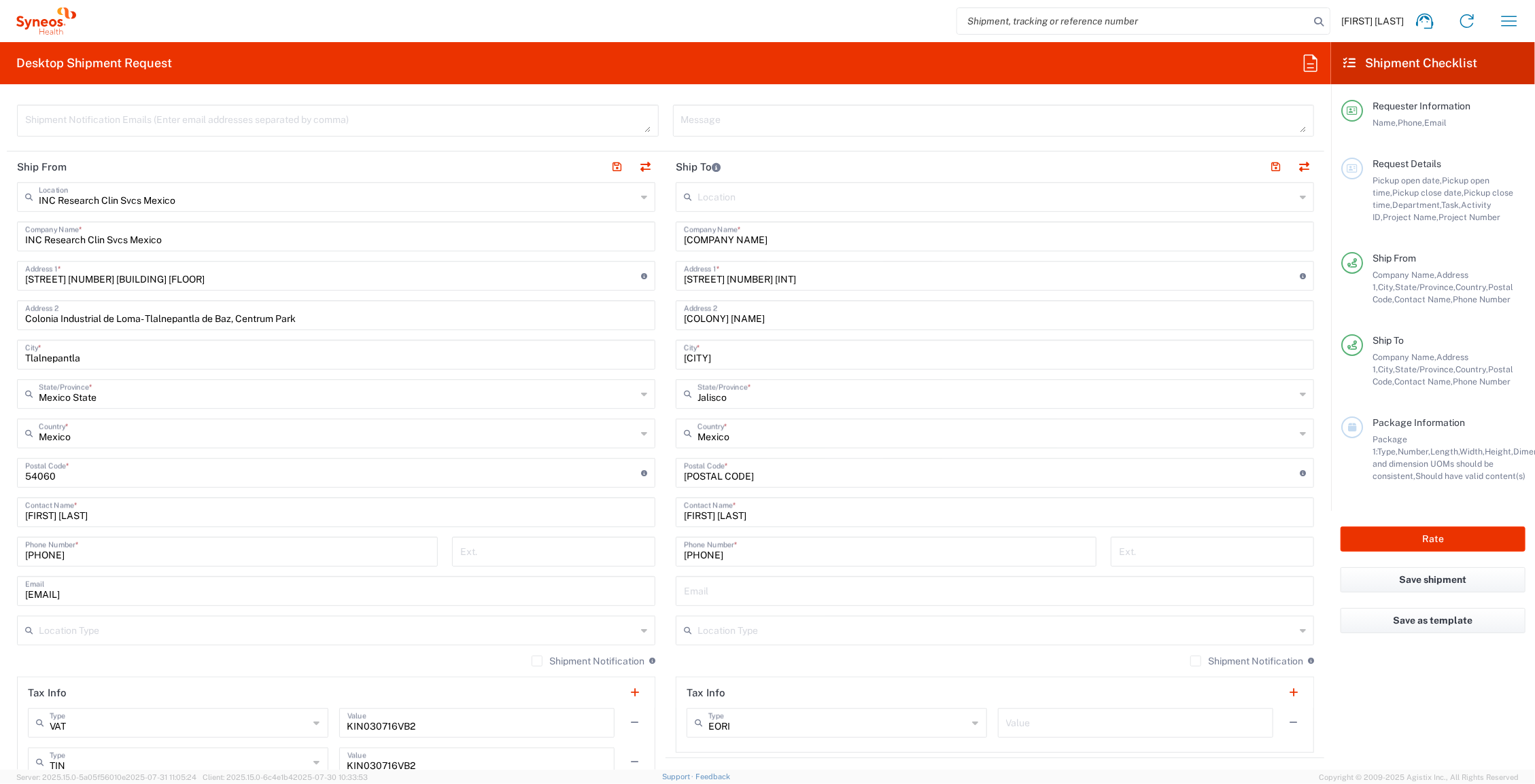 click on "Location  Addison Whitney LLC-Morrisvile NC US Barcelona-Syneos Health BioSector 2 LLC- New York US Boco Digital Media Caerus Marketing Group LLC-Morrisville NC US Chamberlain Communications LLC-New York US Chandler Chicco Agency, LLC-New York US Genico, LLC Gerbig Snell/Weisheimer Advert- Westerville OH Haas & Health Partner Public Relations GmbH Illingworth Research Group Ltd-Macclesfield UK Illingworth Rsrch Grp (France) Illingworth Rsrch Grp (Italy) Illingworth Rsrch Grp (Spain) Illingworth Rsrch Grp (USA) In Illingworth Rsrch Grp(Australi INC Research Clin Svcs Mexico inVentiv Health Philippines, Inc. IRG - Morrisville Warehouse IVH IPS Pvt Ltd- India IVH Mexico SA de CV NAVICOR GROUP, LLC- New York US PALIO + IGNITE, LLC- Westerville OH US Pharmaceutical Institute LLC- Morrisville NC US PT Syneos Health Indonesia Rx dataScience Inc-Morrisville NC US RxDataScience India Private Lt Syneos Health (Beijing) Inc.Lt Syneos Health (Shanghai) Inc. Ltd. Syneos Health (Thailand) Limit Syneos Health Argentina SA" 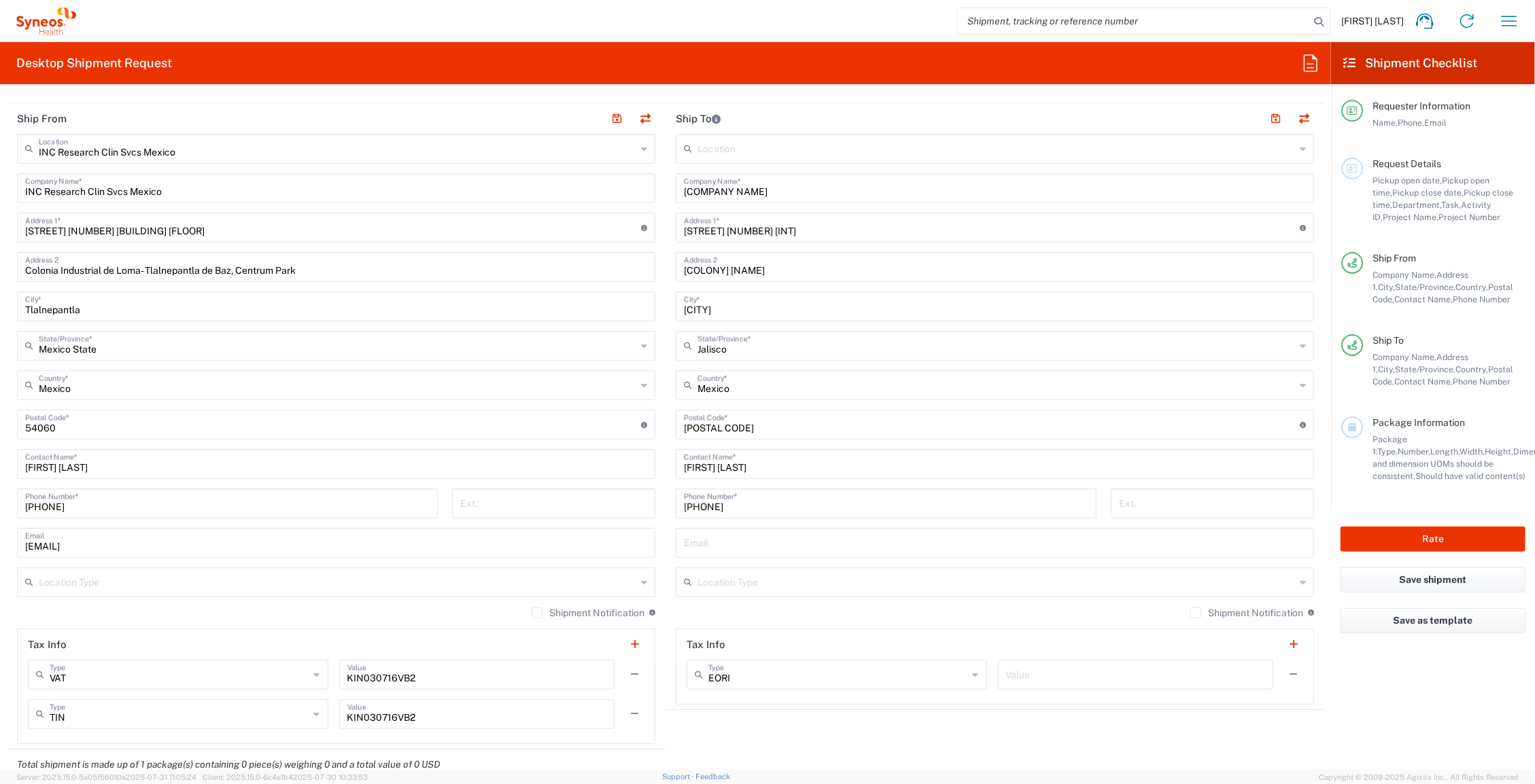 scroll, scrollTop: 544, scrollLeft: 0, axis: vertical 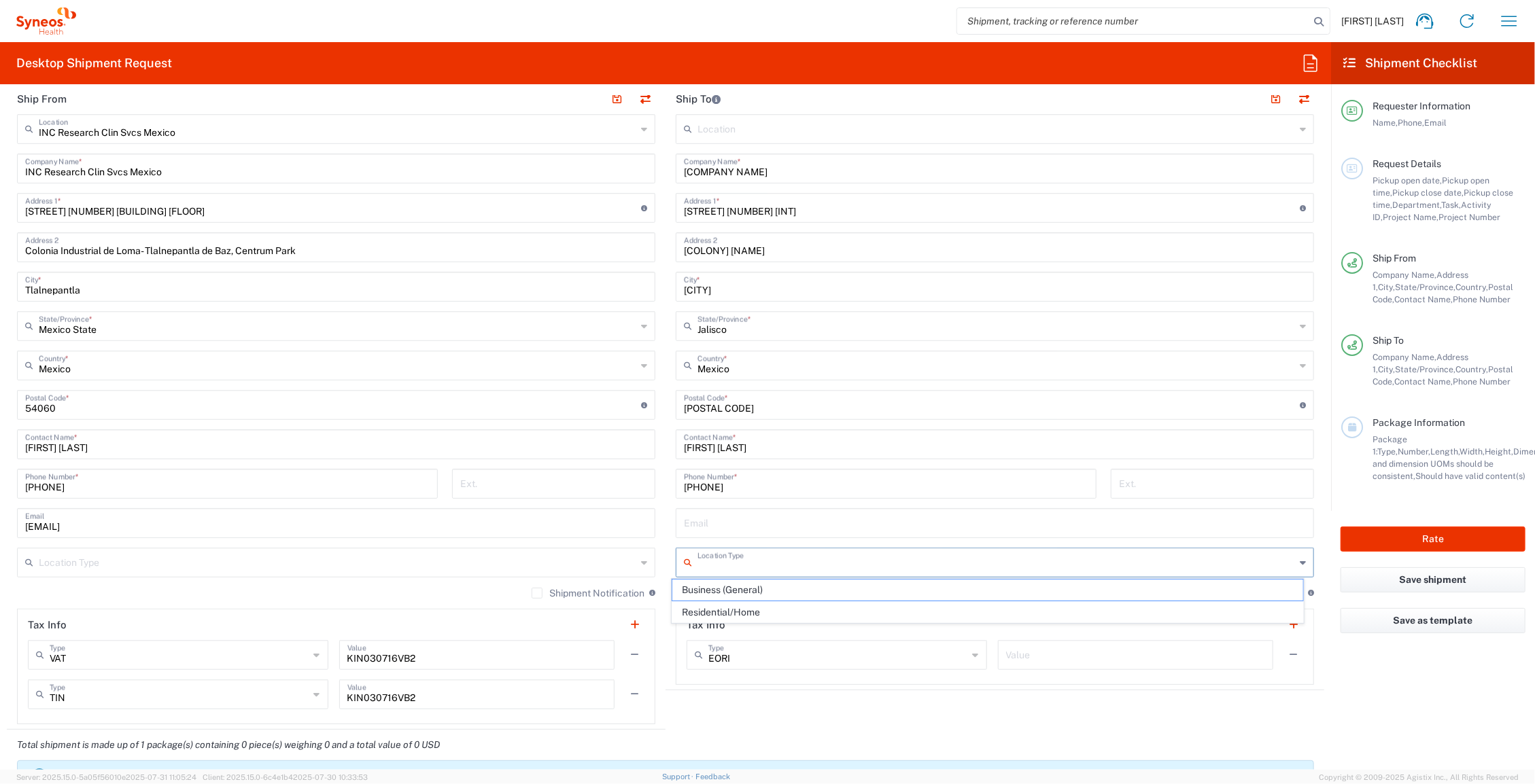click at bounding box center (996, 561) 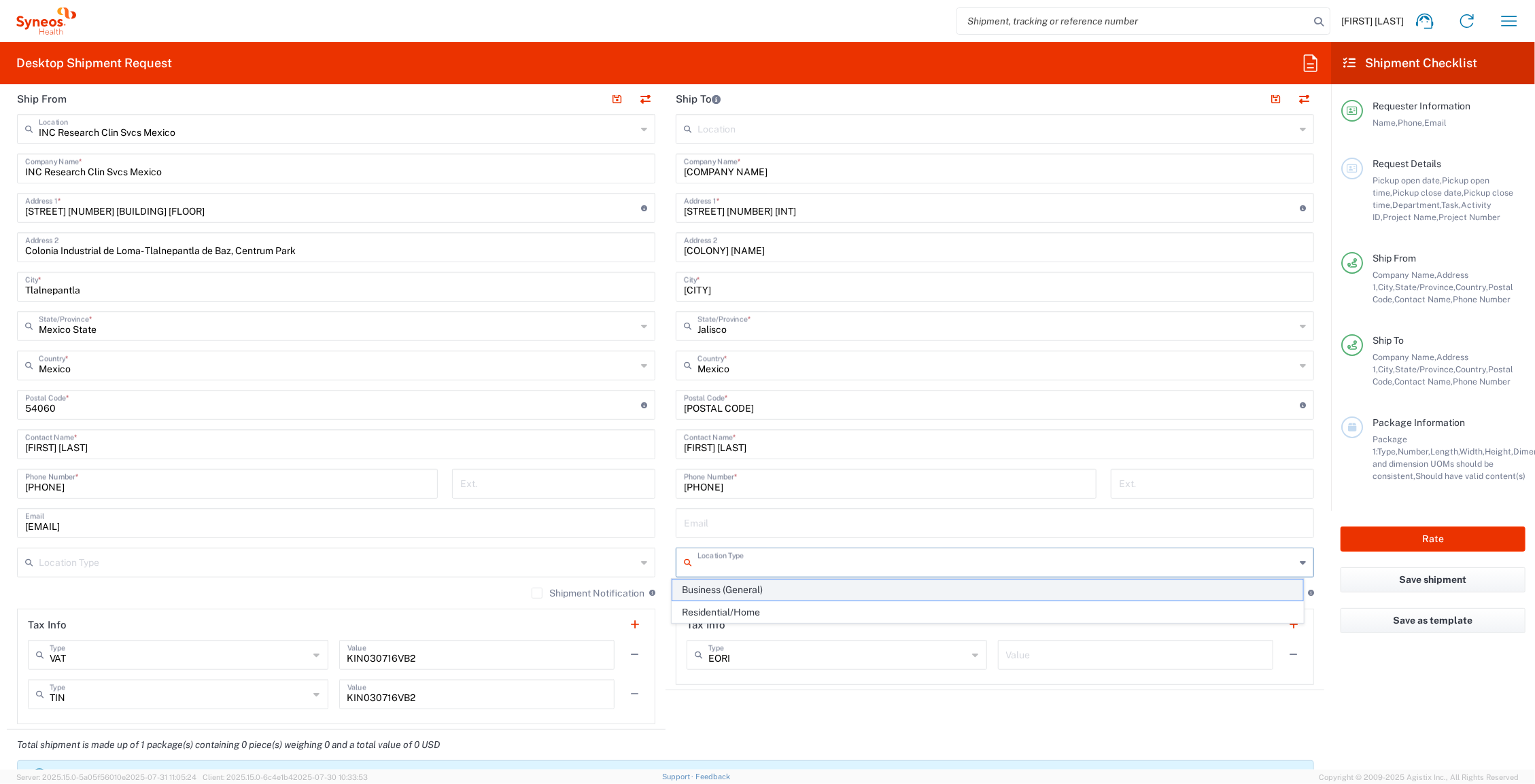 click on "Business (General)" 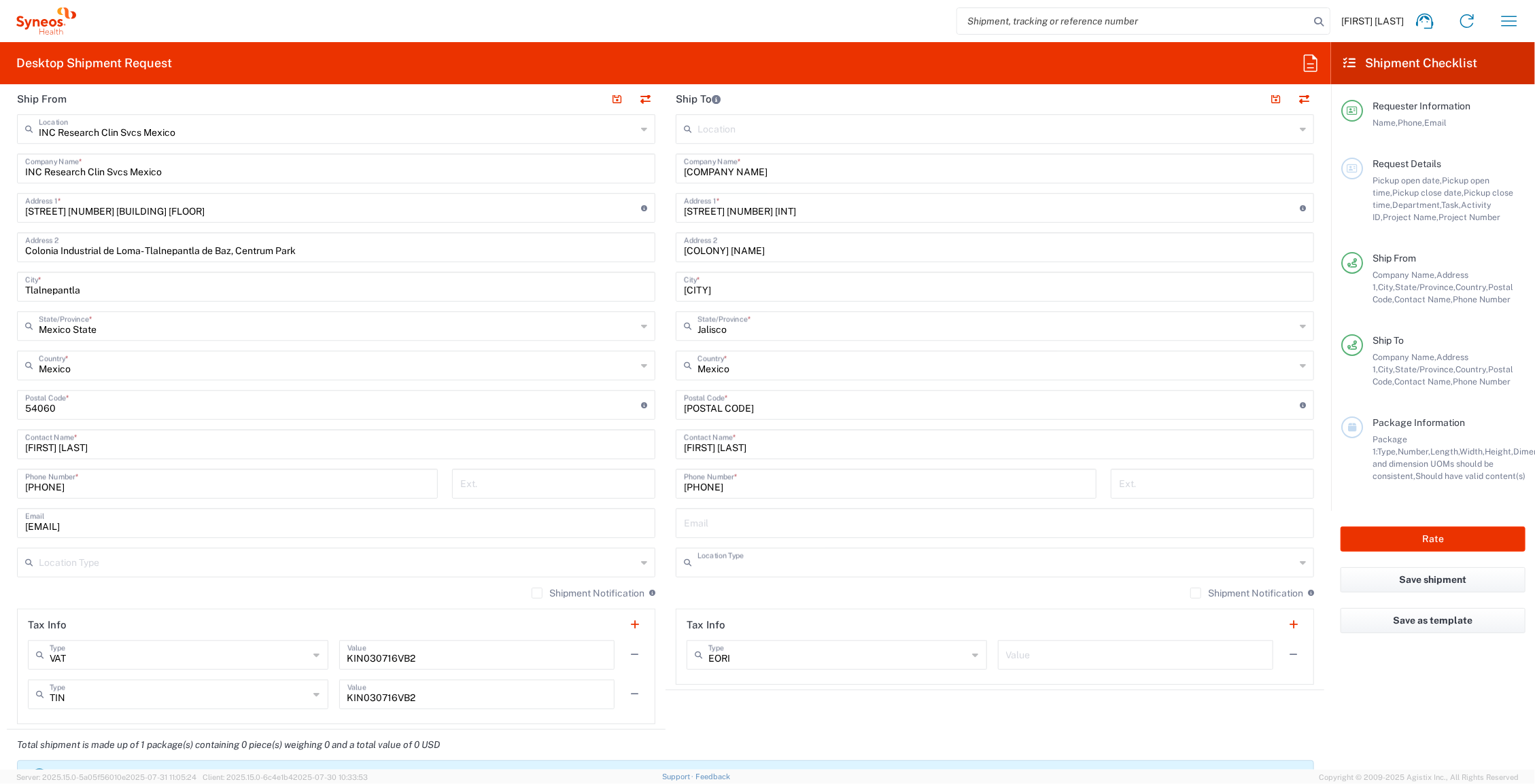 type on "Business (General)" 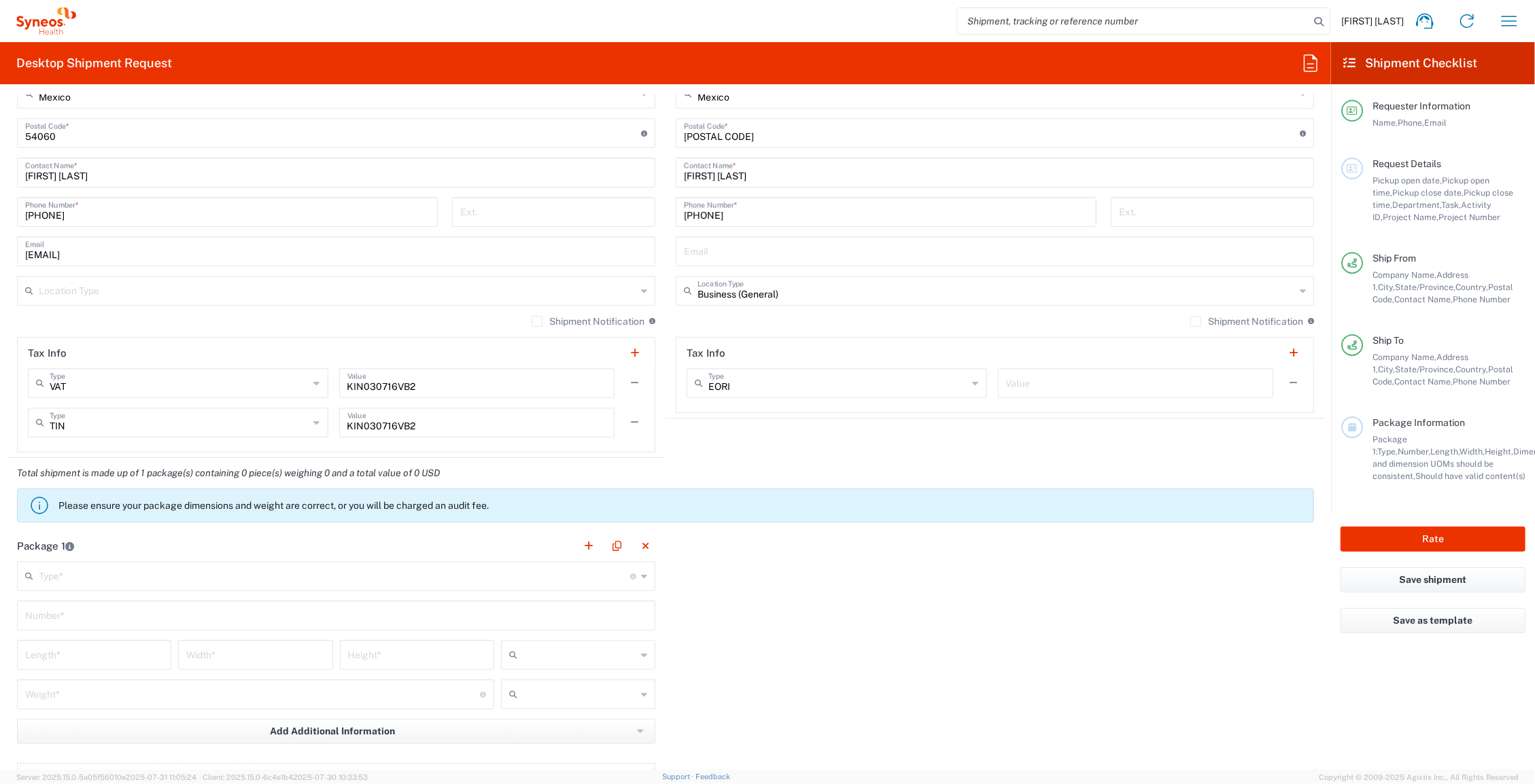 scroll, scrollTop: 883, scrollLeft: 0, axis: vertical 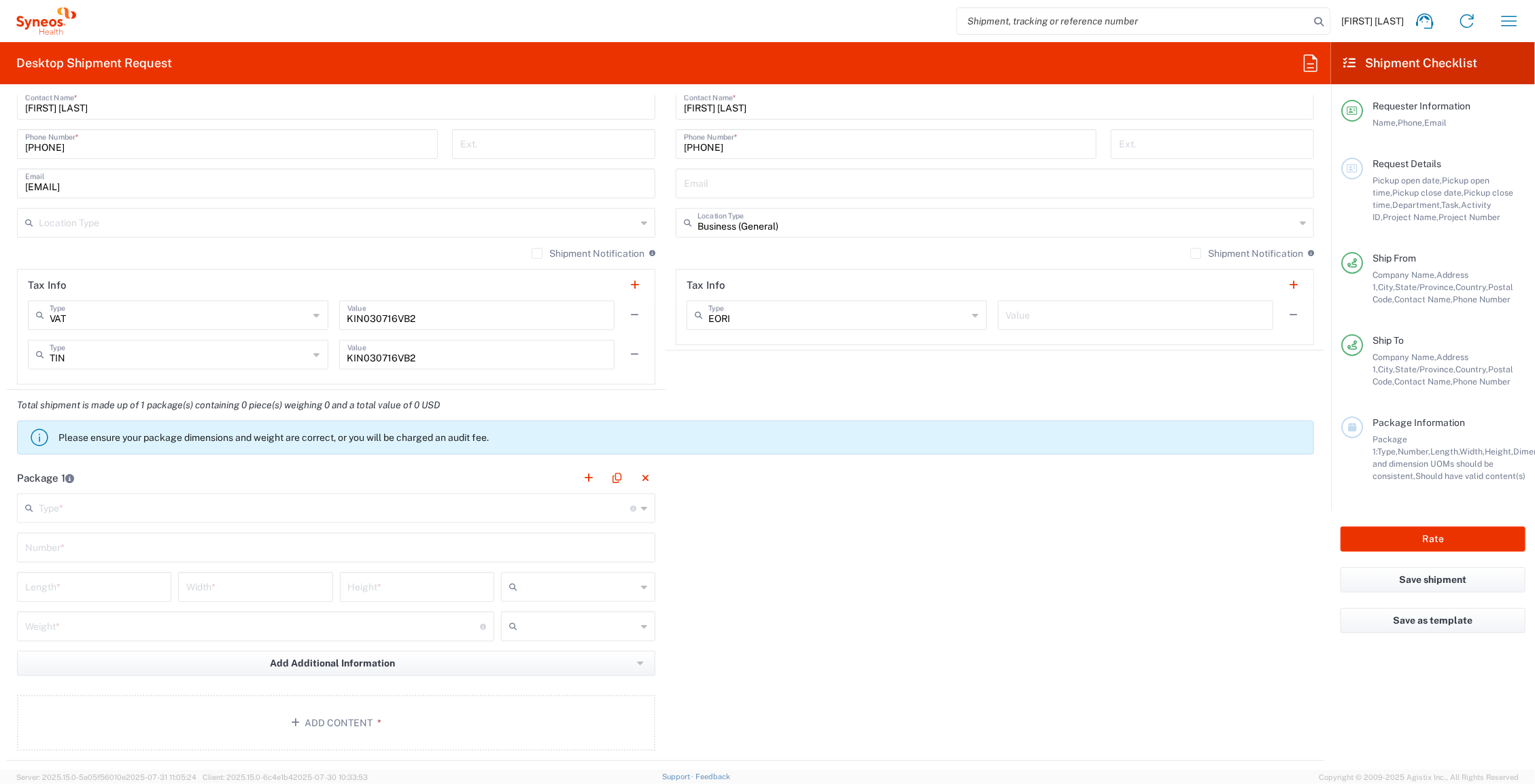 click 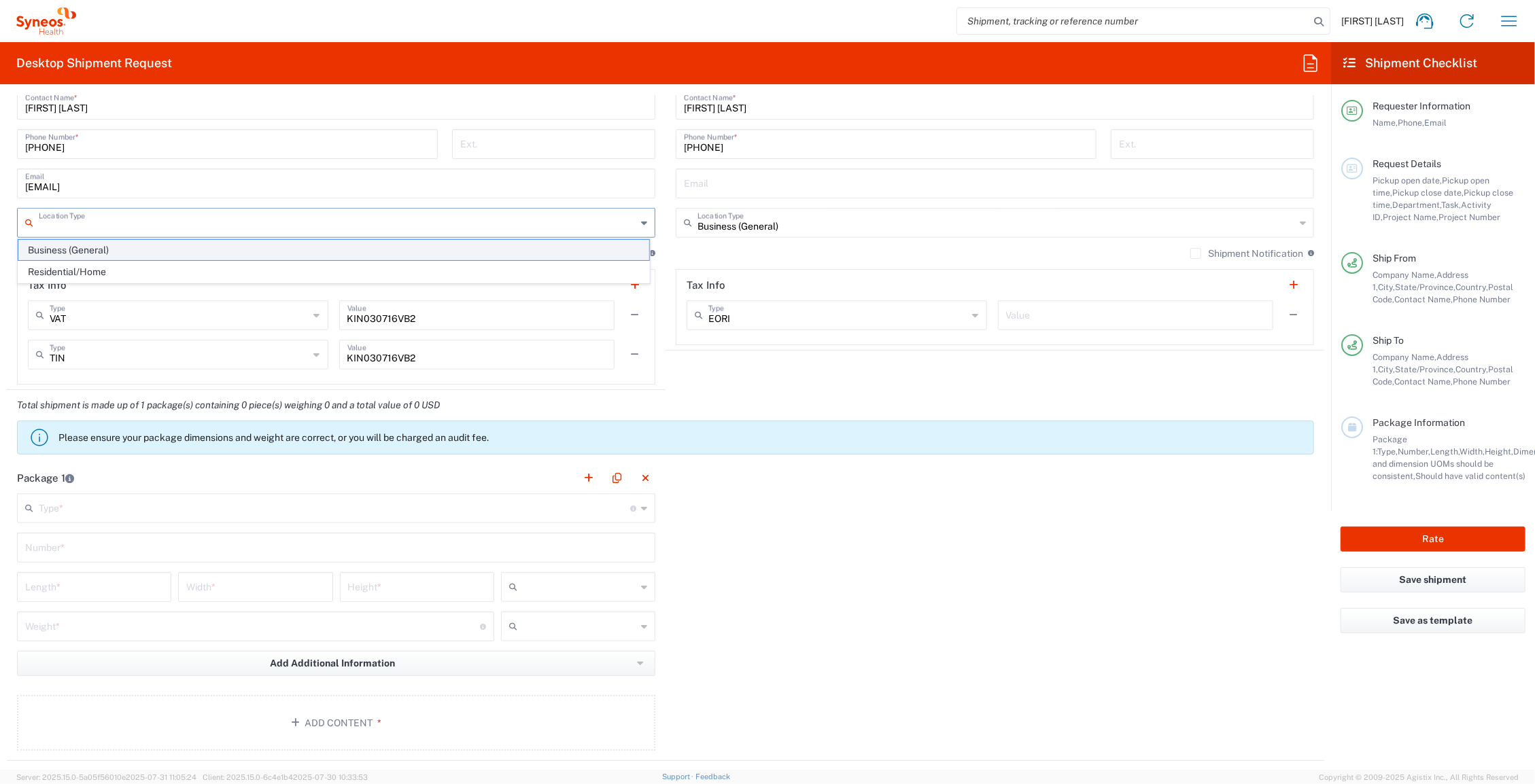 click on "Business (General)" 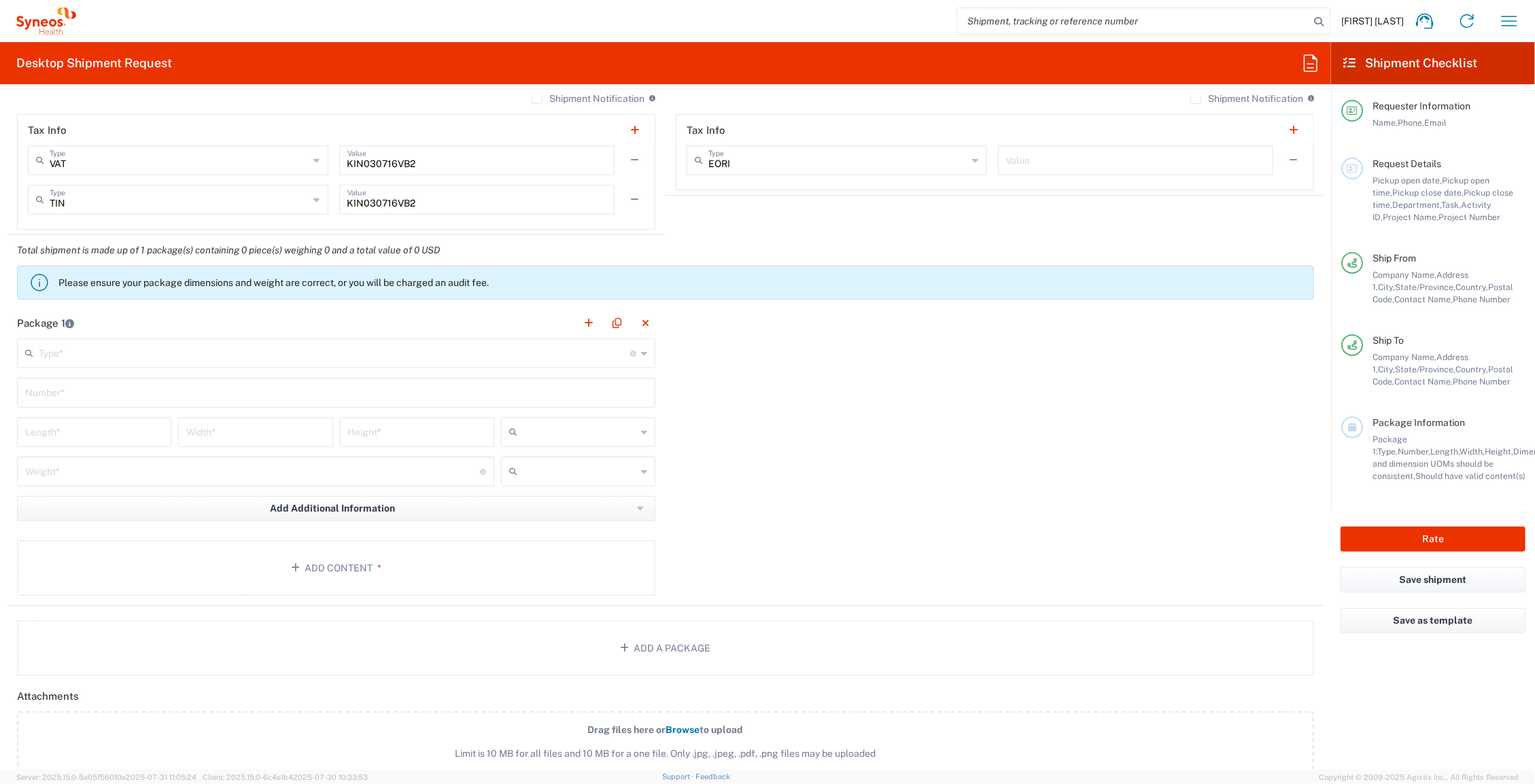 scroll, scrollTop: 1019, scrollLeft: 0, axis: vertical 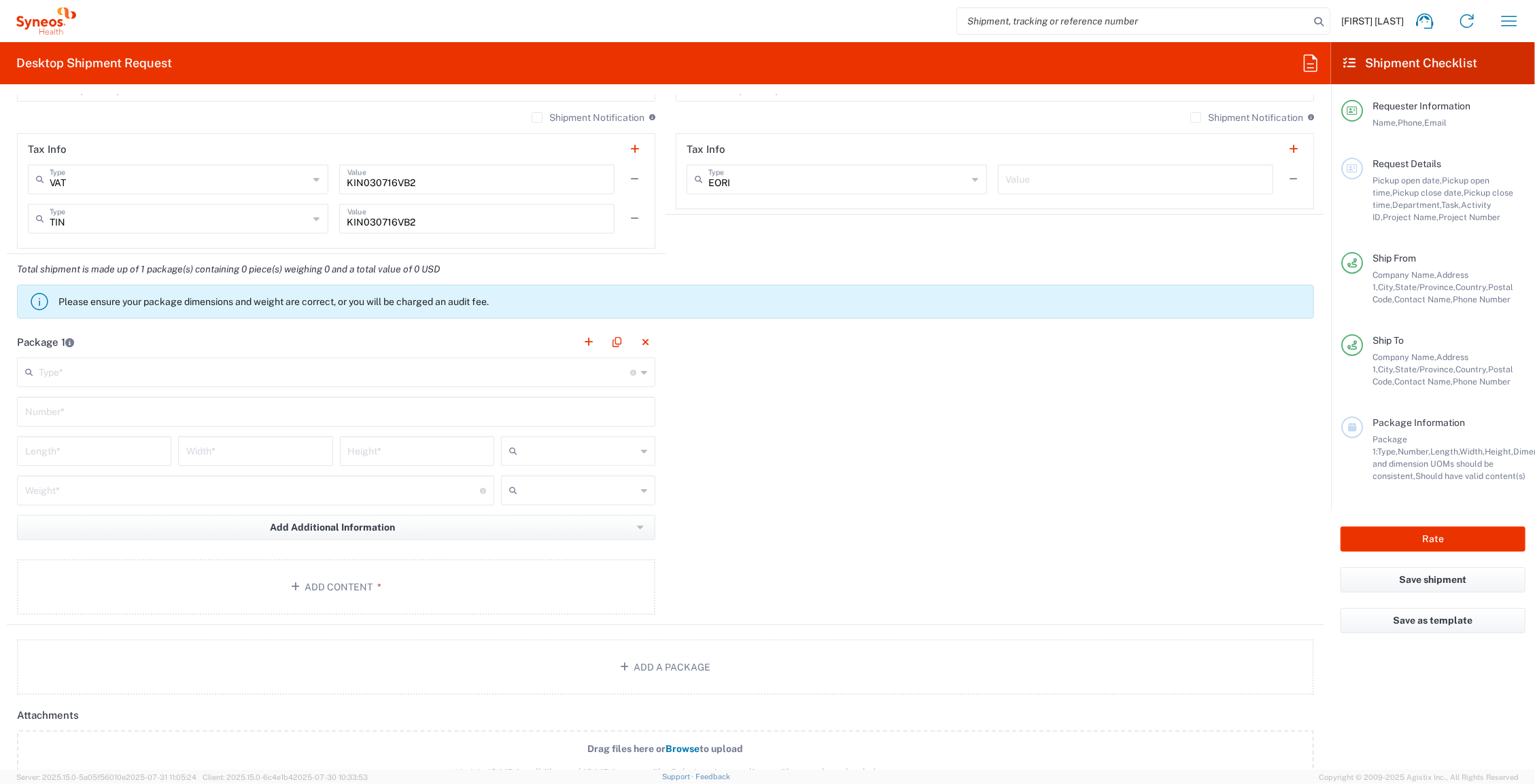 click at bounding box center [334, 371] 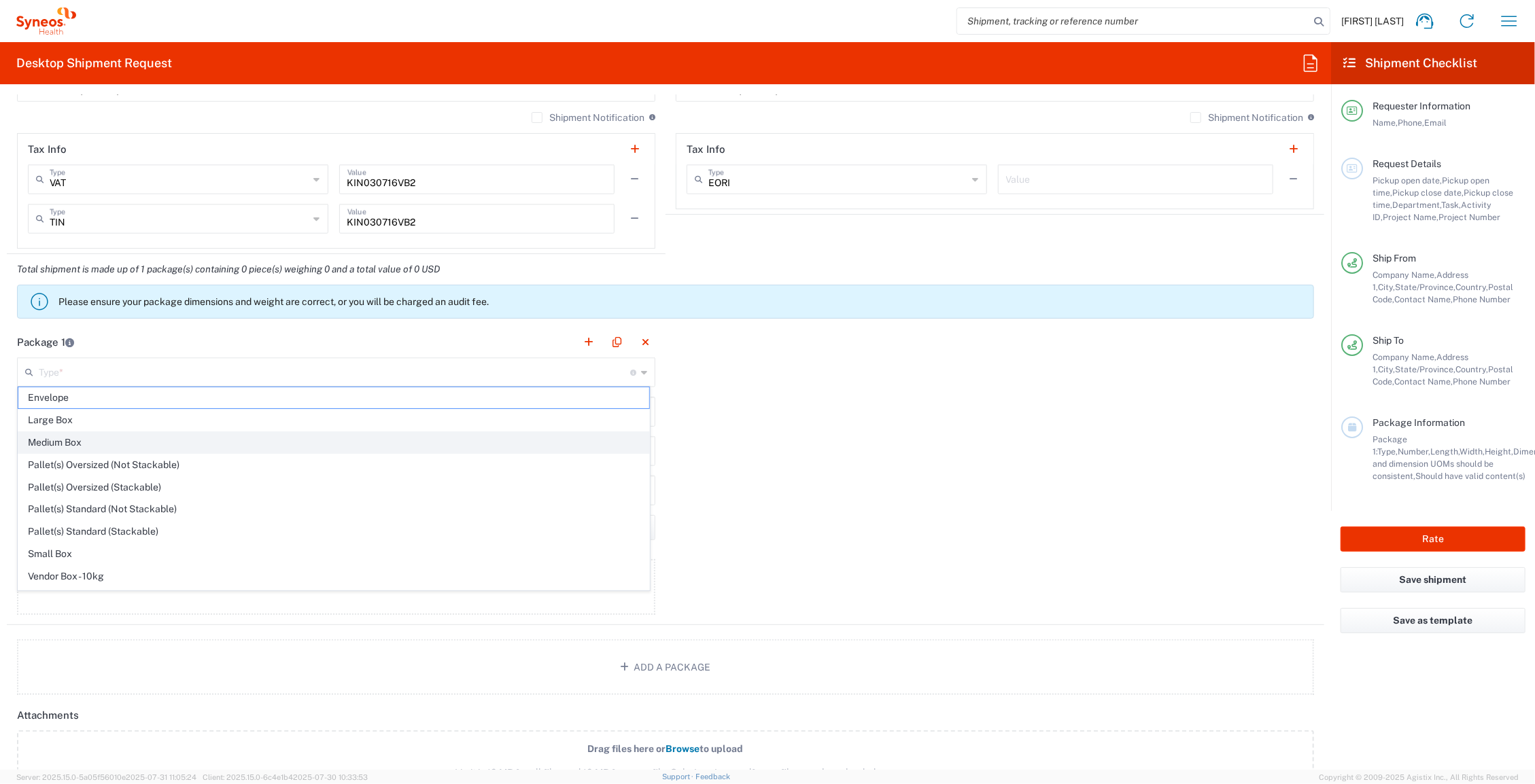 click on "Medium Box" 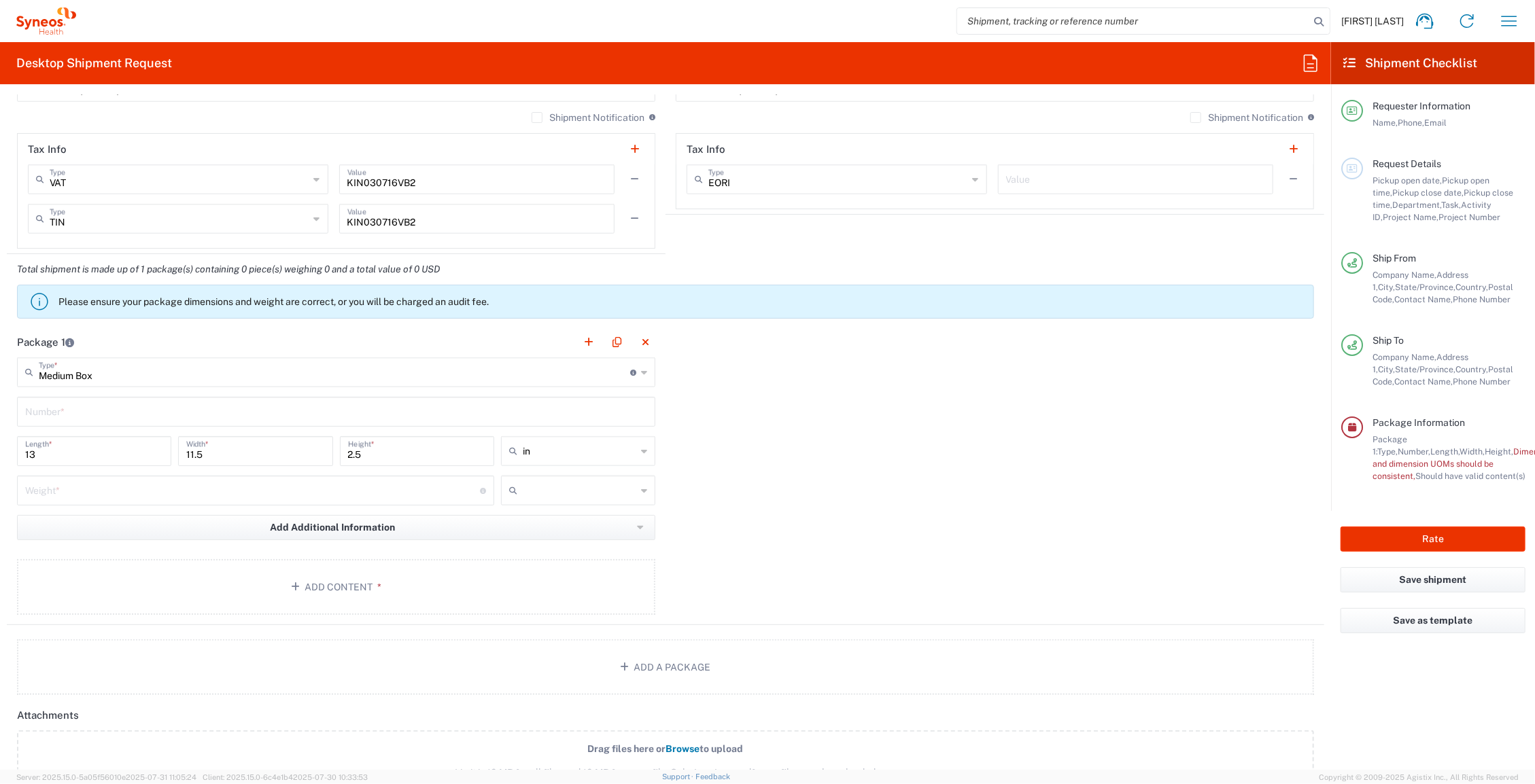 click at bounding box center (336, 410) 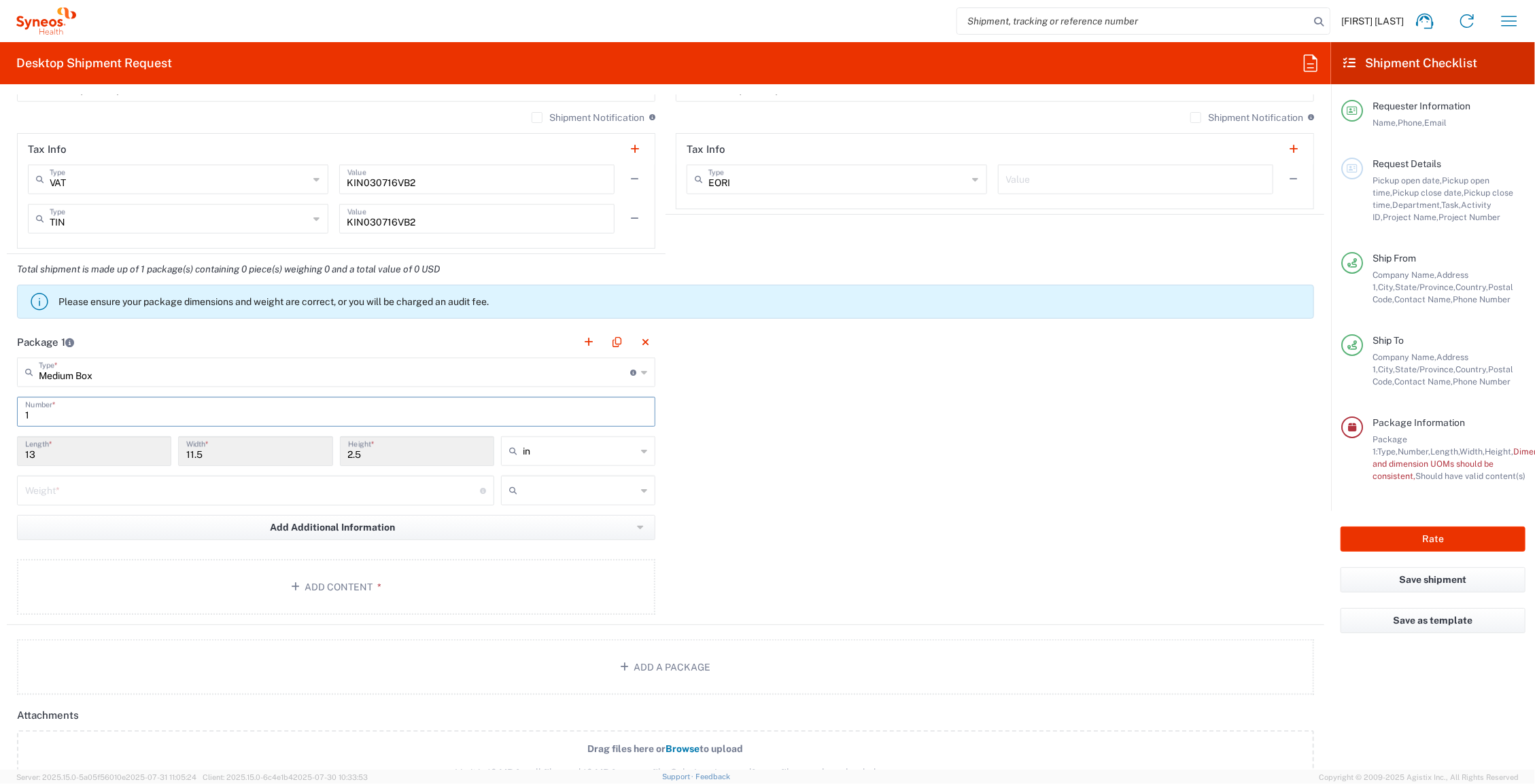 type on "1" 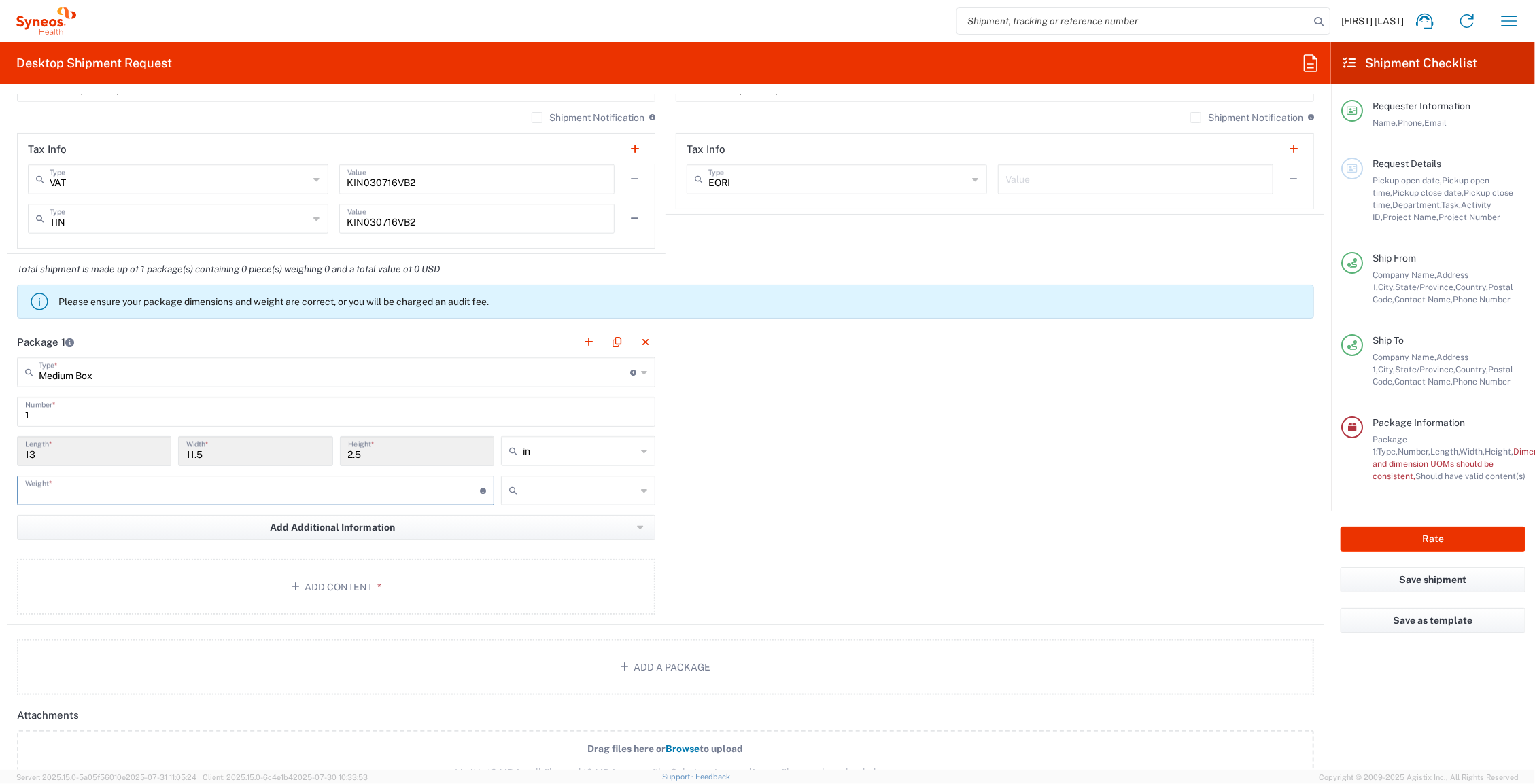 click at bounding box center (252, 489) 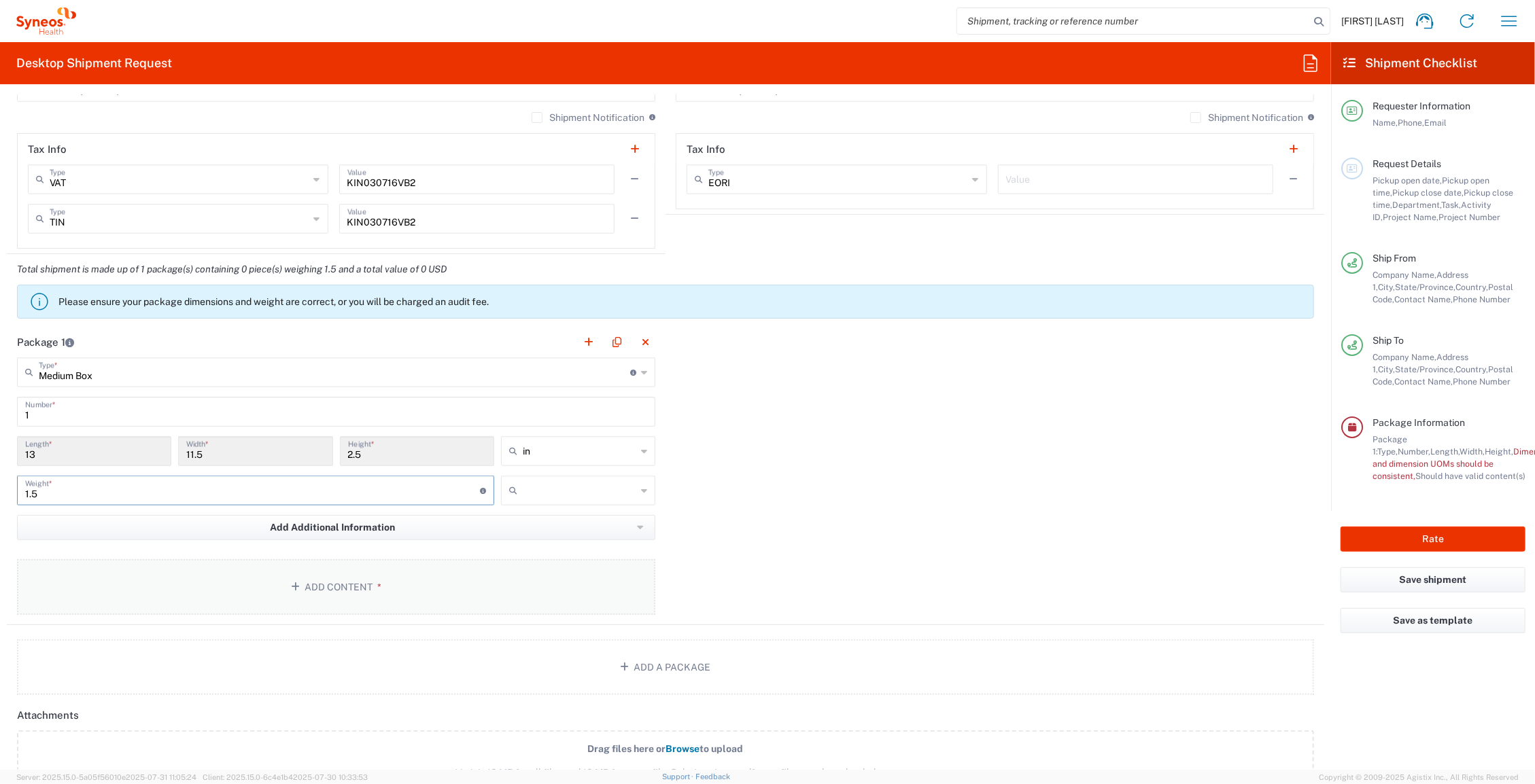 type on "1.5" 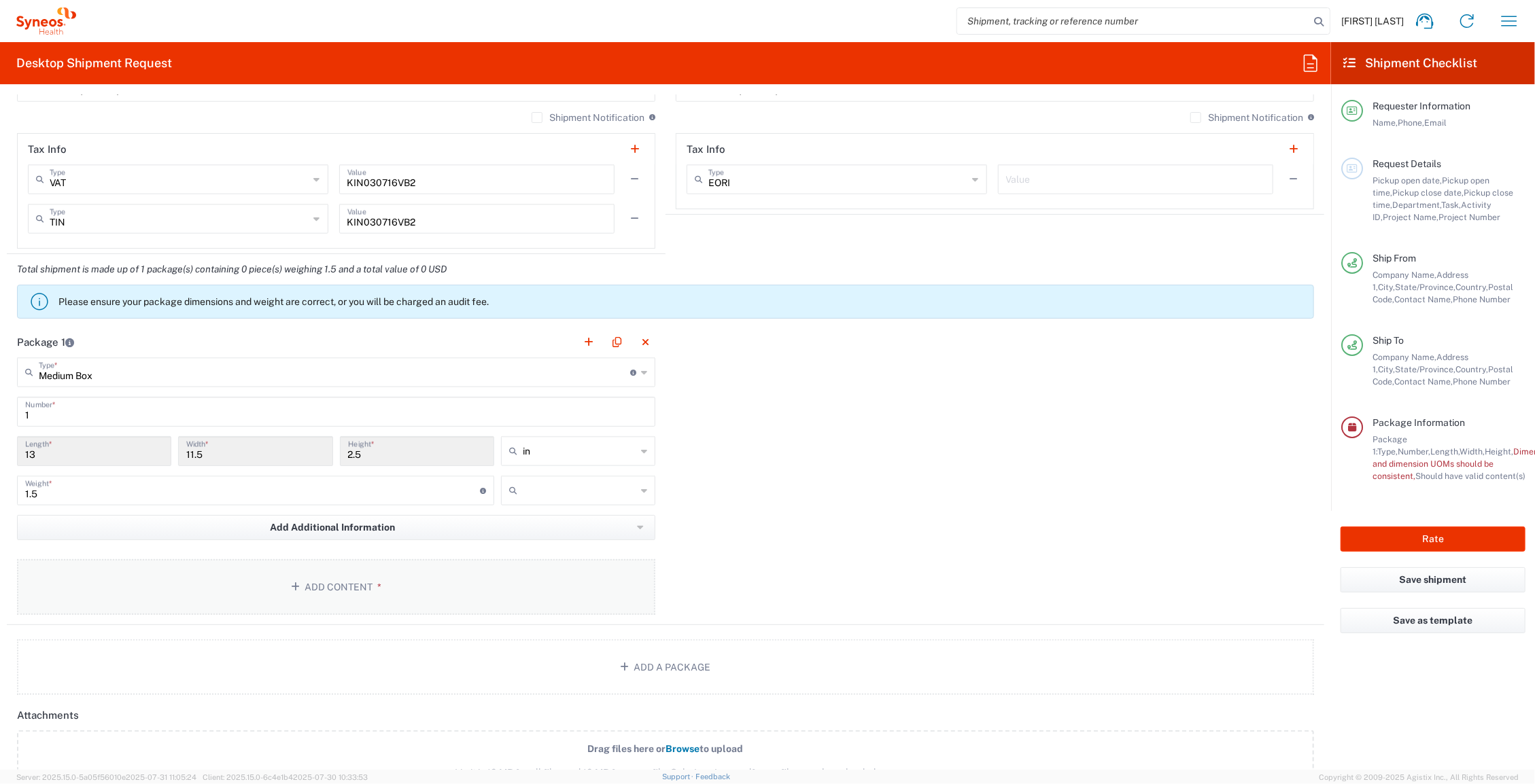 click on "Add Content *" 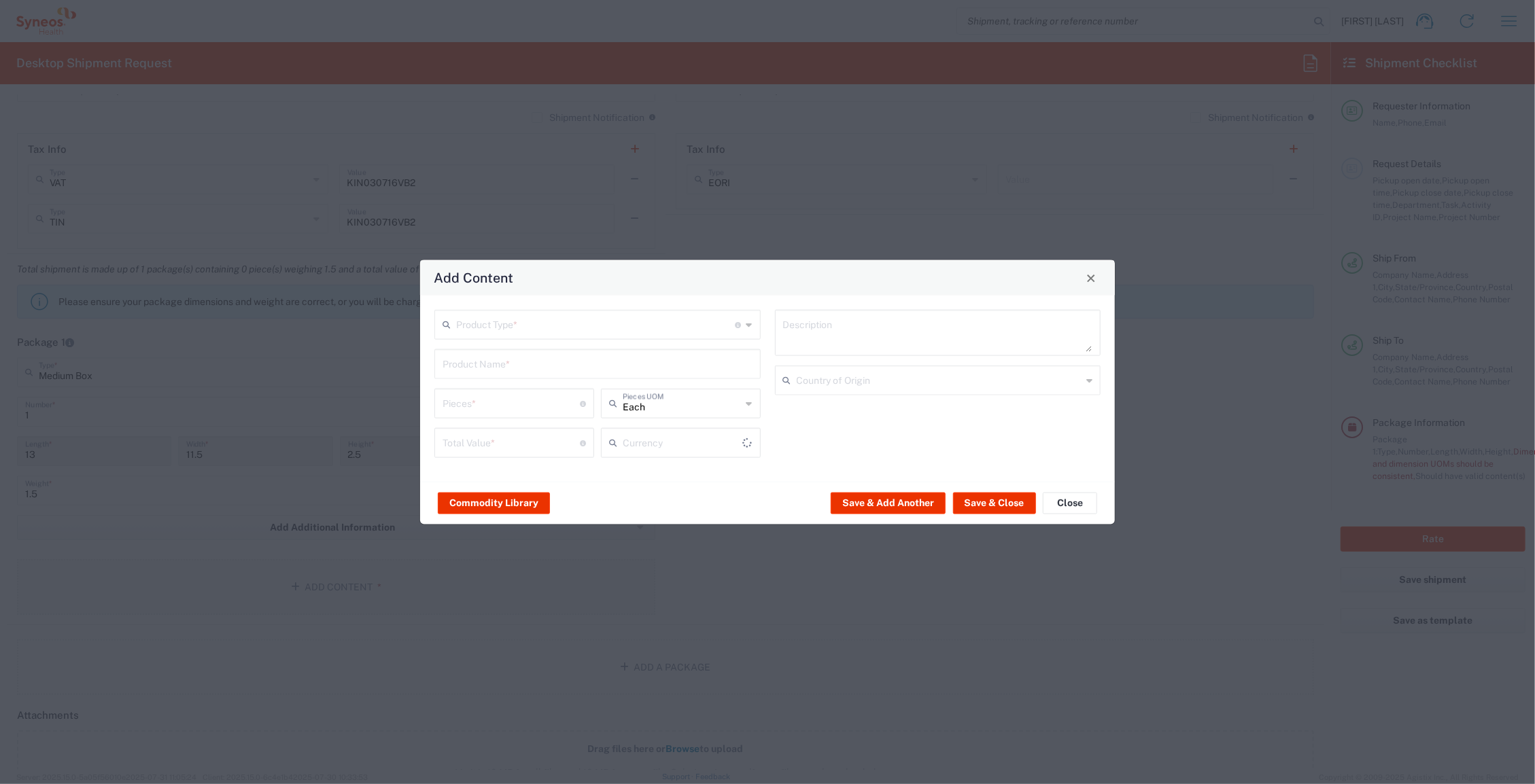 type on "US Dollar" 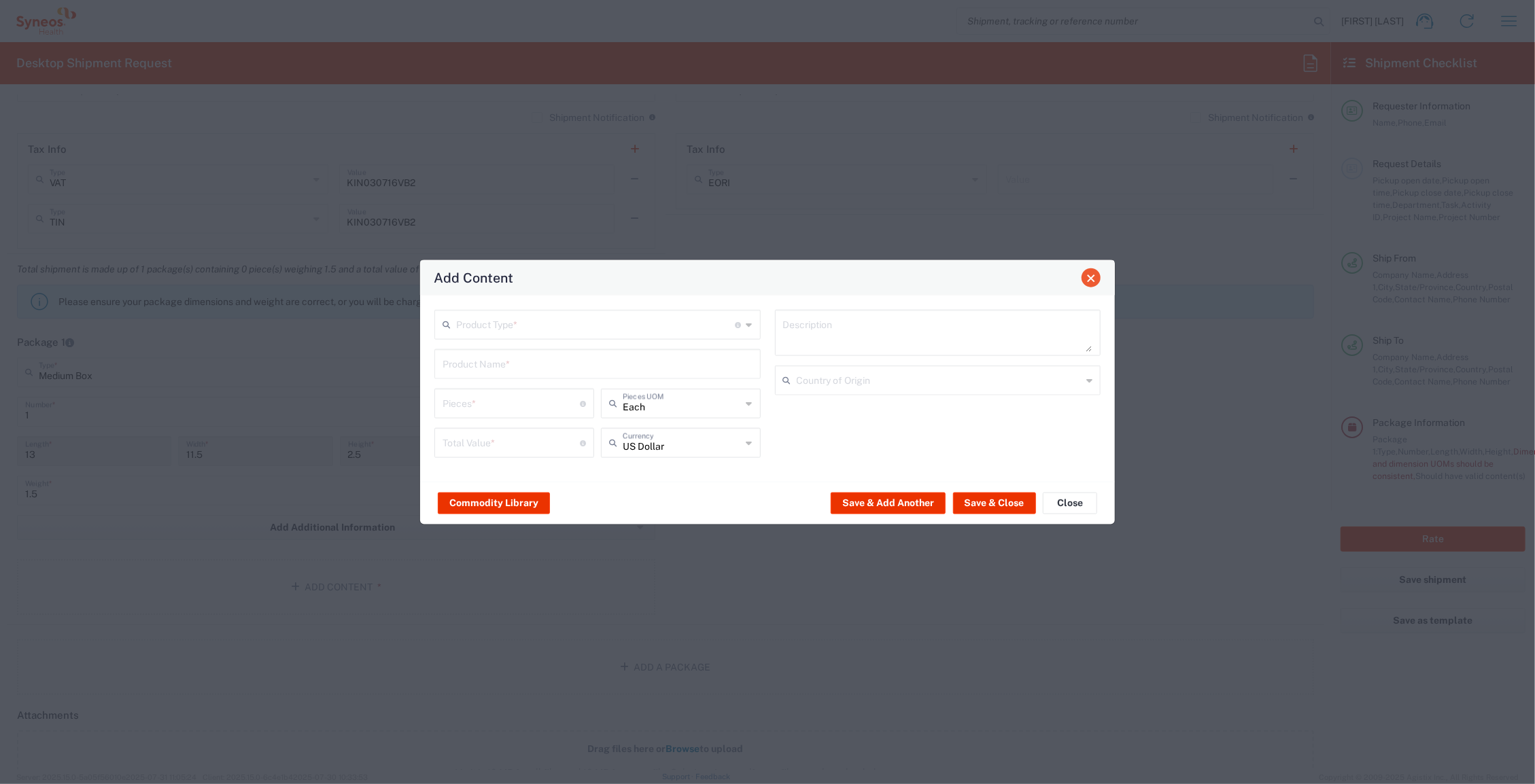click 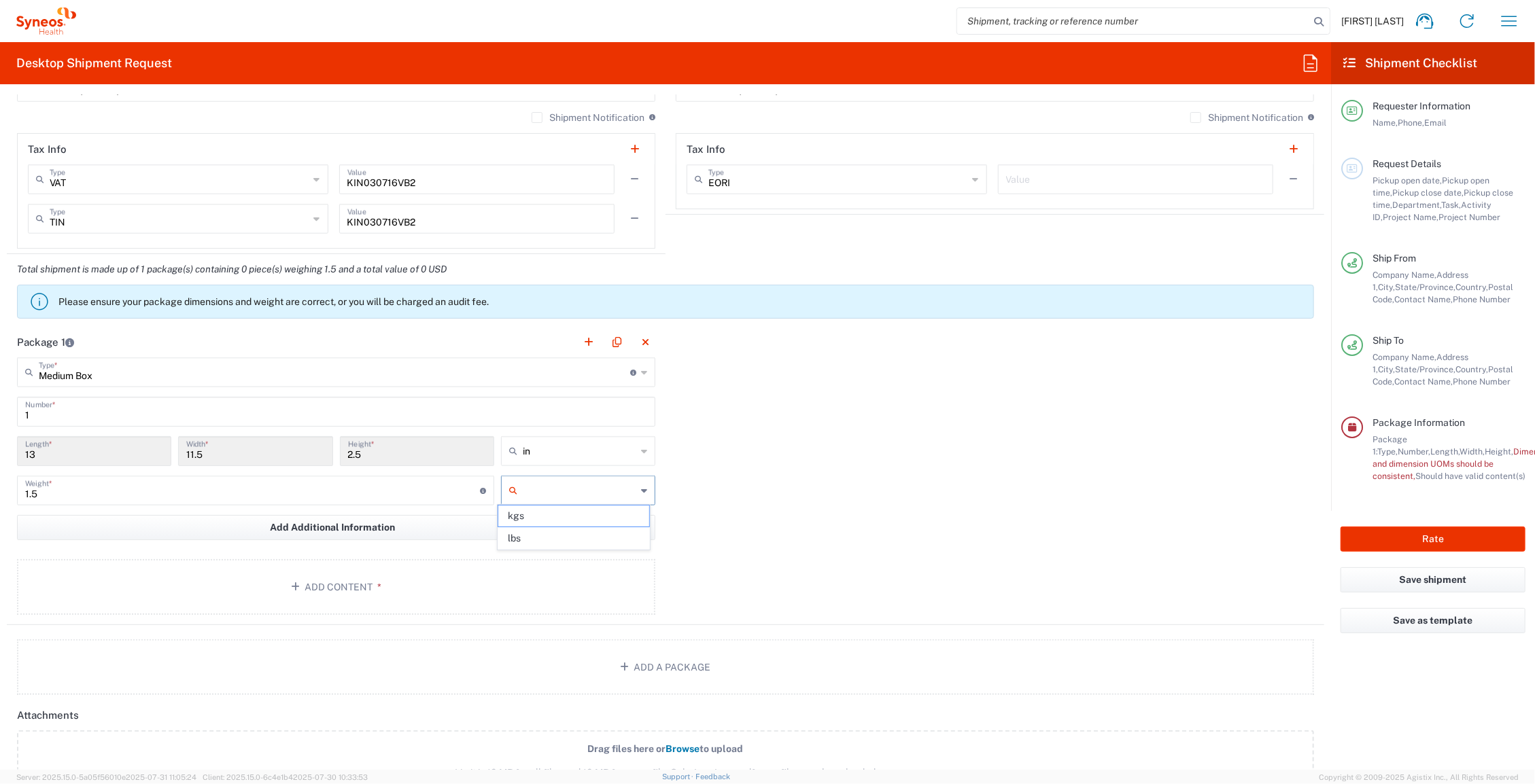 click at bounding box center (579, 491) 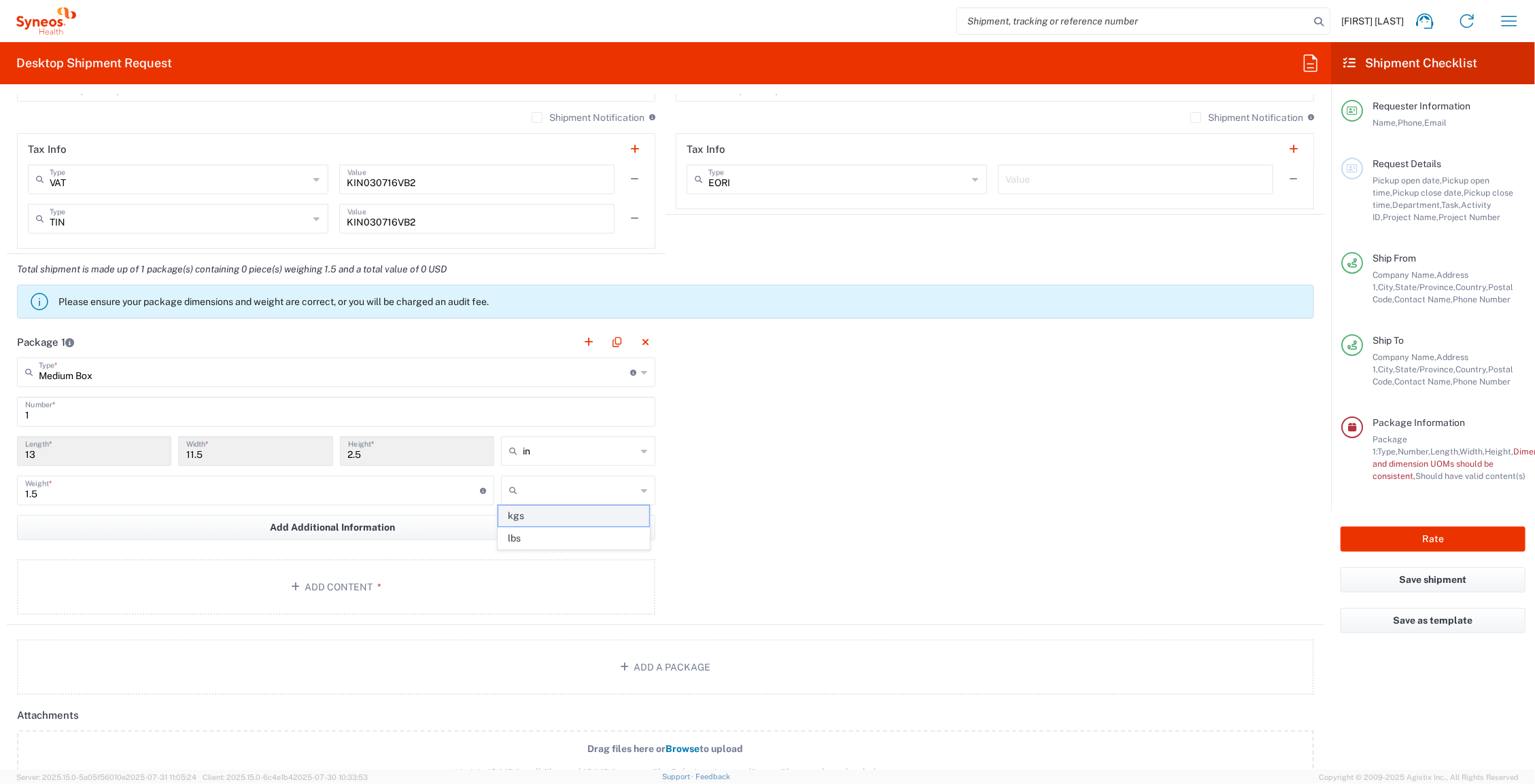 click on "kgs" 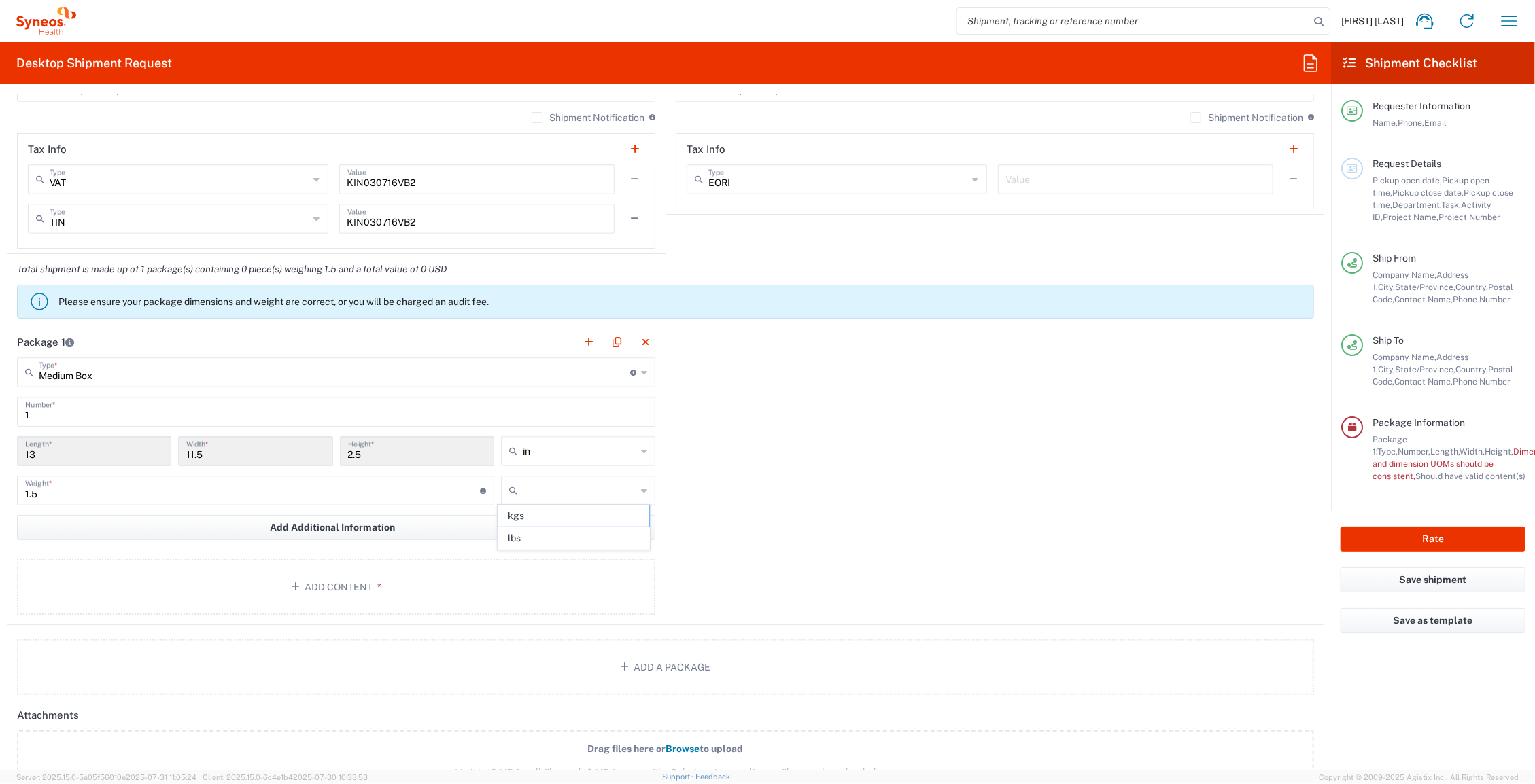 type on "kgs" 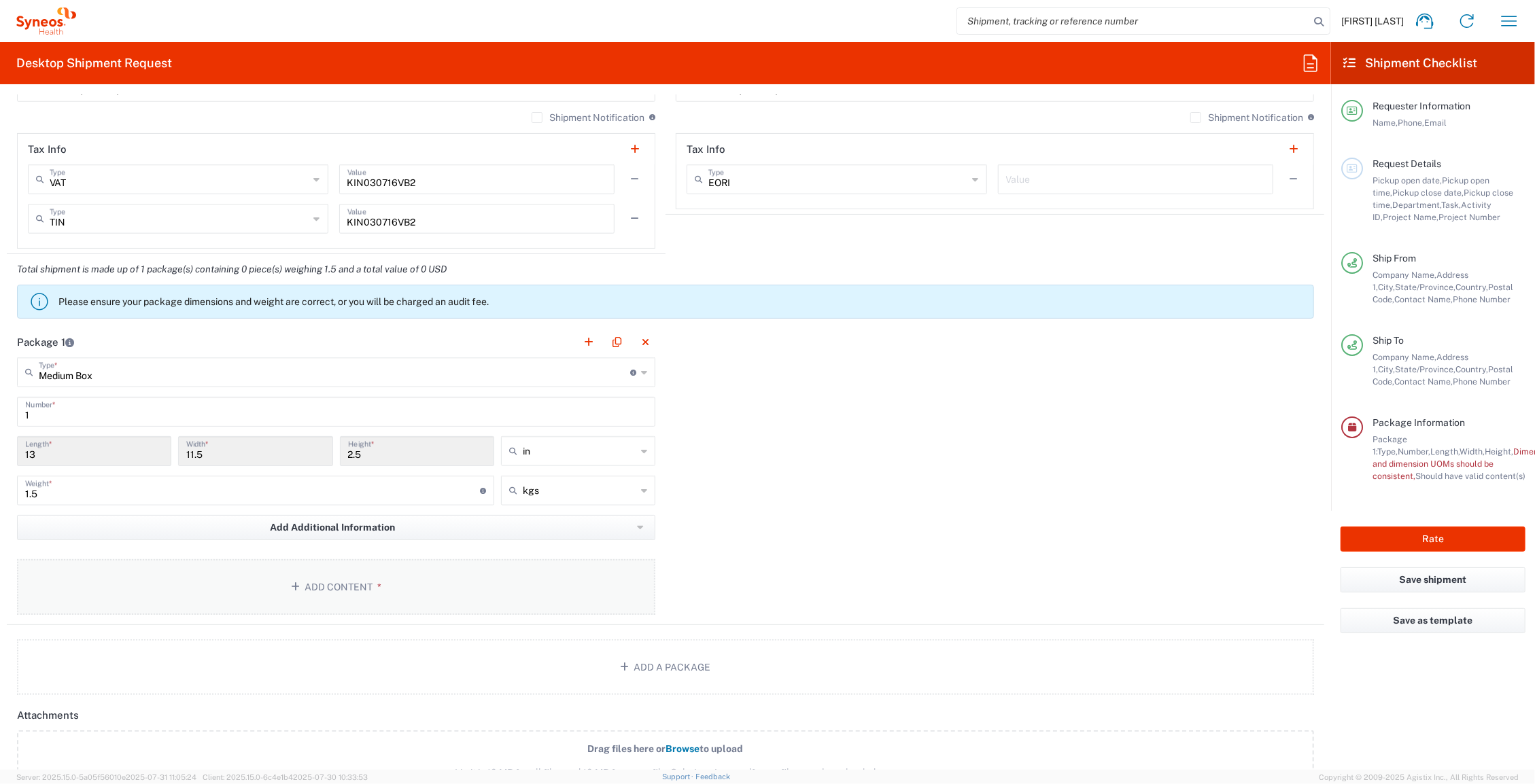 click on "Add Content *" 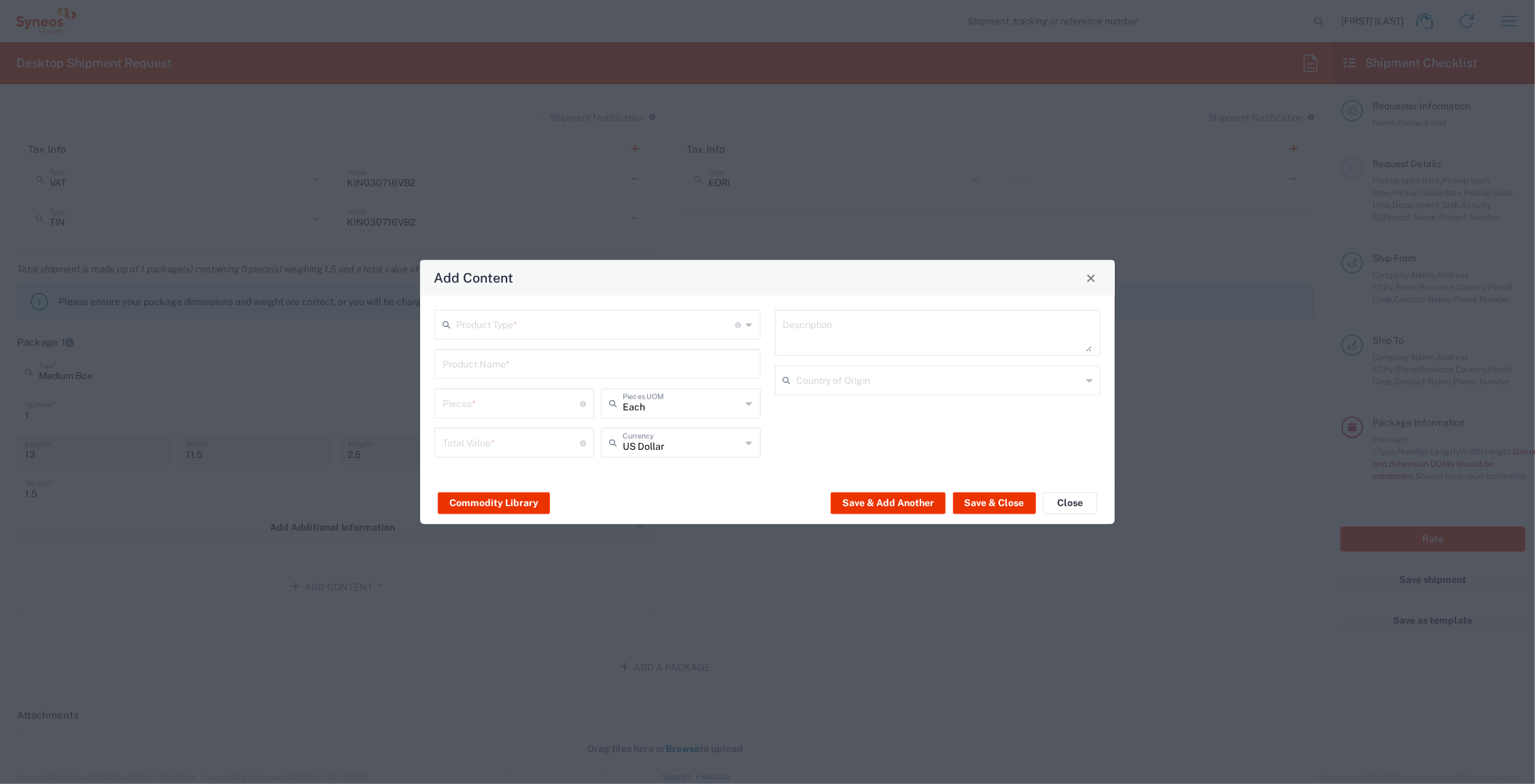 click at bounding box center [596, 323] 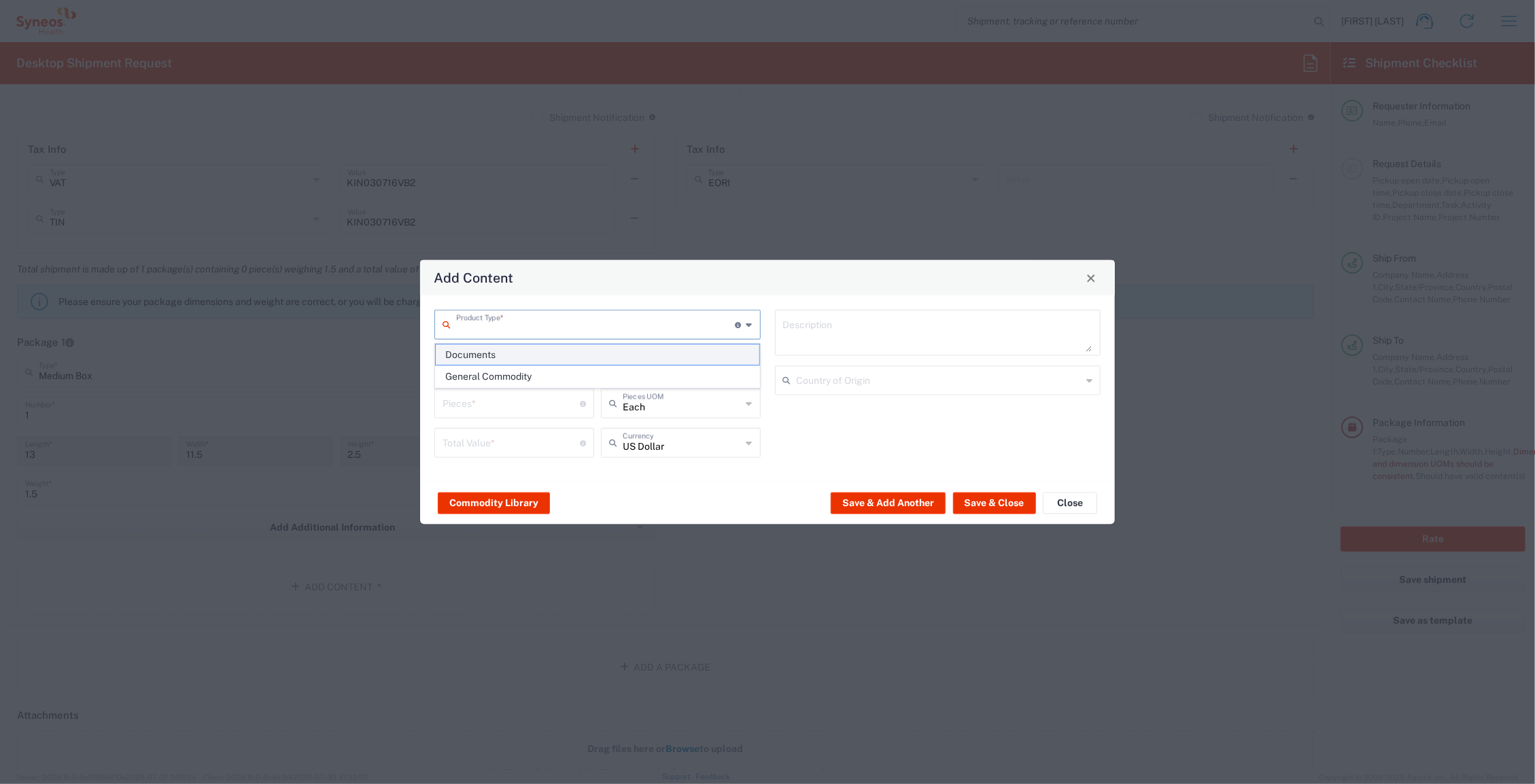 click on "Documents" 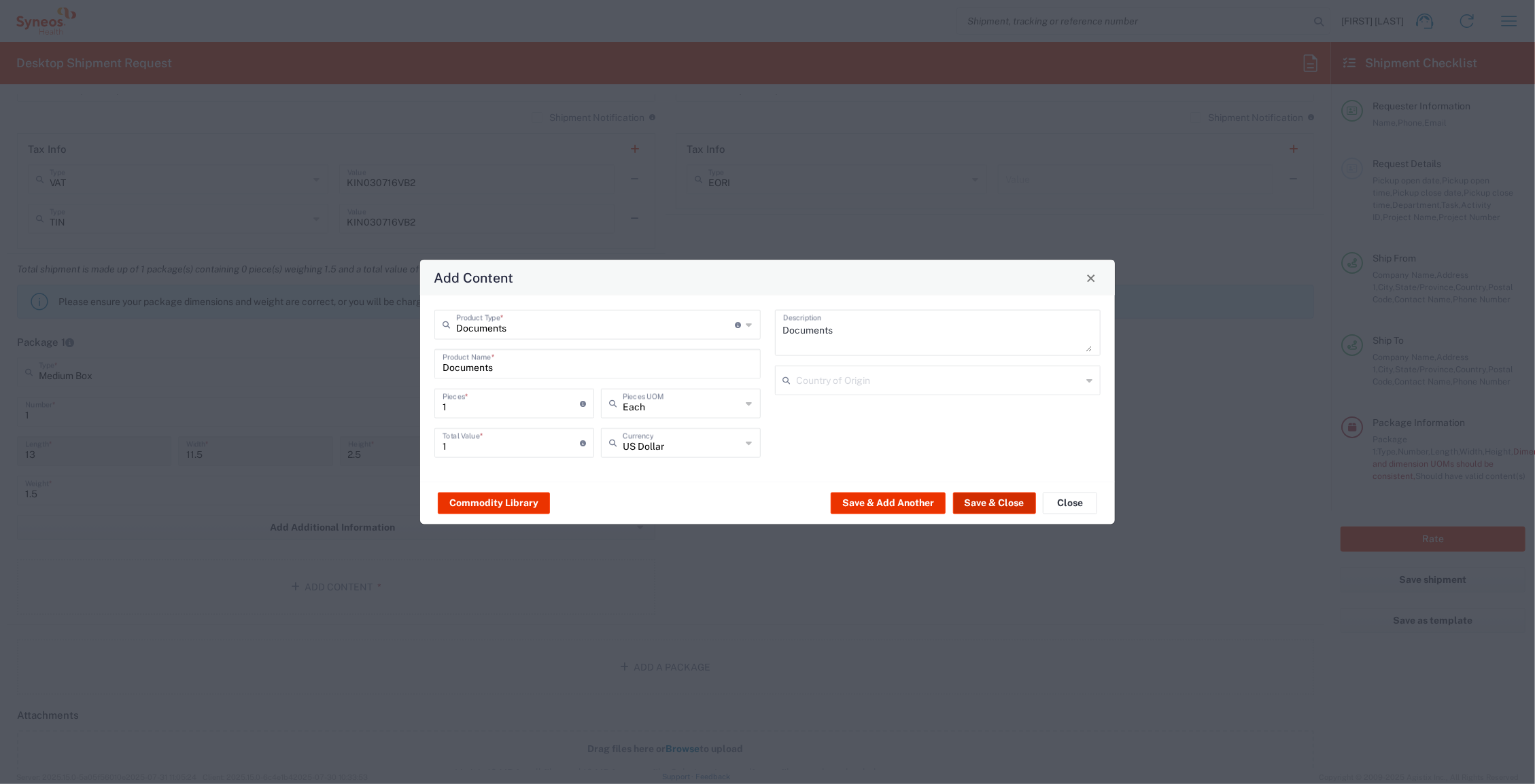 click on "Save & Close" 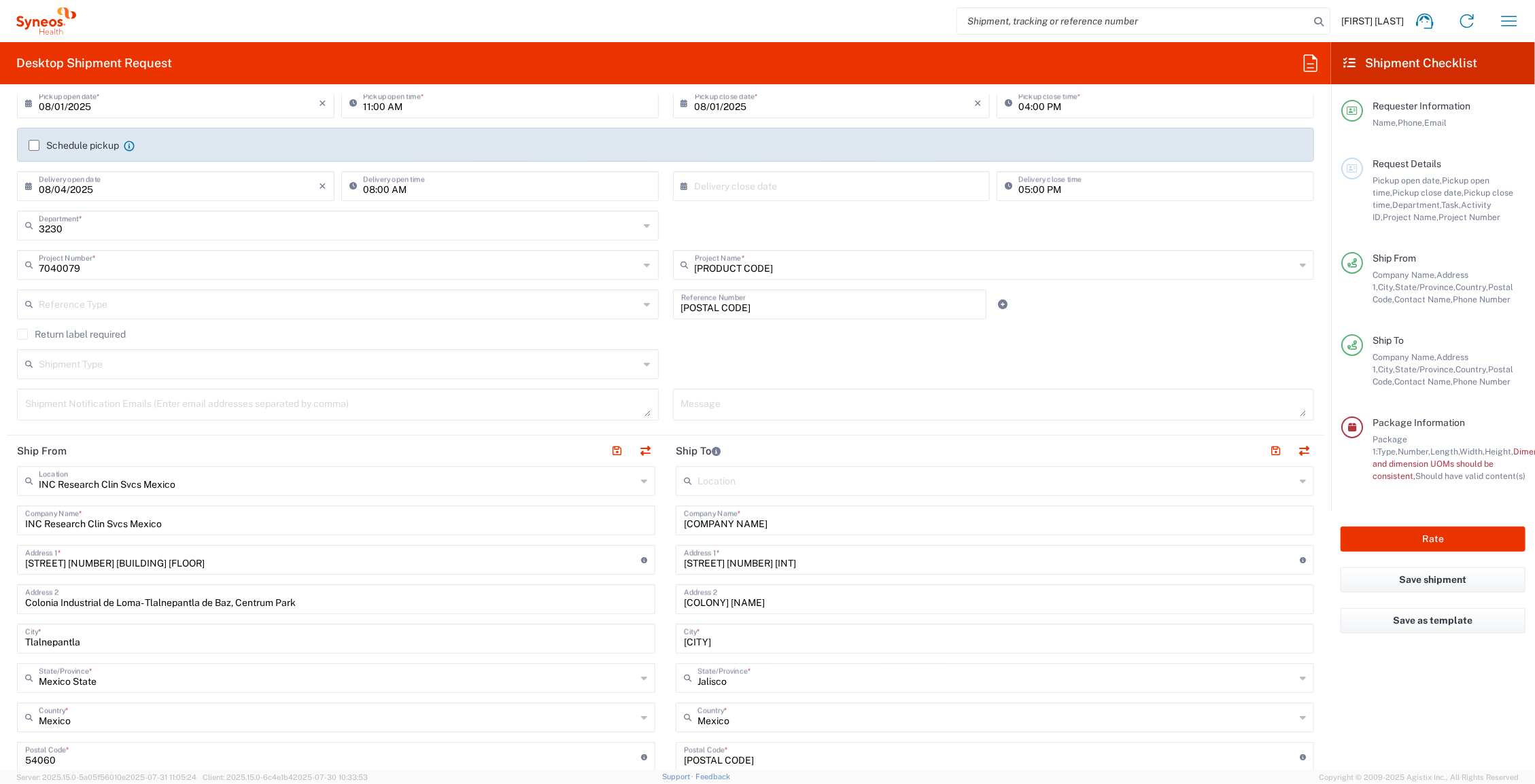 scroll, scrollTop: 0, scrollLeft: 0, axis: both 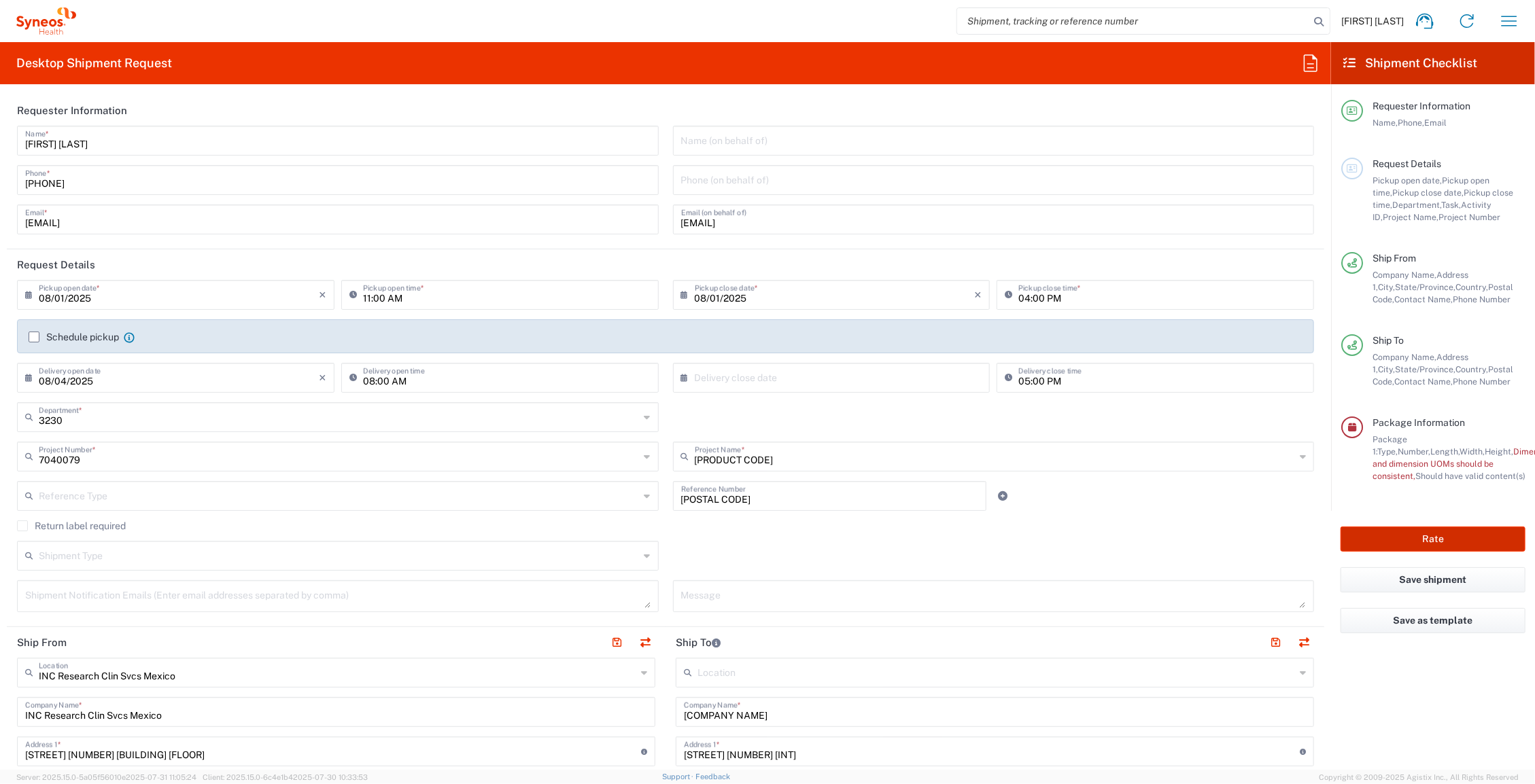 click on "Rate" 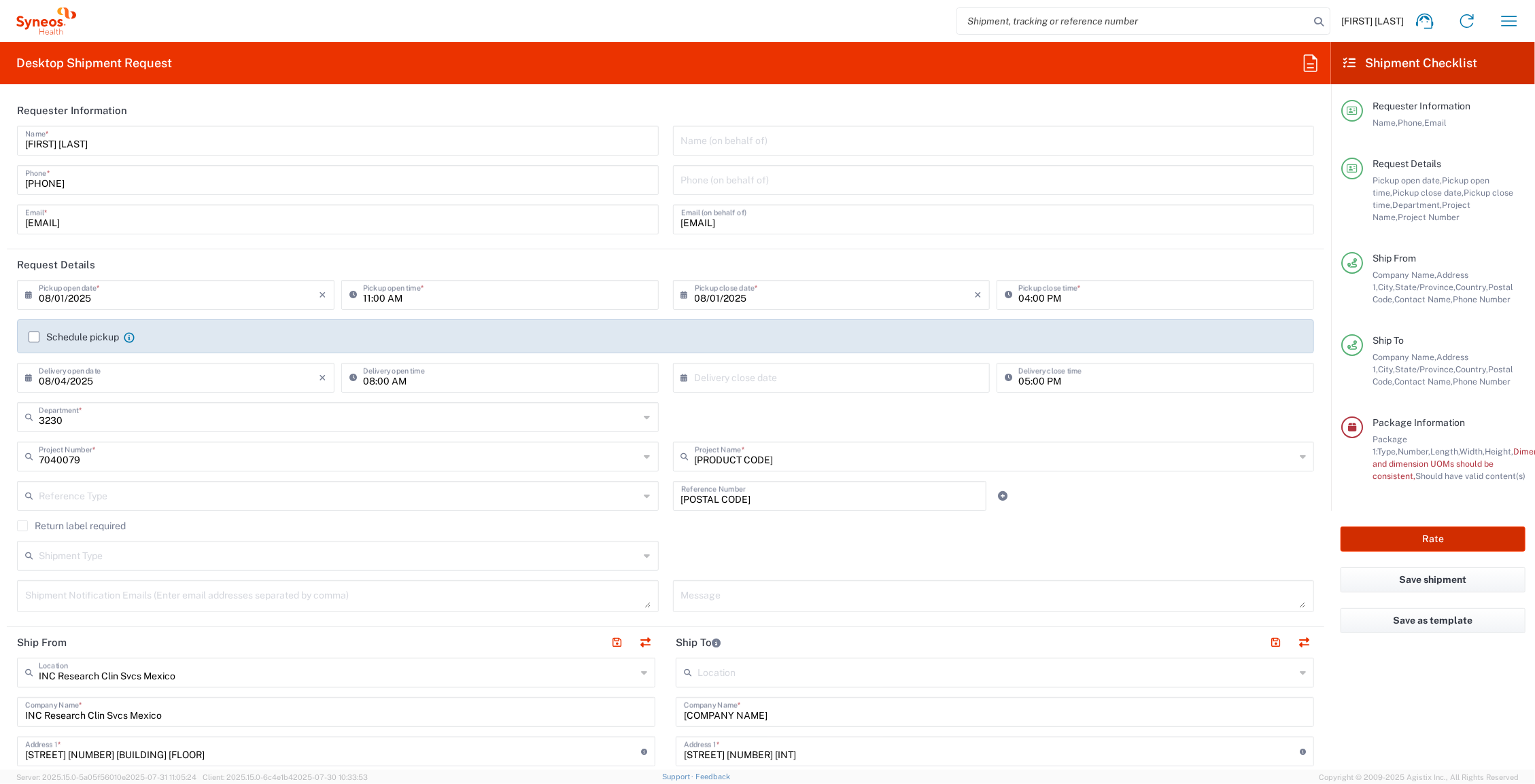 type on "[PRODUCT CODE]" 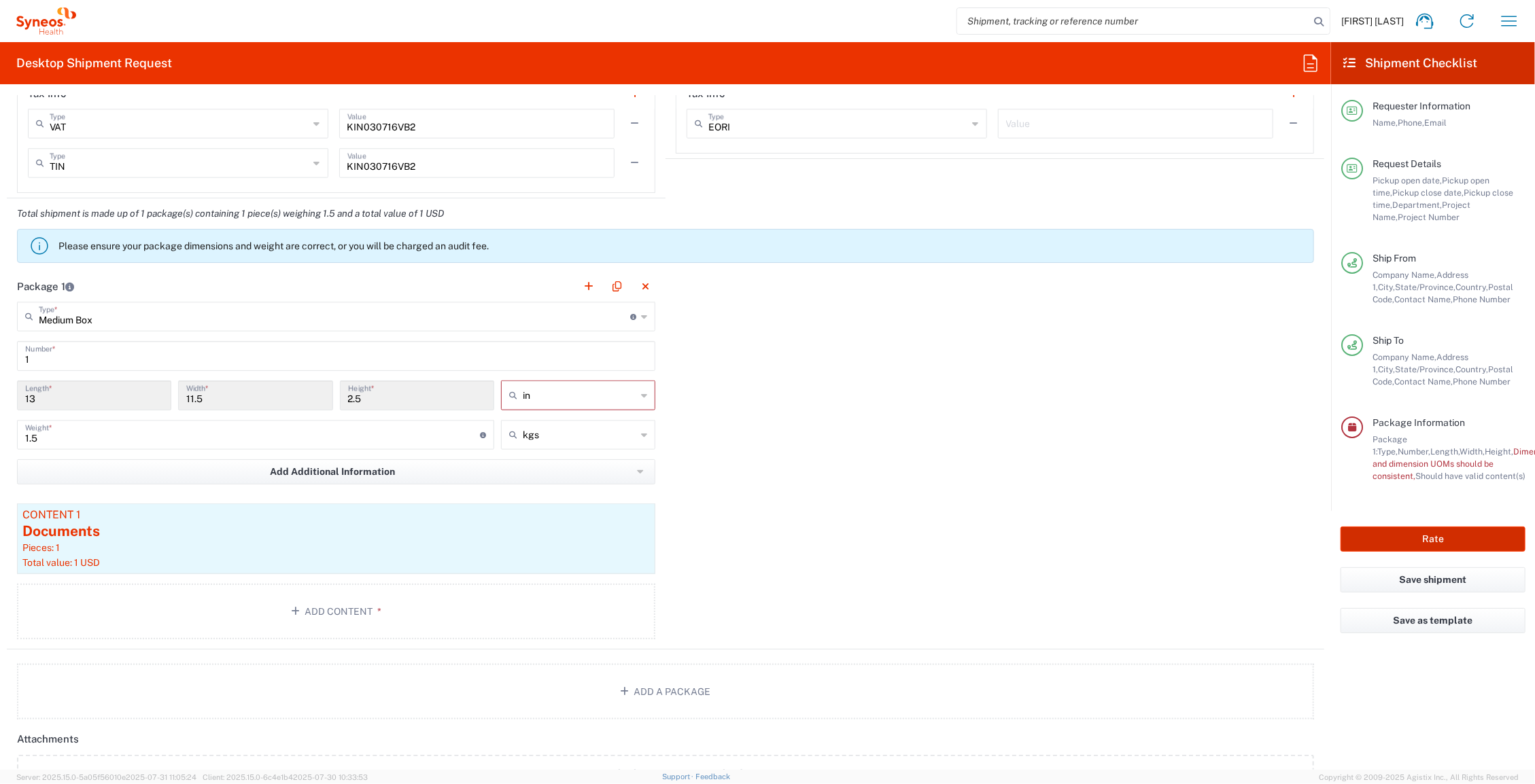 scroll, scrollTop: 939, scrollLeft: 0, axis: vertical 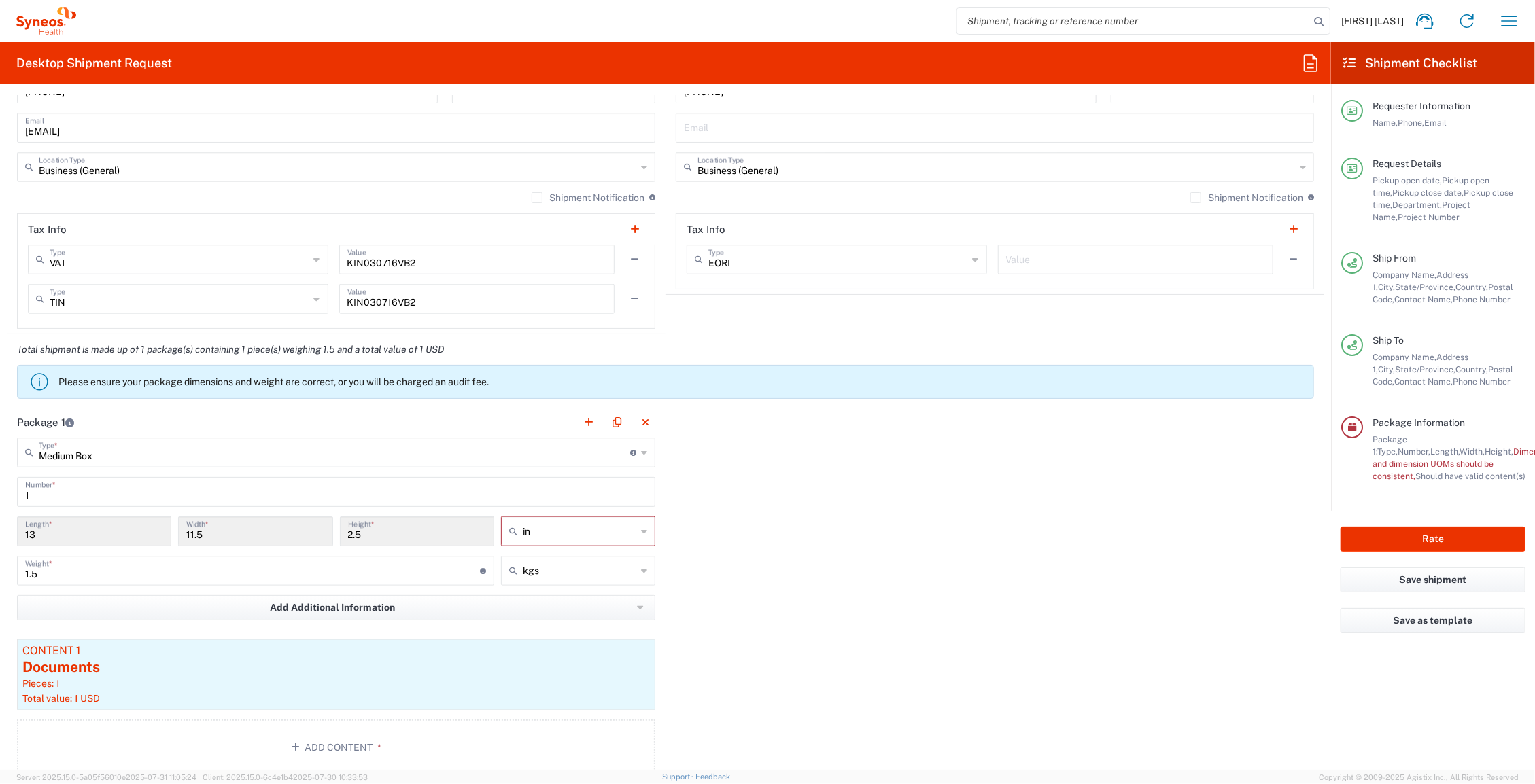 click 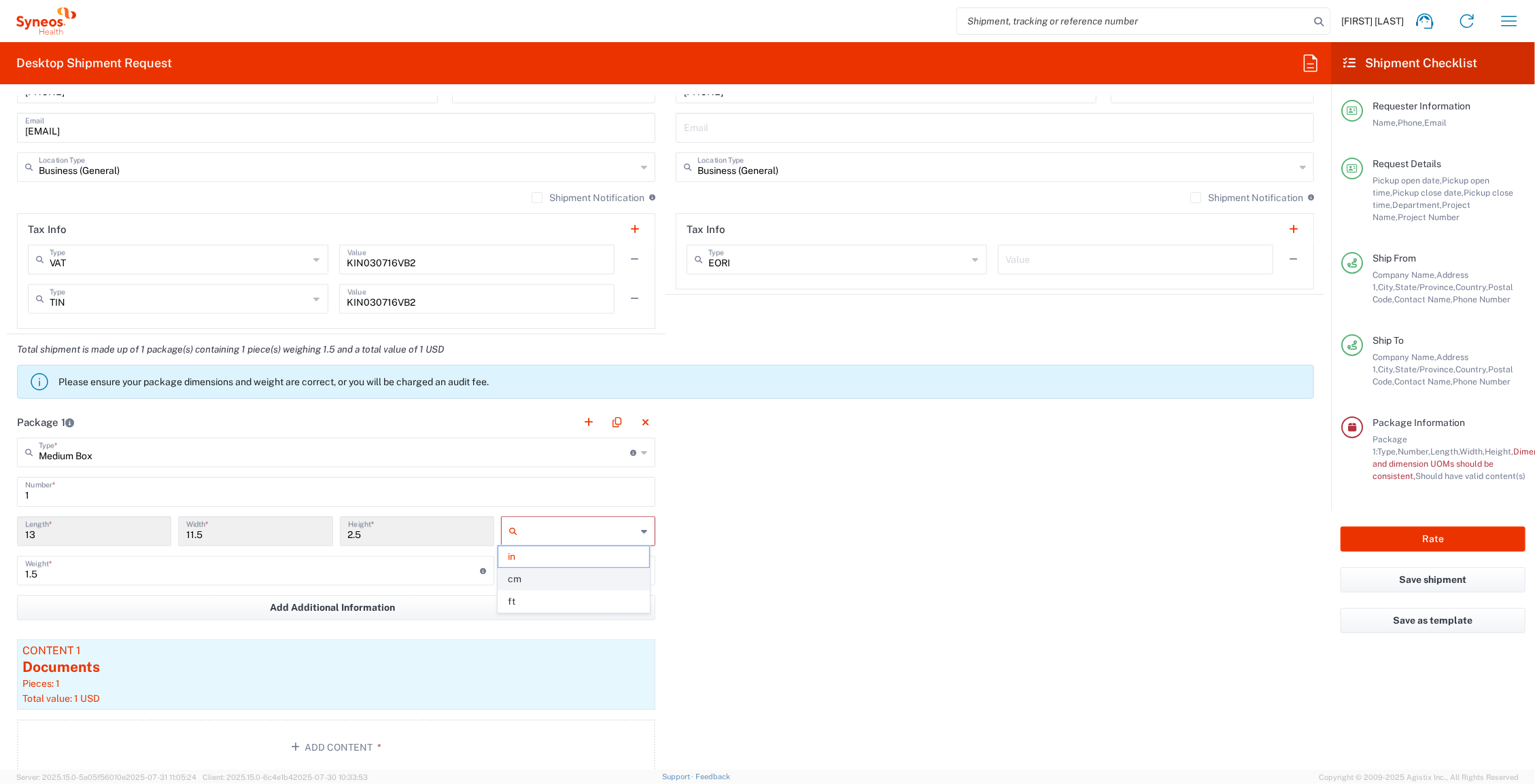 click on "cm" 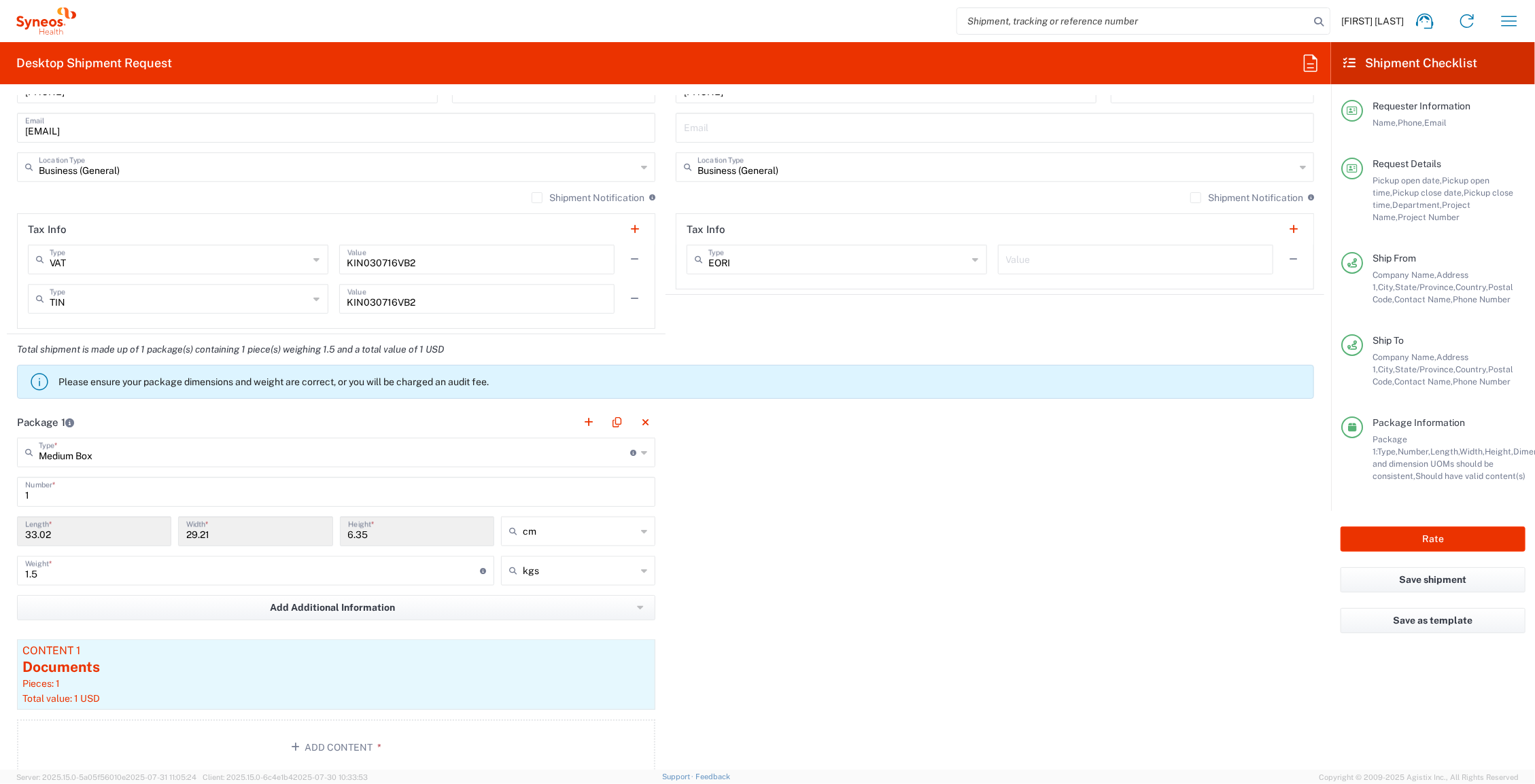 click on "Package 1 Medium Box Type * Material used to package goods Envelope Large Box Medium Box Pallet(s) Oversized (Not Stackable) Pallet(s) Oversized (Stackable) Pallet(s) Standard (Not Stackable) Pallet(s) Standard (Stackable) Small Box Vendor Box - 10kg Vendor Box - 25kg Your Packaging 1 Number * 33.02 Length * 29.21 Width * 6.35 Height * cm in cm ft 1.5 Weight * Total weight of package(s) in pounds or kilograms kgs kgs lbs Add Additional Information Package material Package temperature Temperature device Content 1 Documents Pieces: 1 Total value: 1 USD Add Content *" 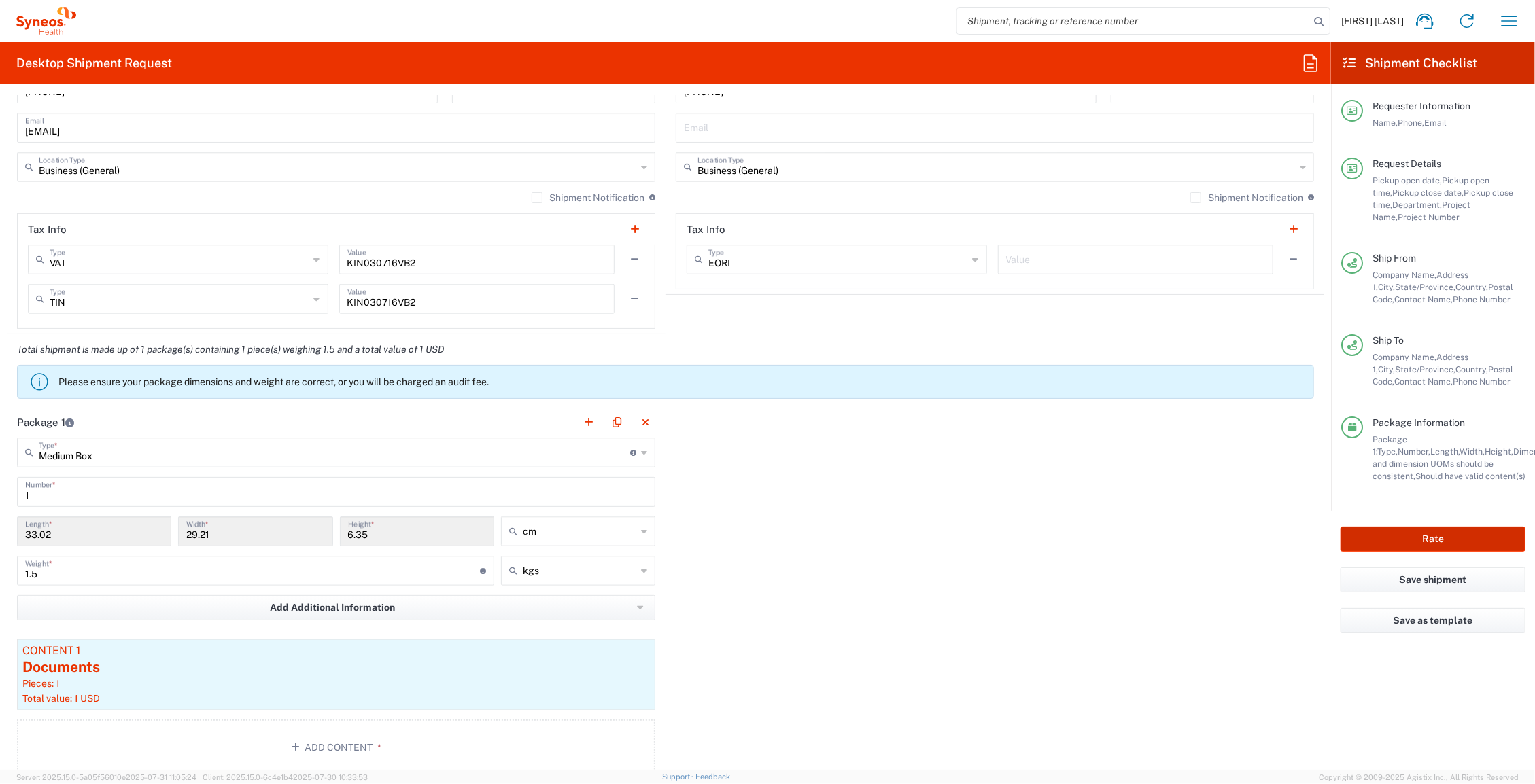 click on "Rate" 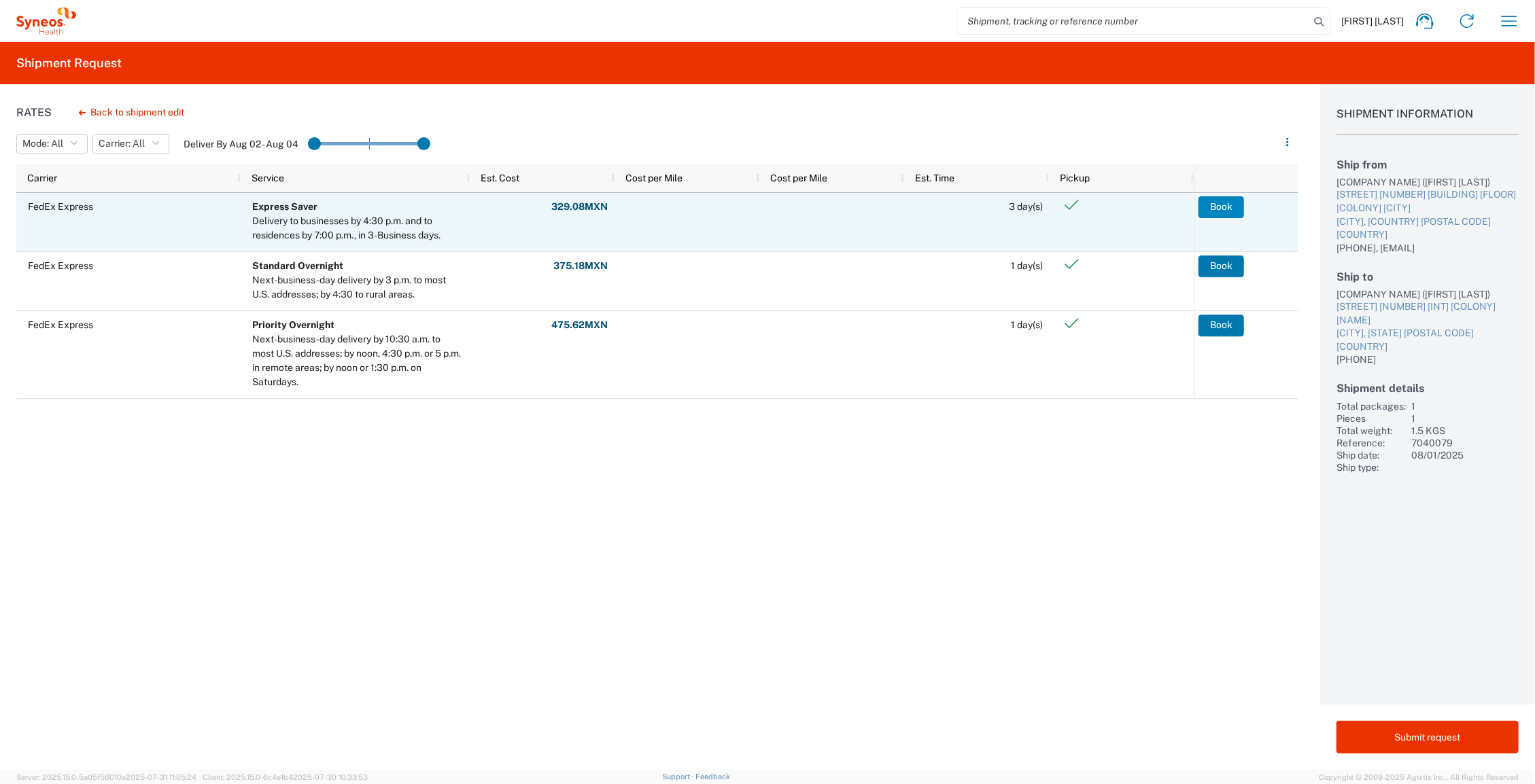 click on "Book" 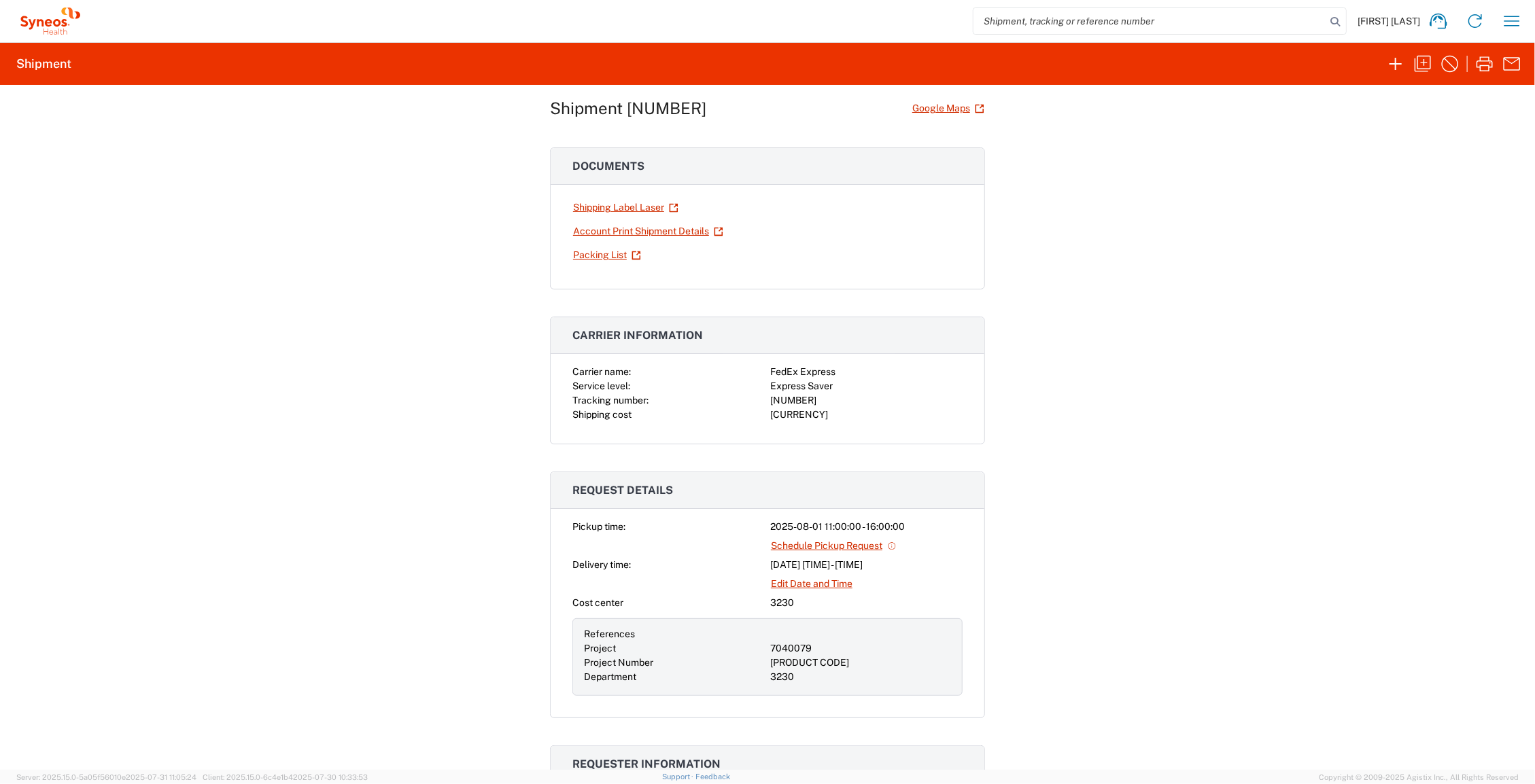 scroll, scrollTop: 0, scrollLeft: 0, axis: both 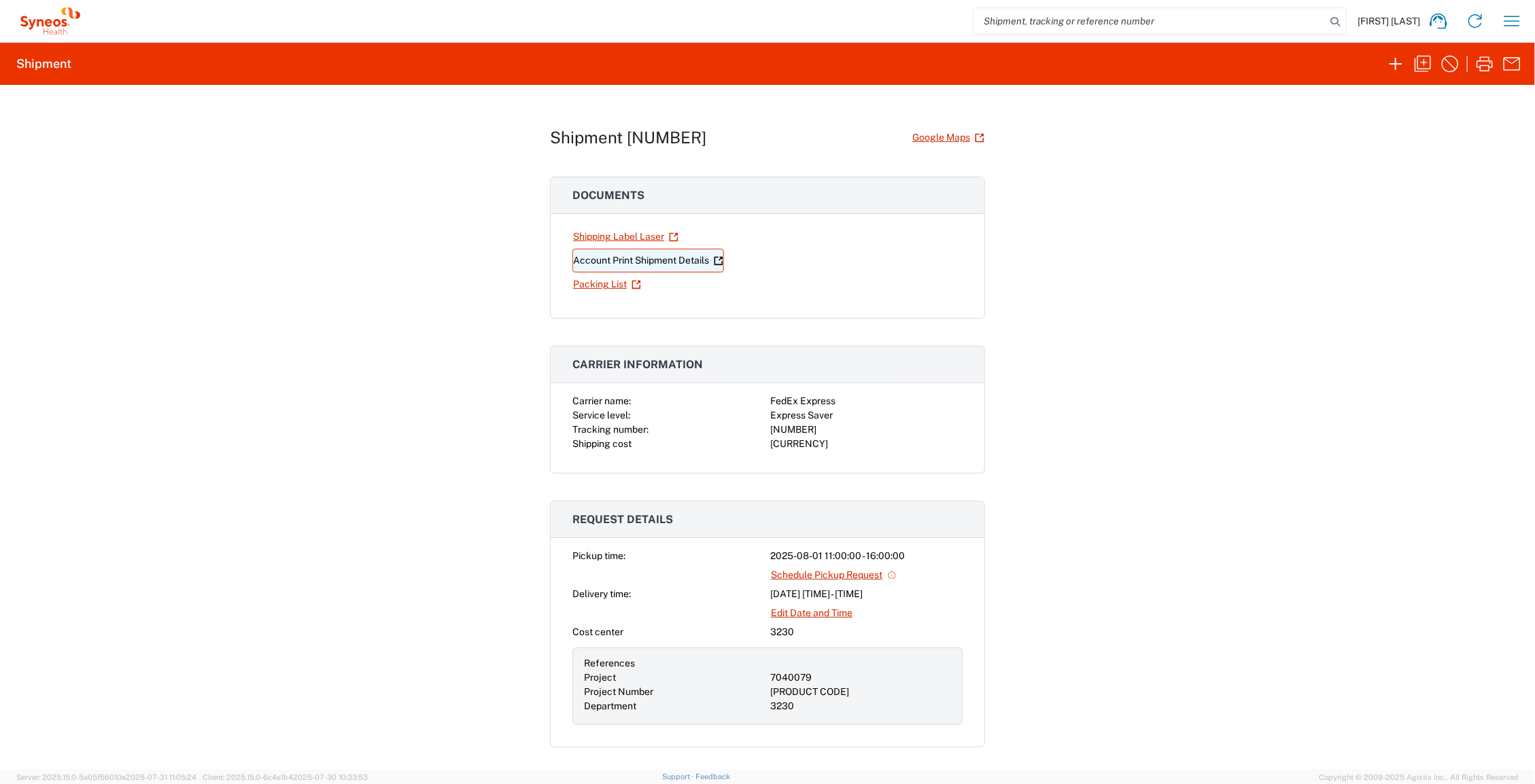 click on "Account Print Shipment Details" 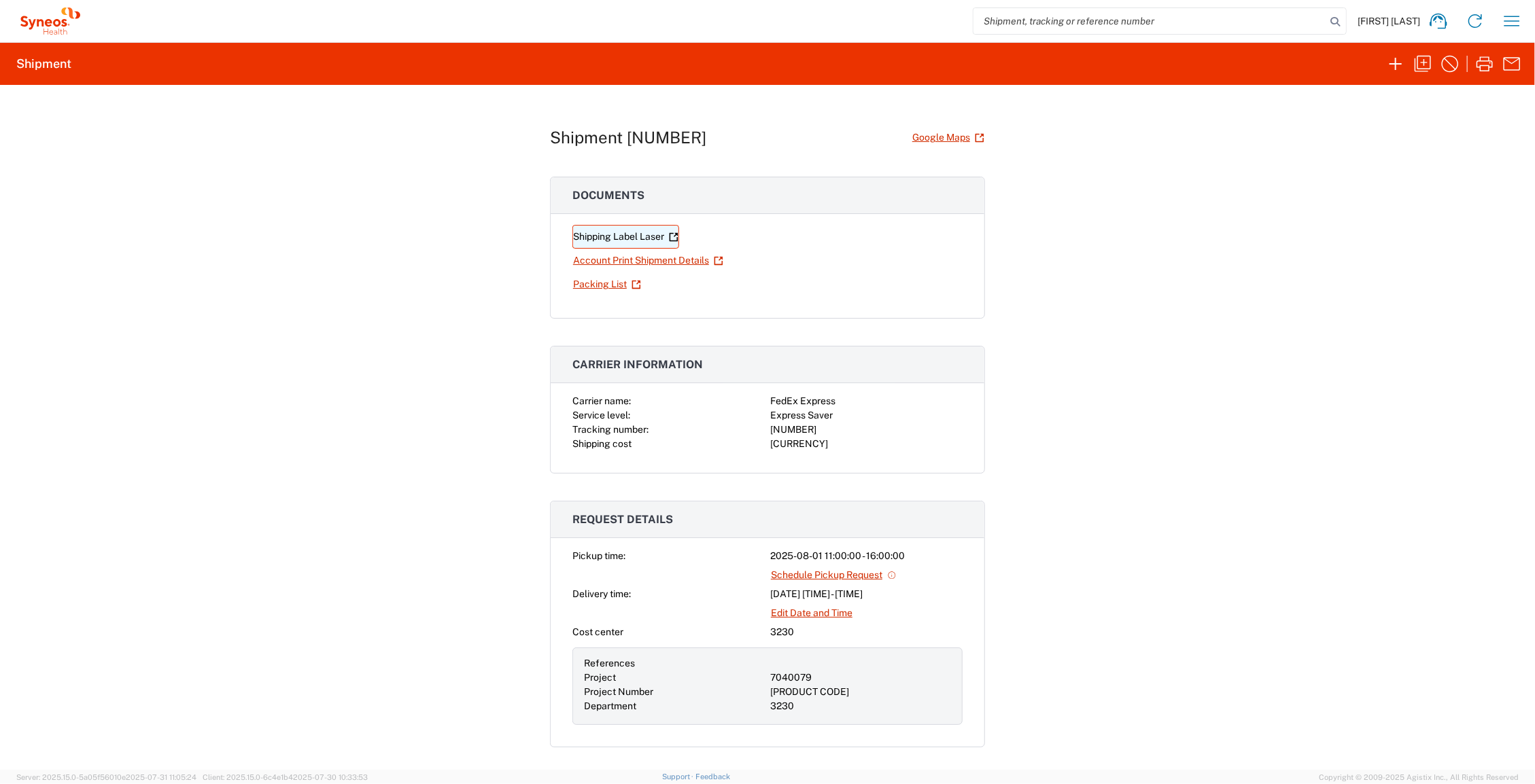 click on "Shipping Label Laser" 